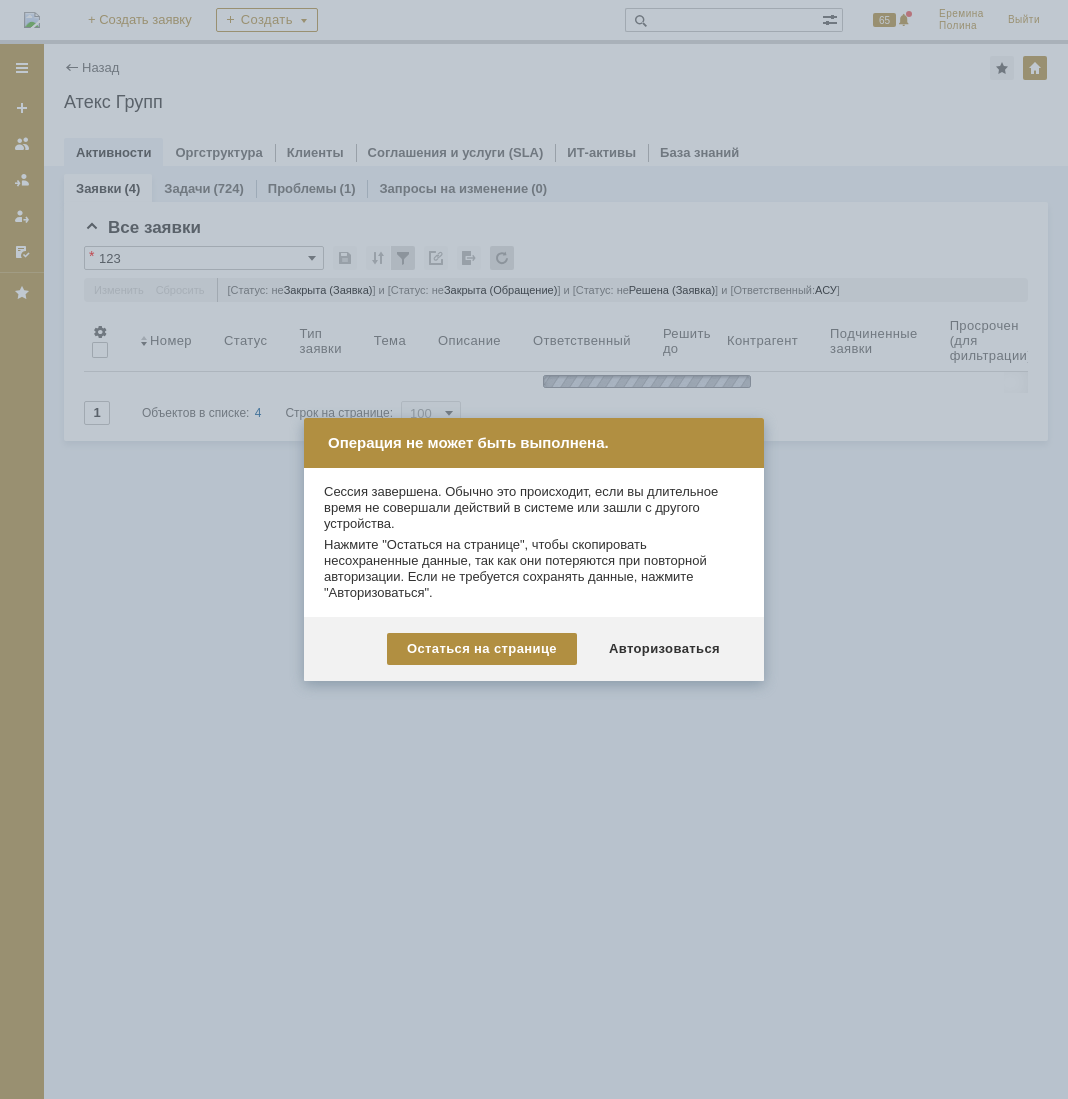scroll, scrollTop: 0, scrollLeft: 0, axis: both 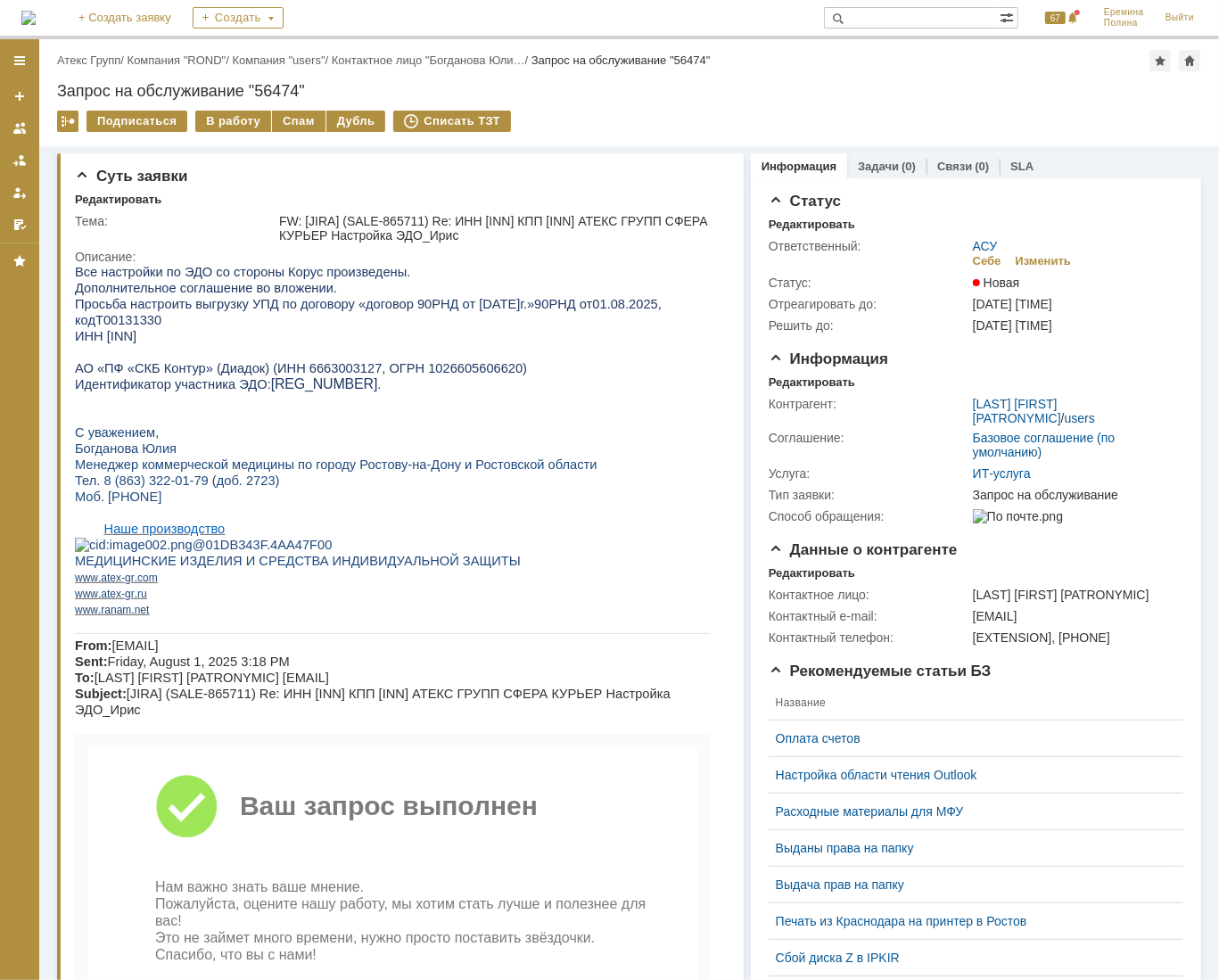 click on "ИНН [INN]" at bounding box center [104, 335] 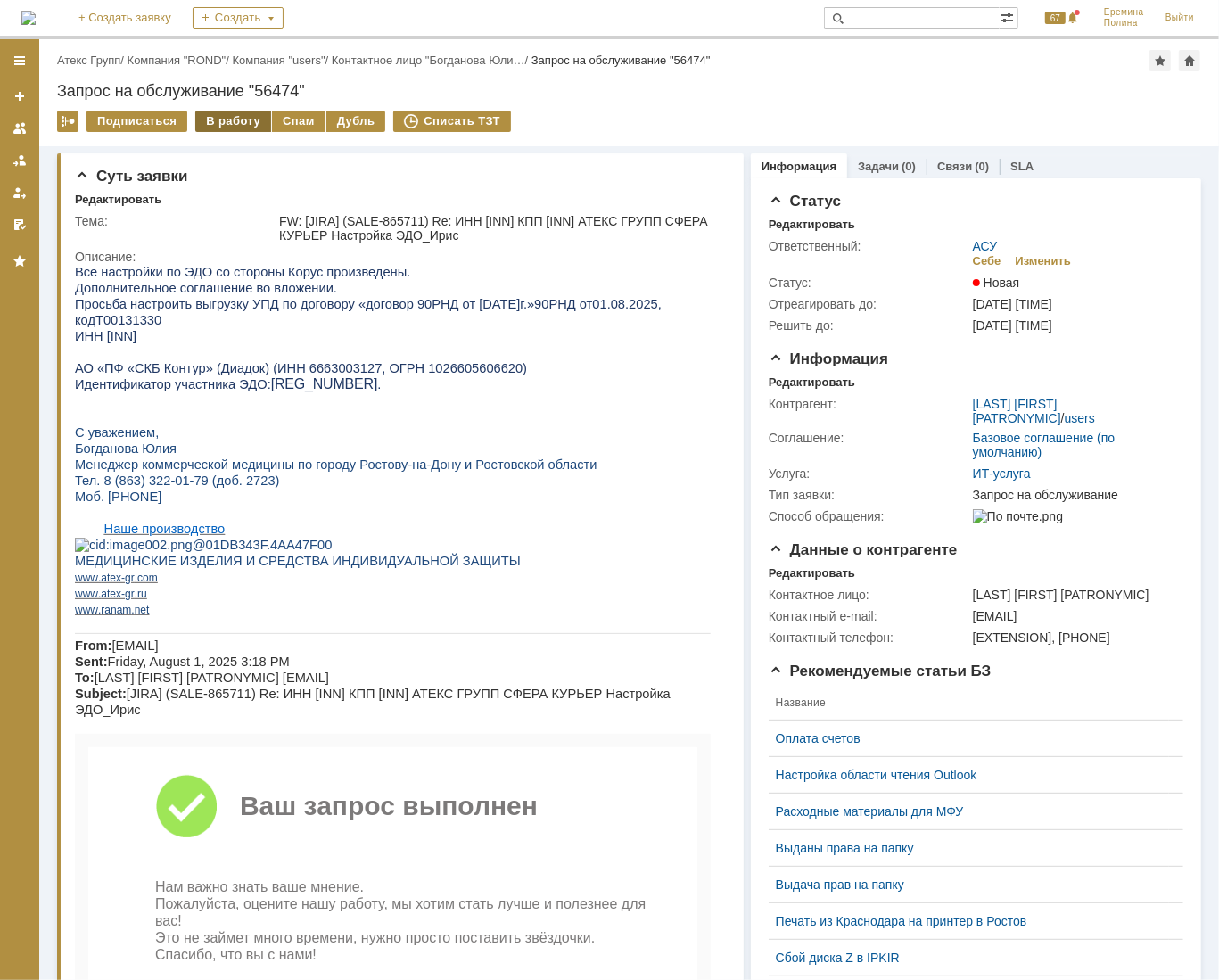 click on "В работу" at bounding box center [233, 121] 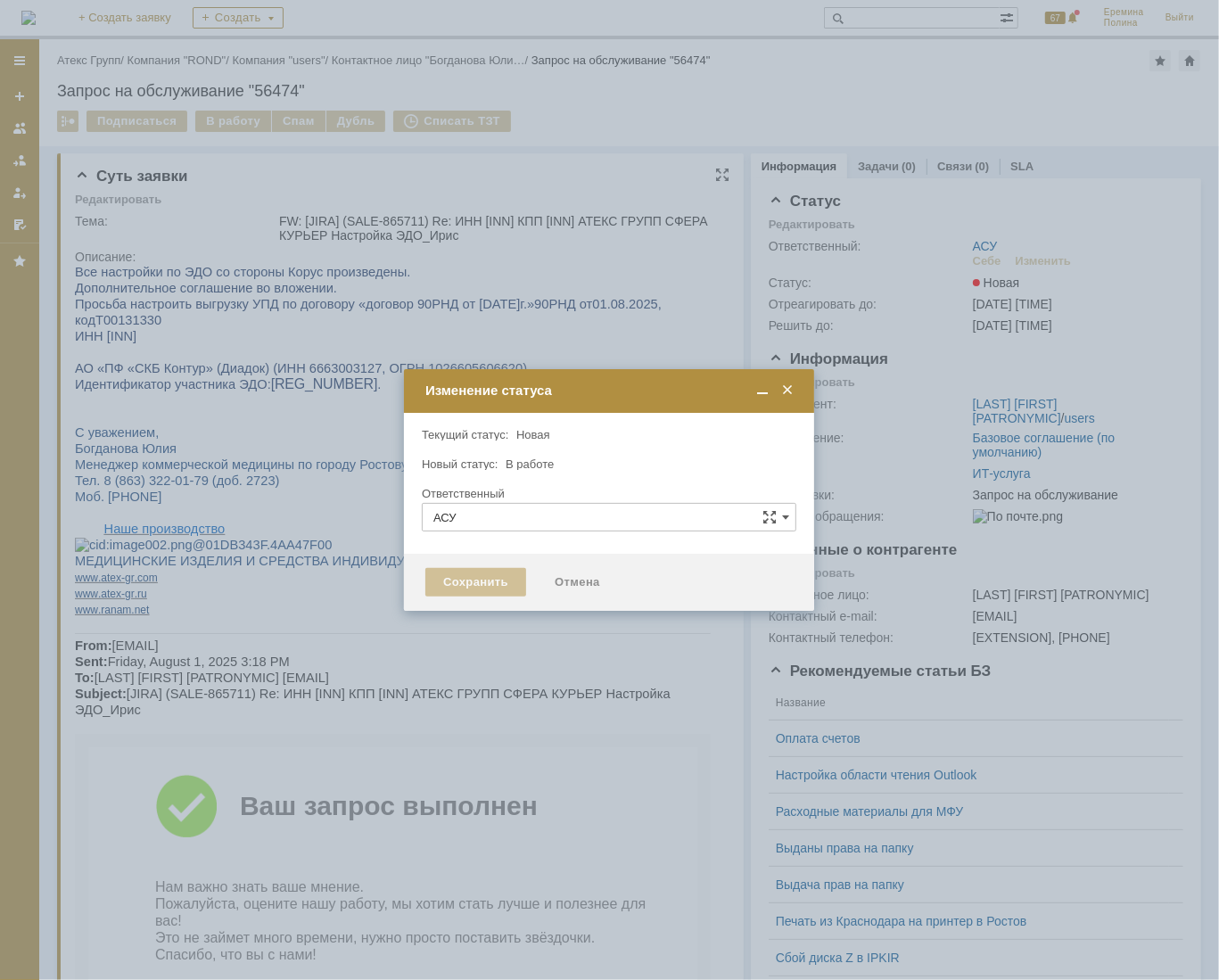 type on "Еремина Полина" 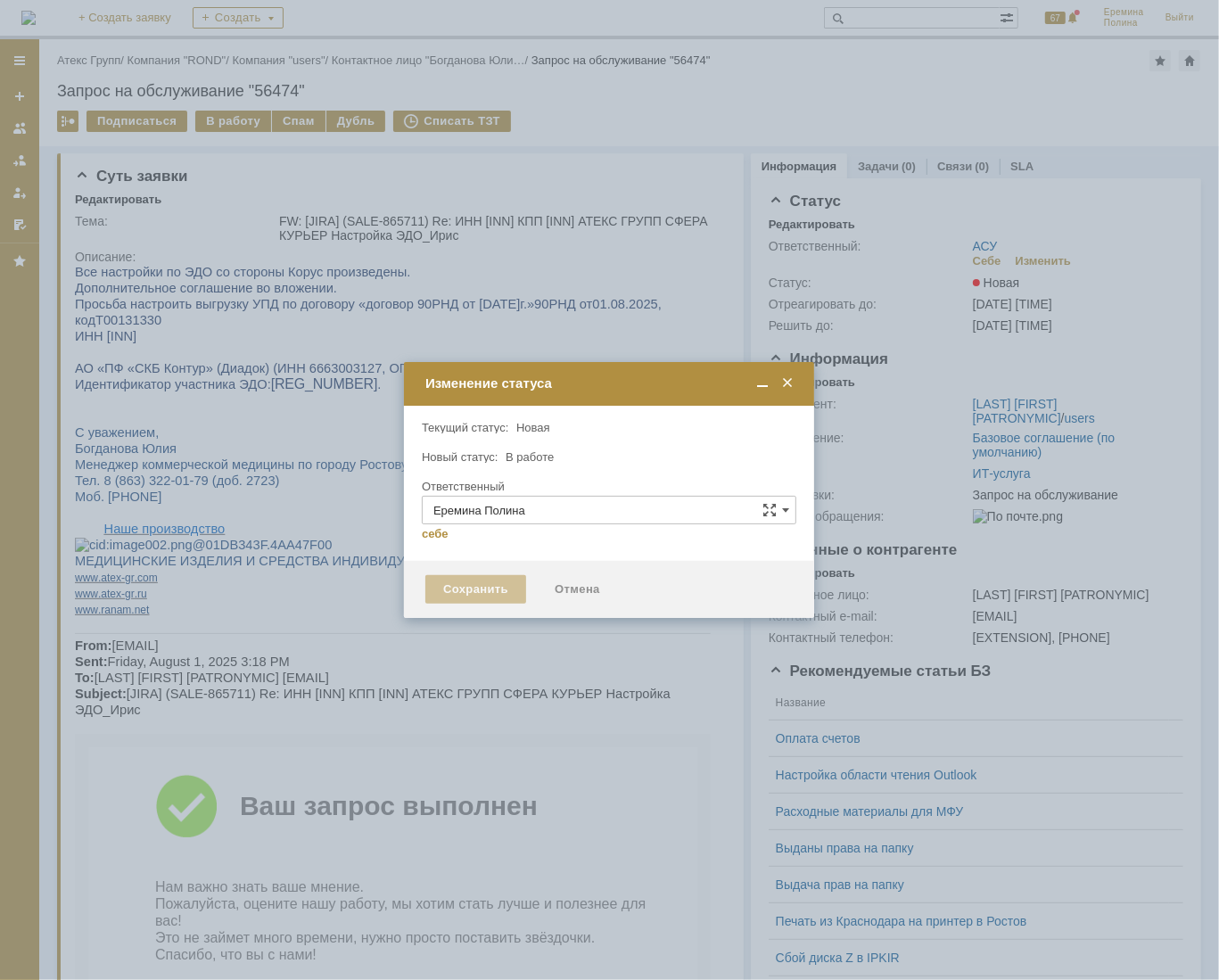 type 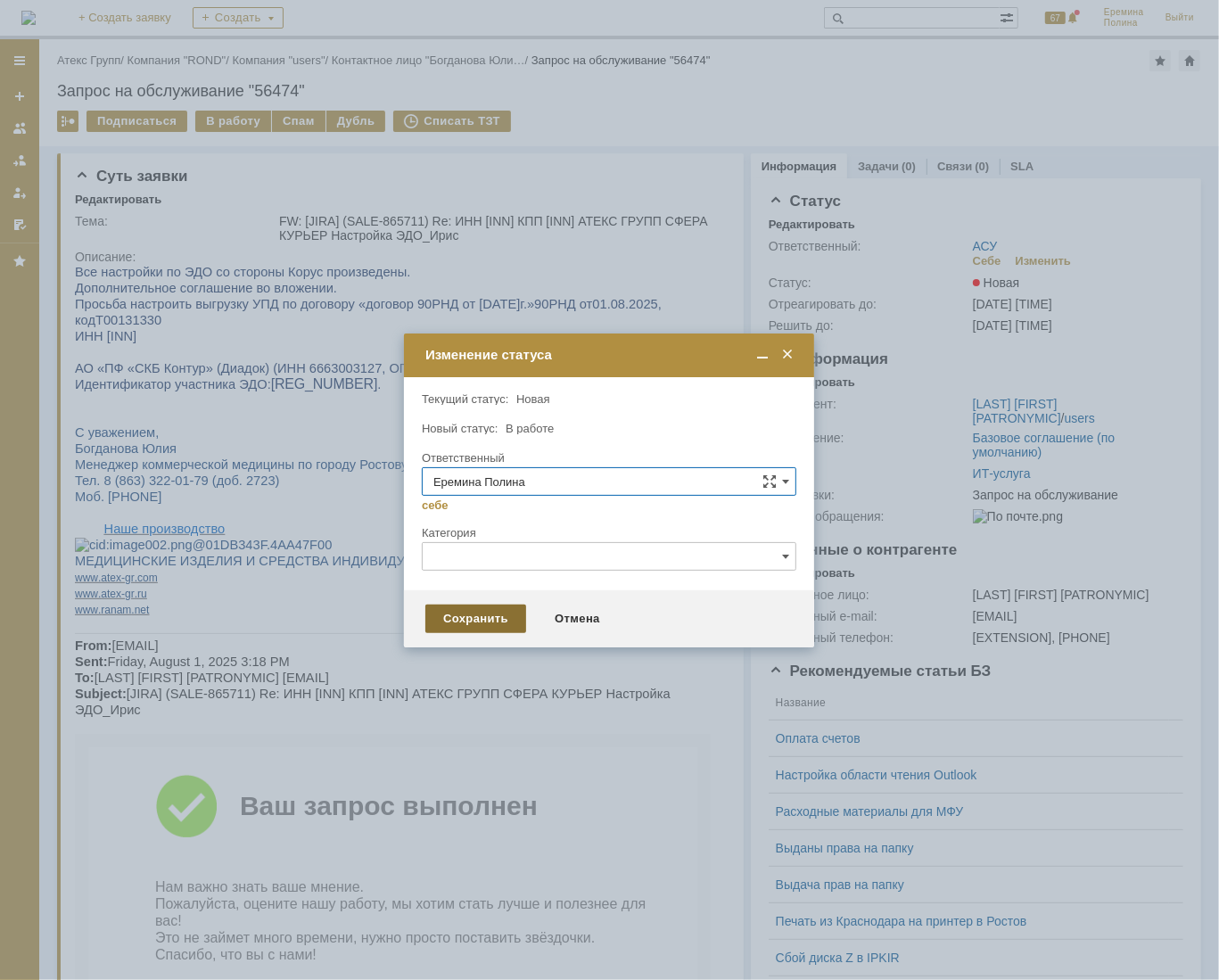click on "Сохранить" at bounding box center [475, 619] 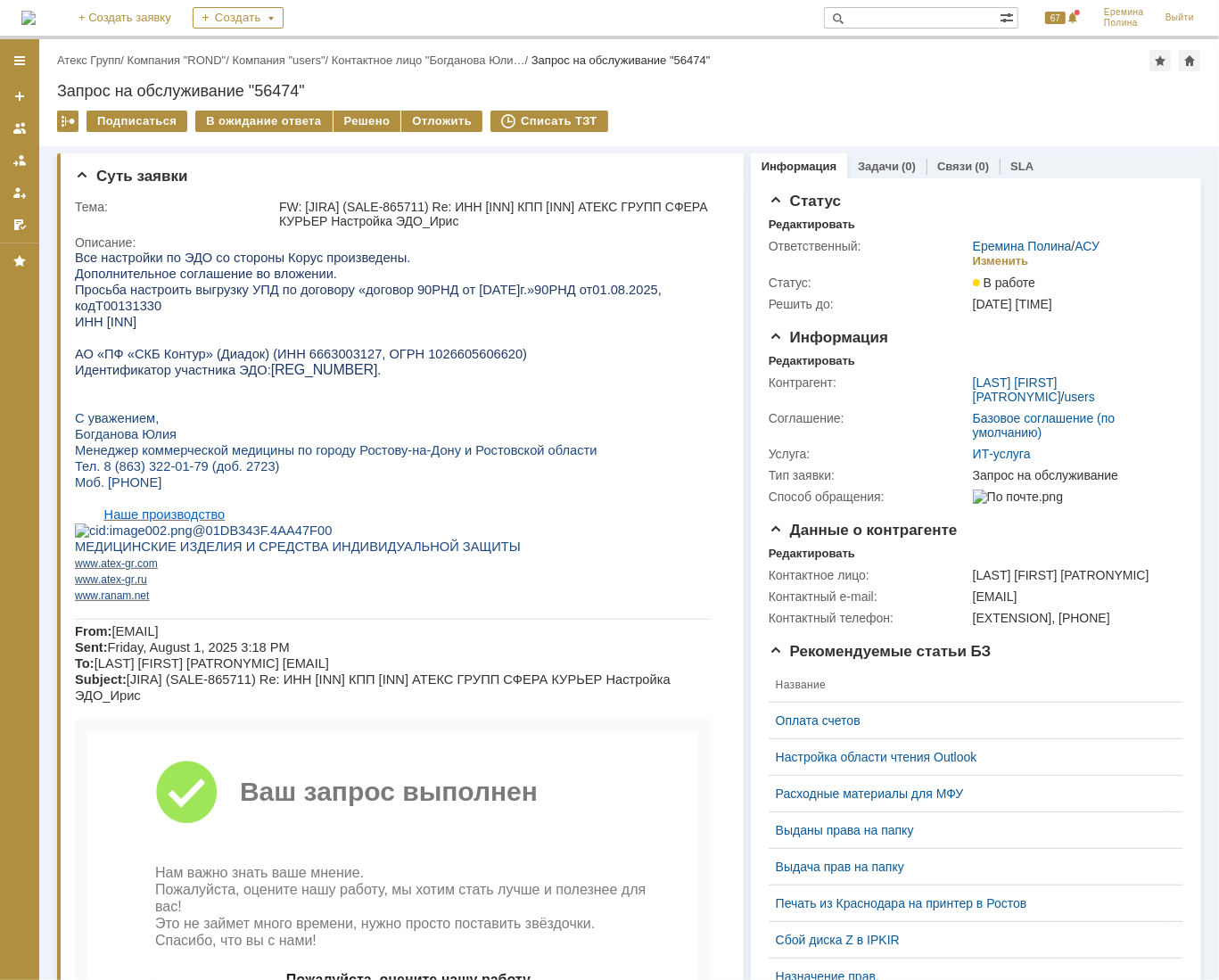 scroll, scrollTop: 0, scrollLeft: 0, axis: both 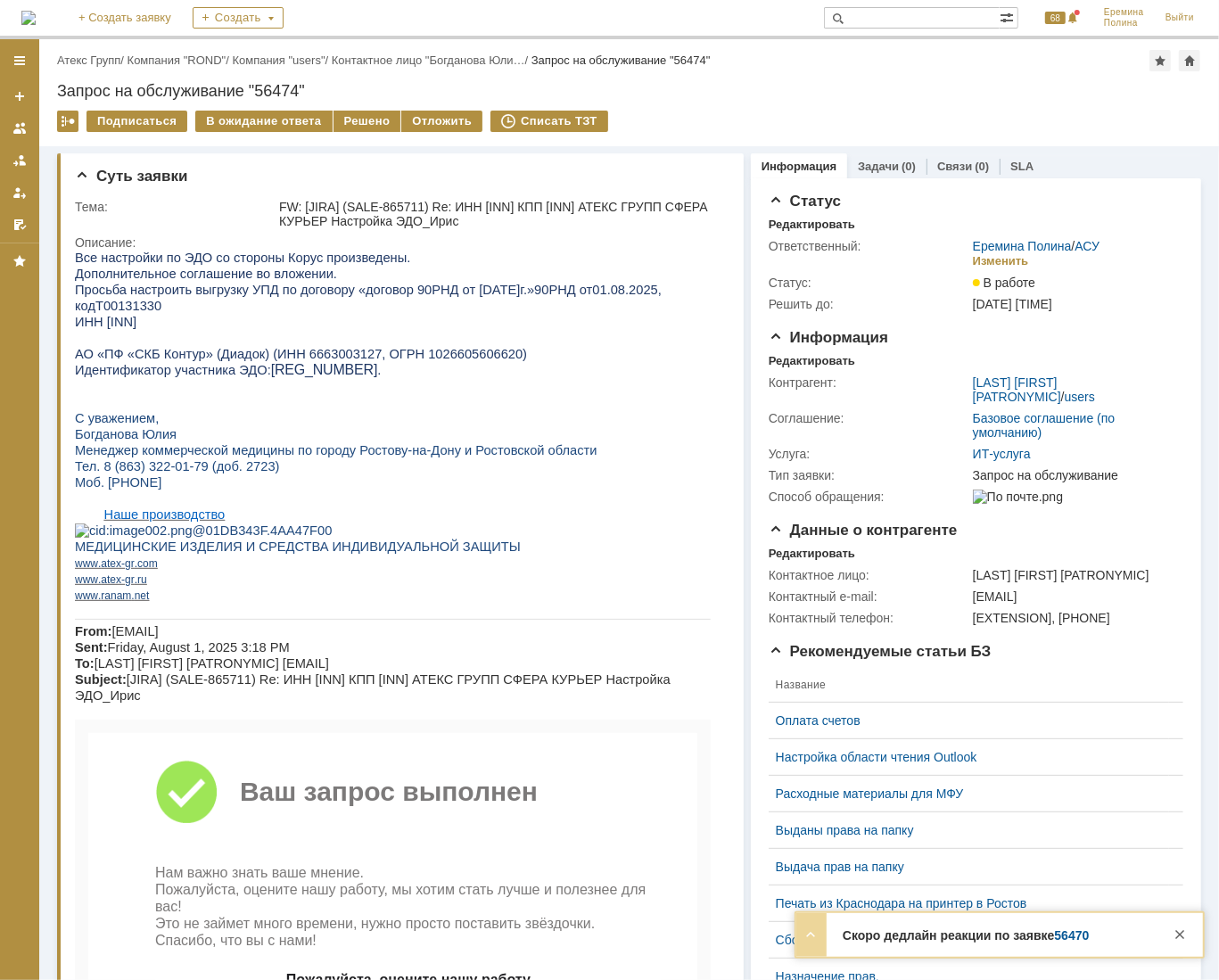 drag, startPoint x: 253, startPoint y: 376, endPoint x: 572, endPoint y: 382, distance: 319.05642 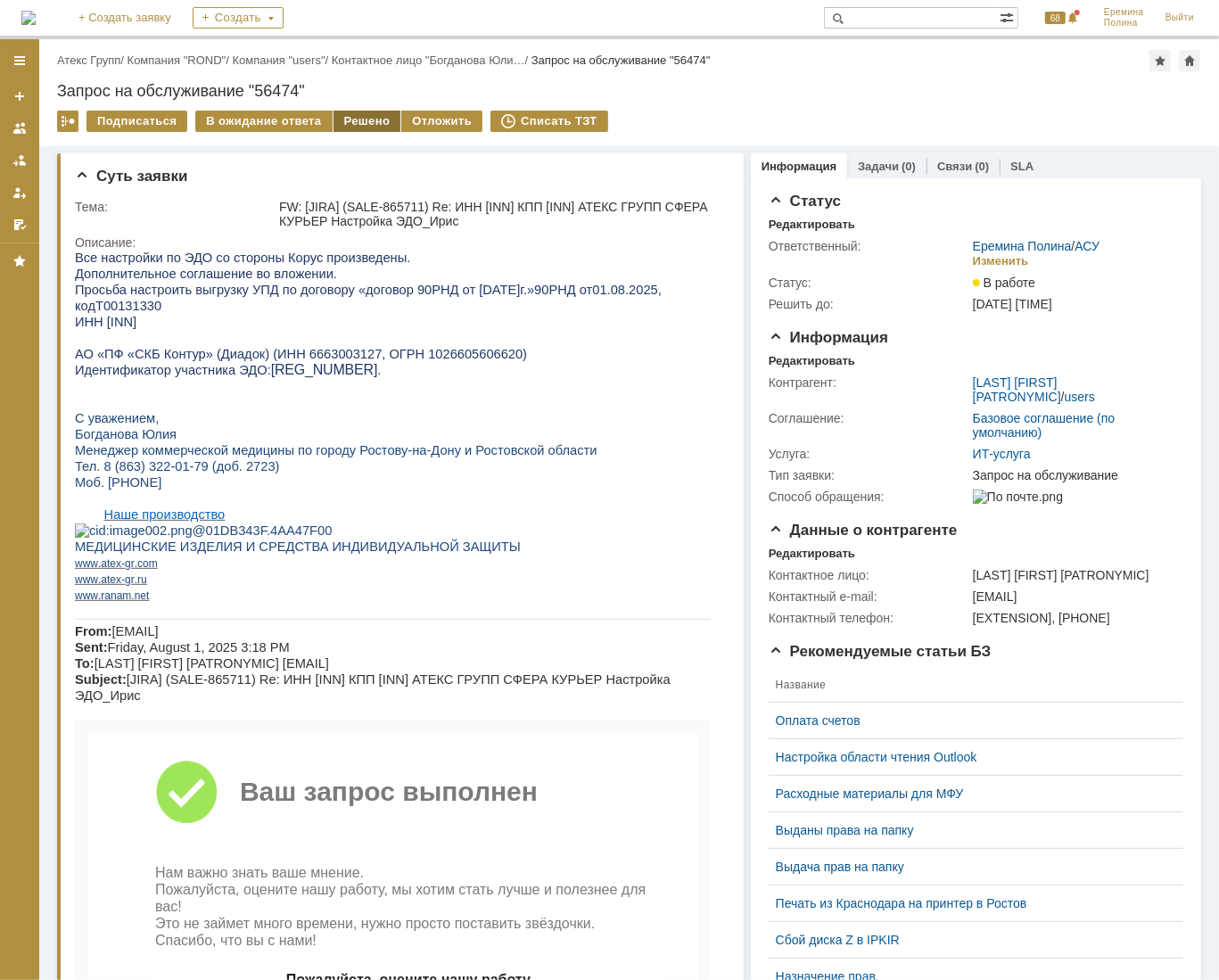 click on "Решено" at bounding box center (367, 121) 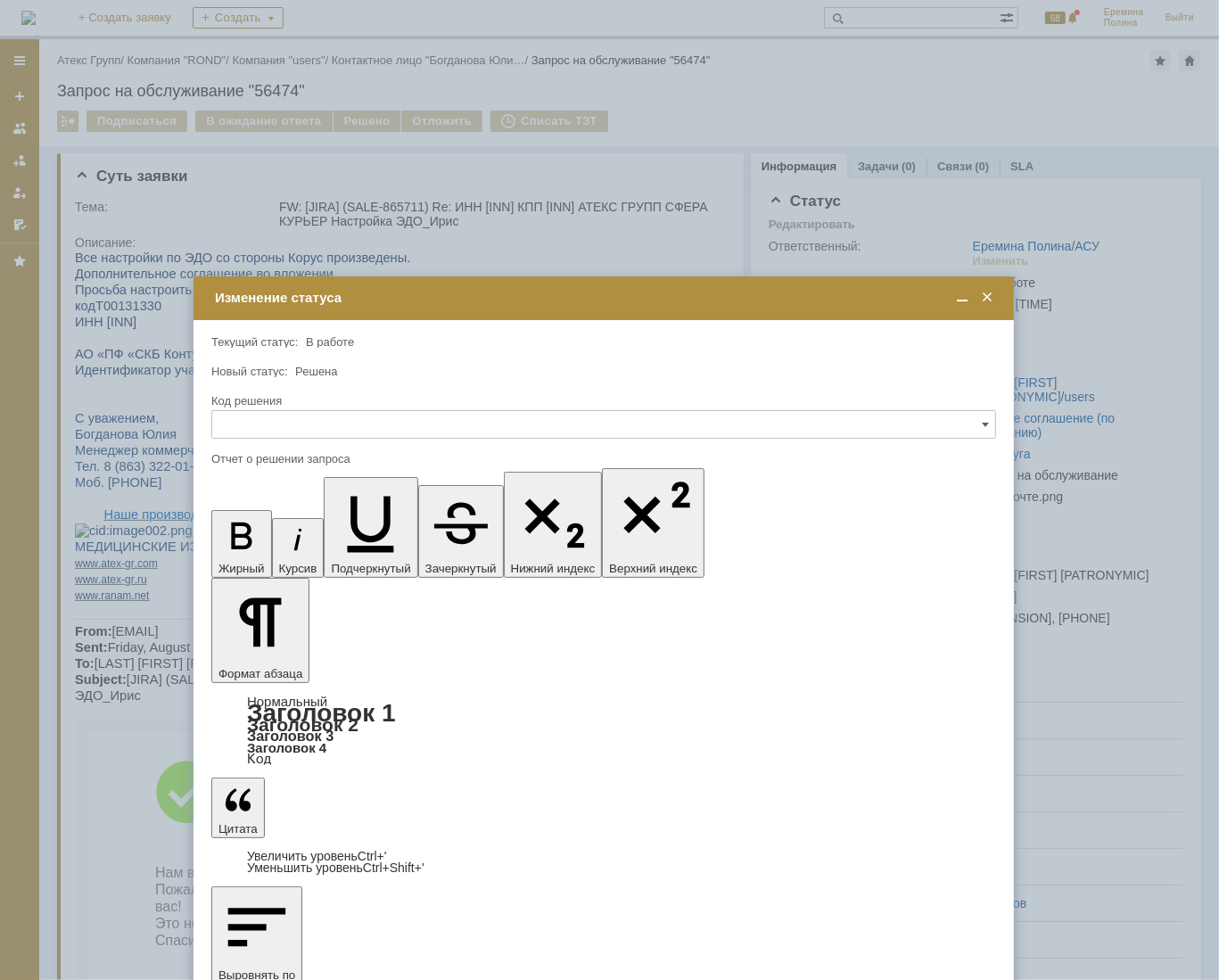 scroll, scrollTop: 0, scrollLeft: 0, axis: both 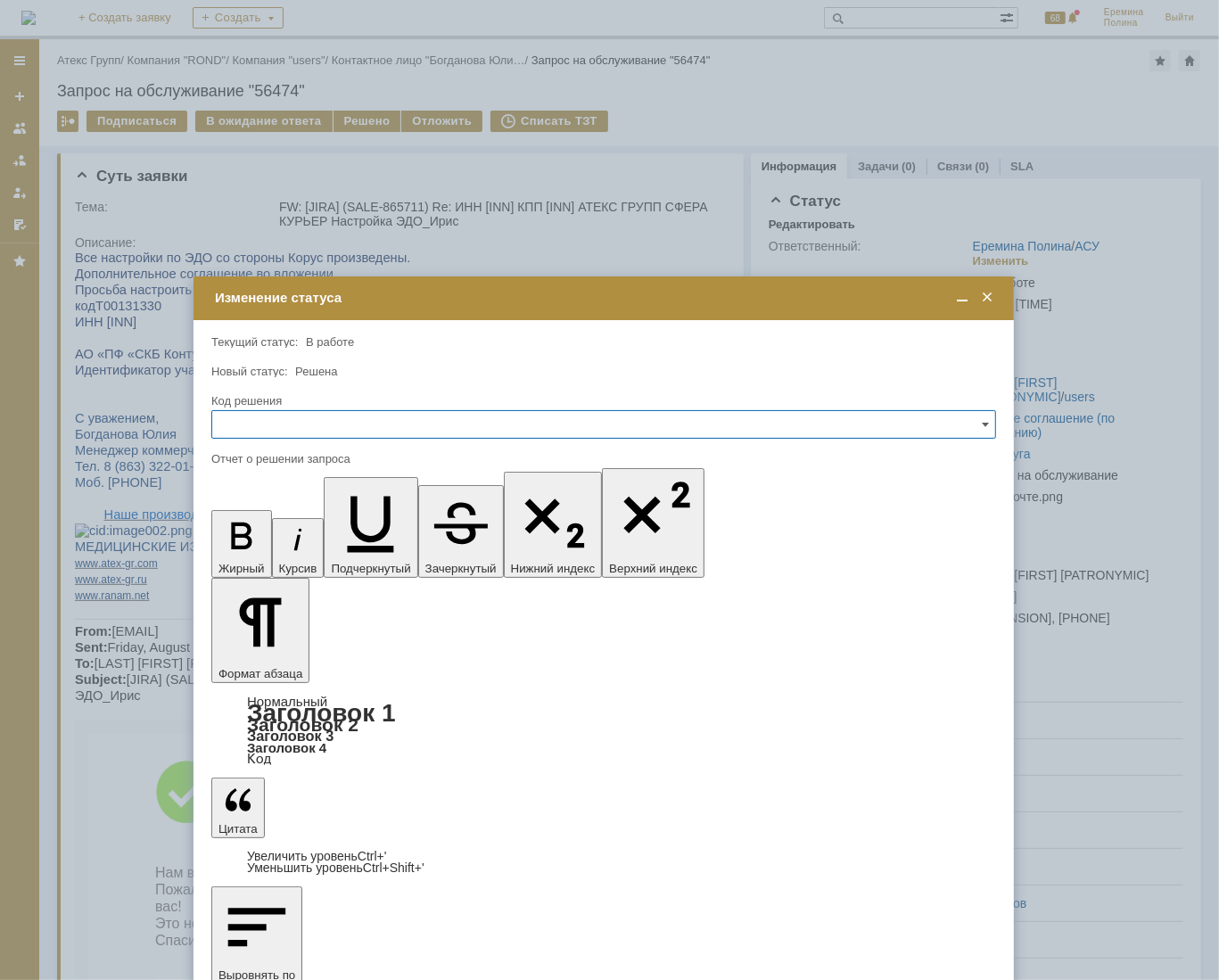 click at bounding box center [356, 5295] 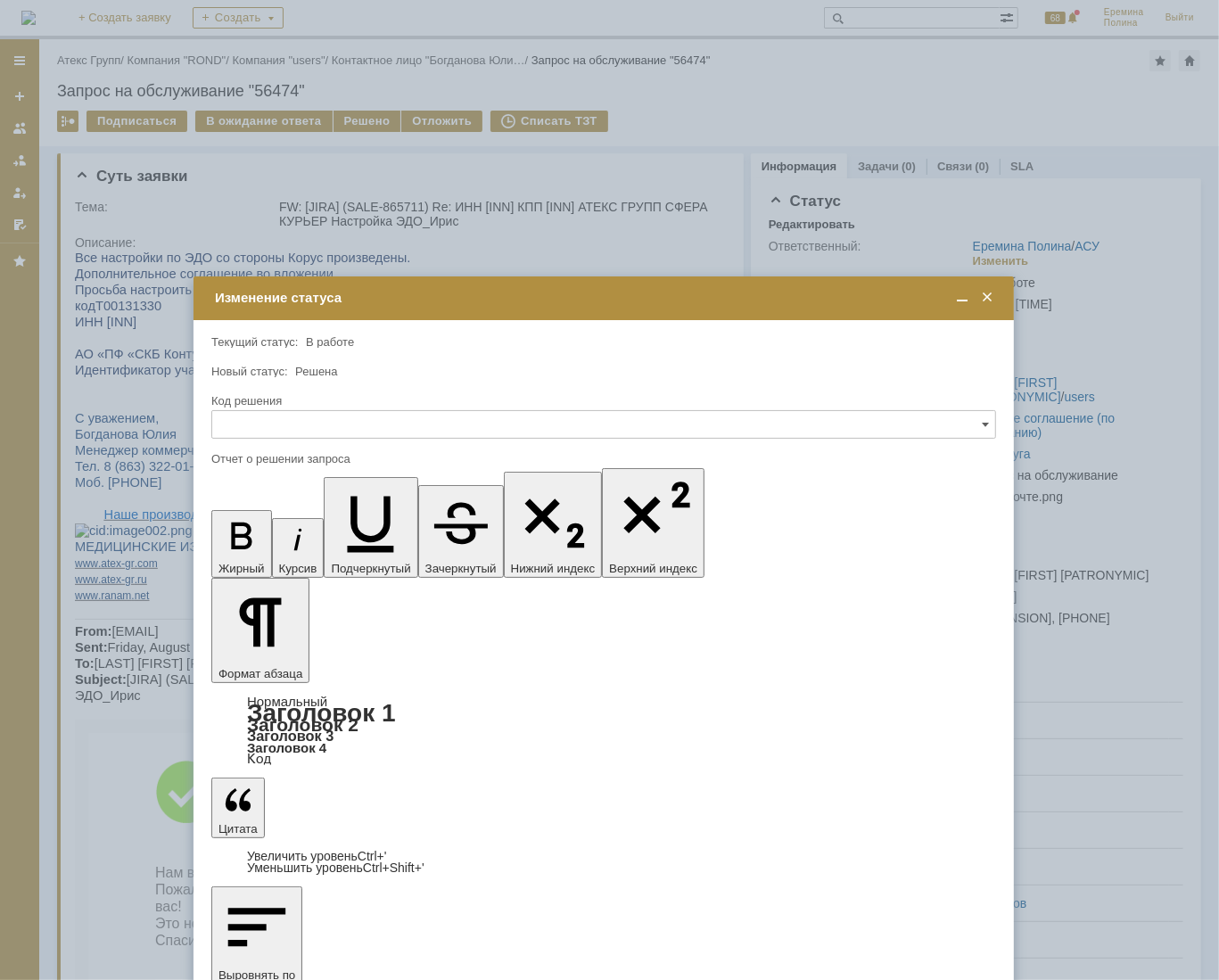 type 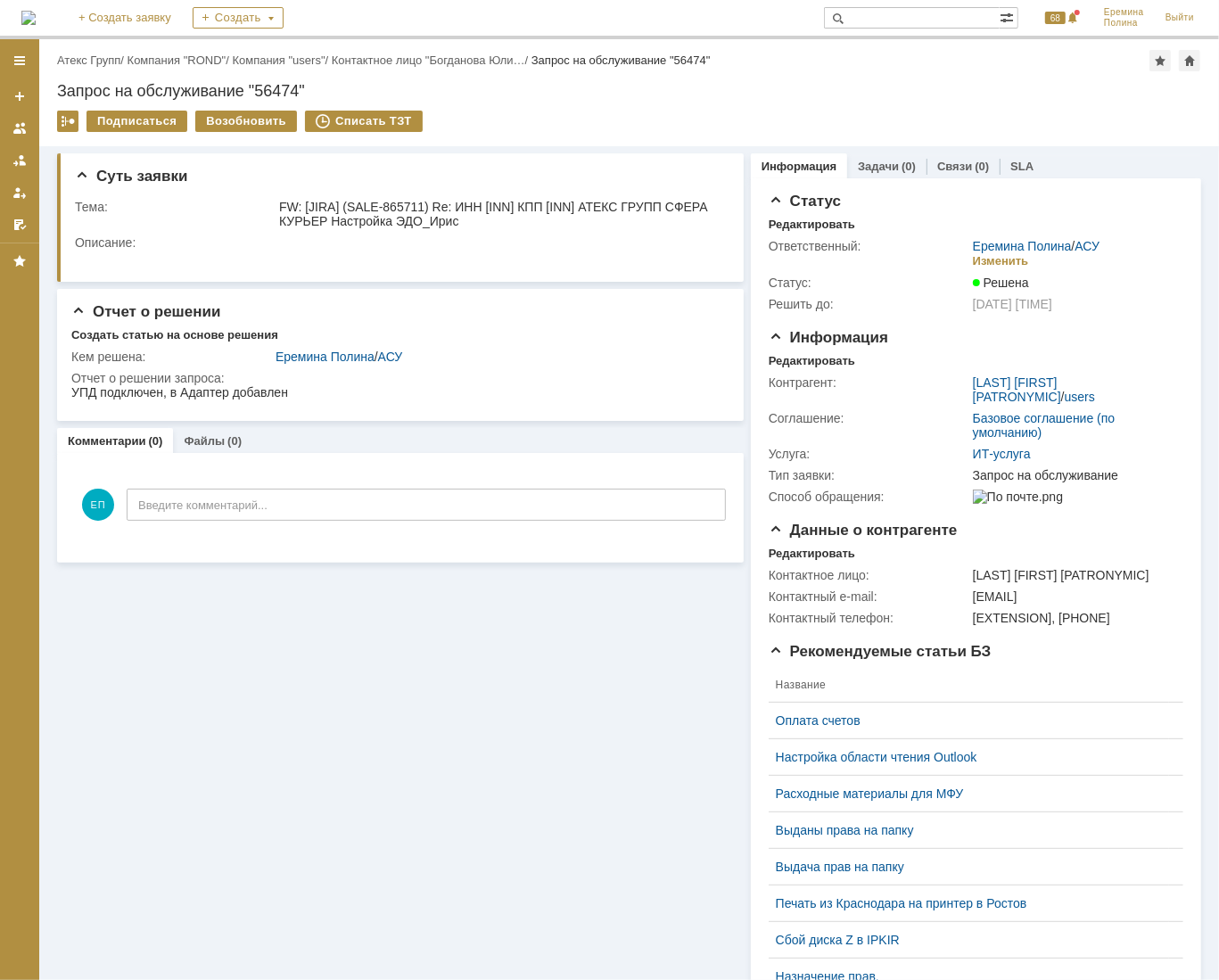 scroll, scrollTop: 0, scrollLeft: 0, axis: both 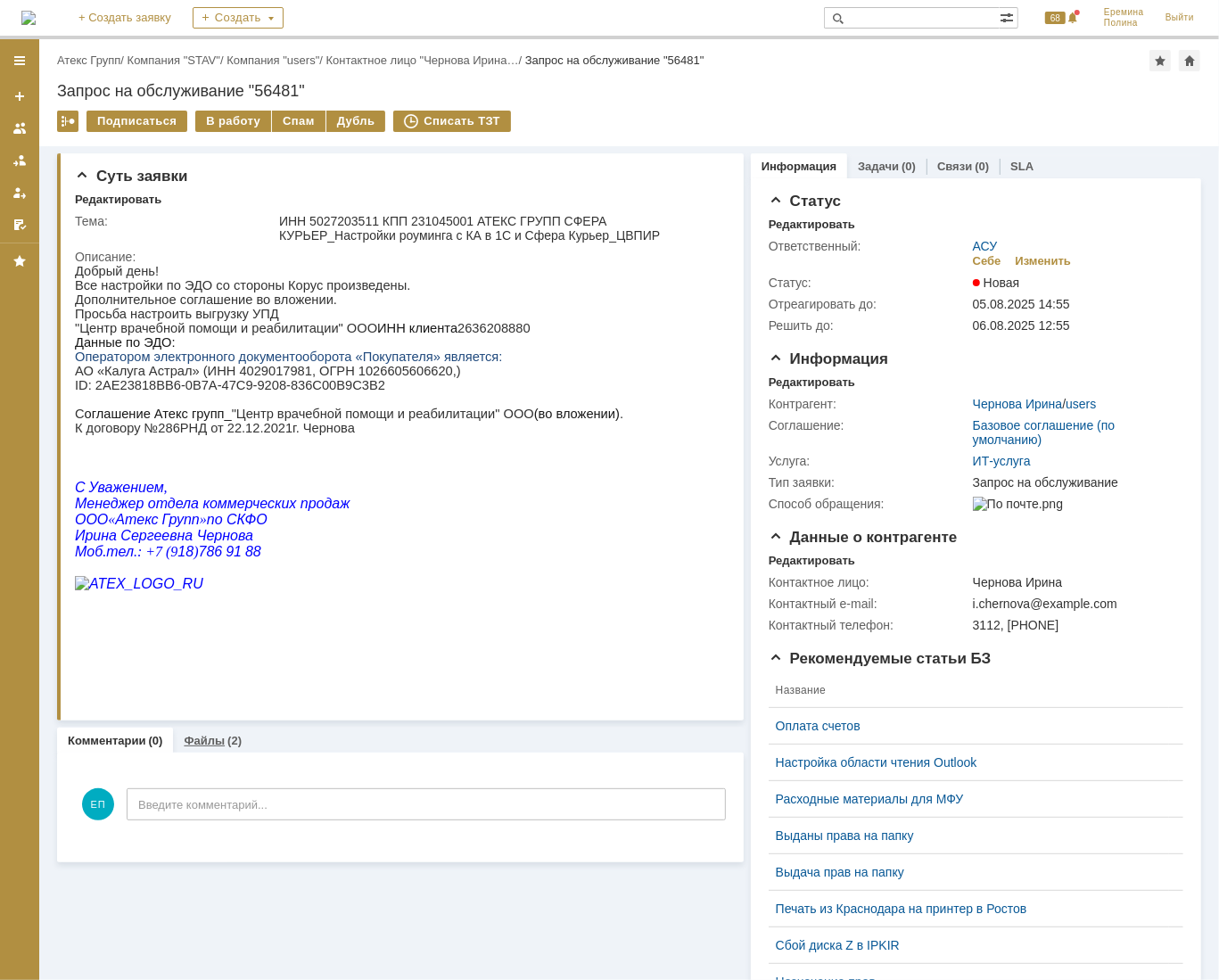 click on "Файлы" at bounding box center [204, 740] 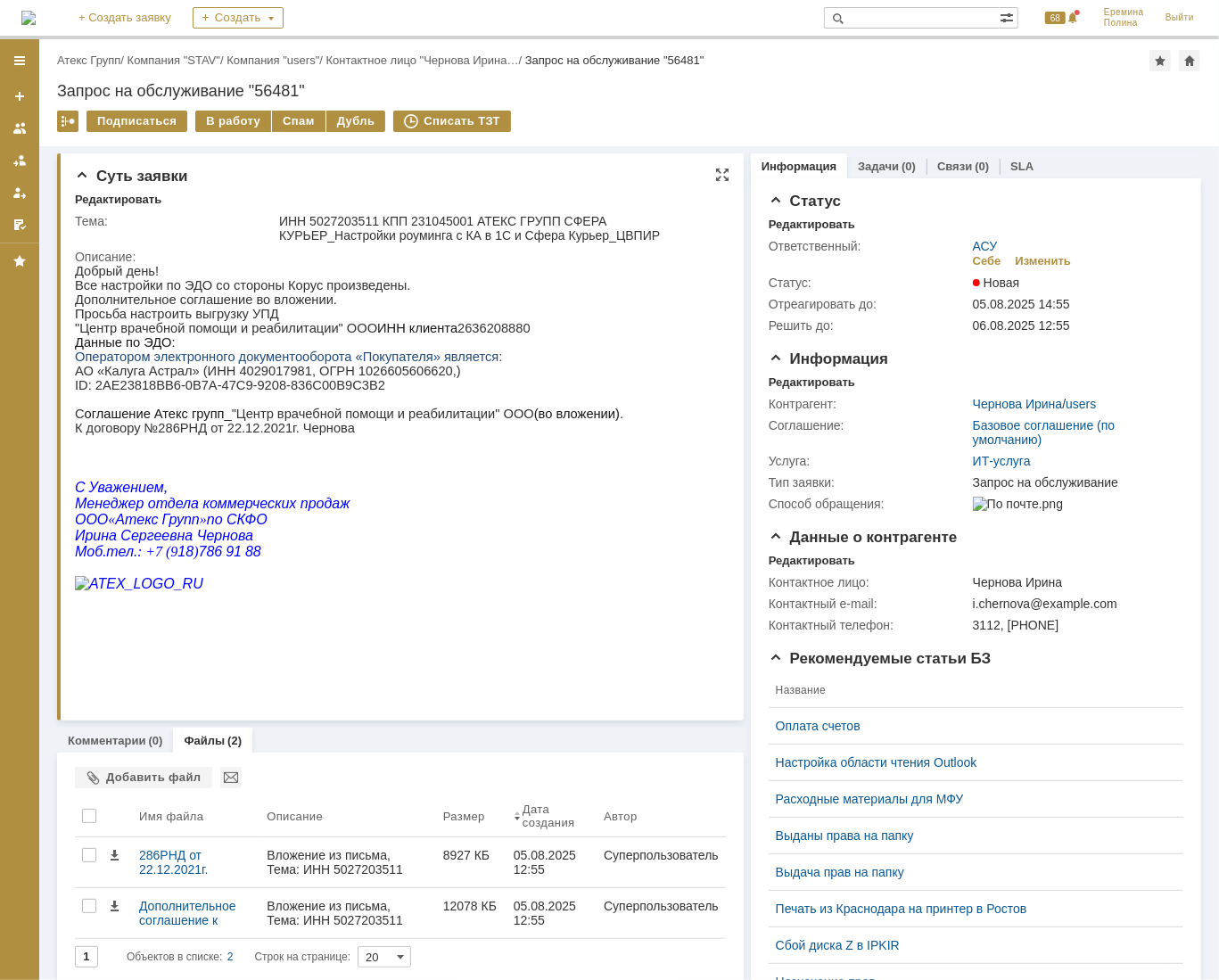scroll, scrollTop: 135, scrollLeft: 0, axis: vertical 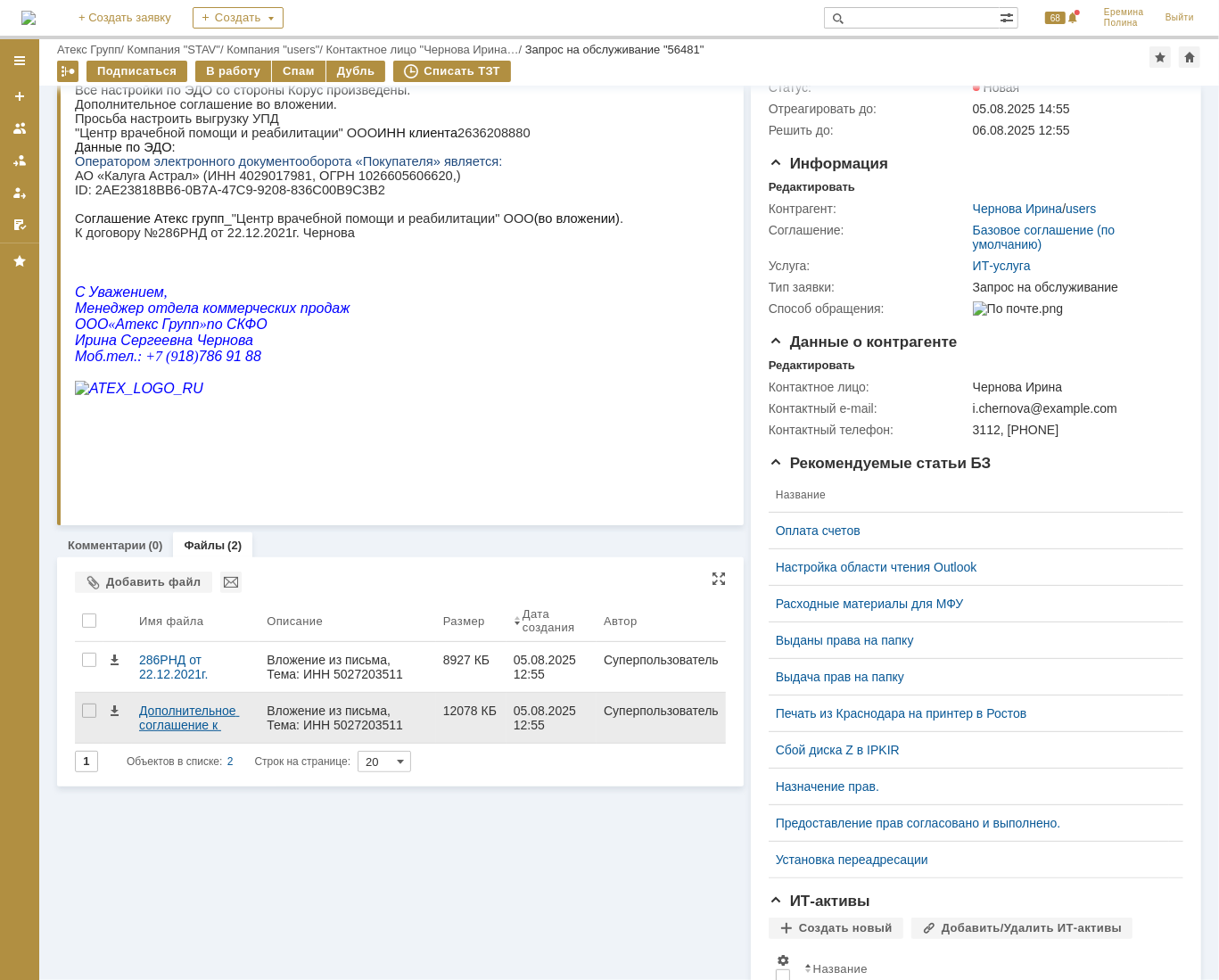 click on "Дополнительное соглашение к договору №286РНД.pdf" at bounding box center [195, 718] 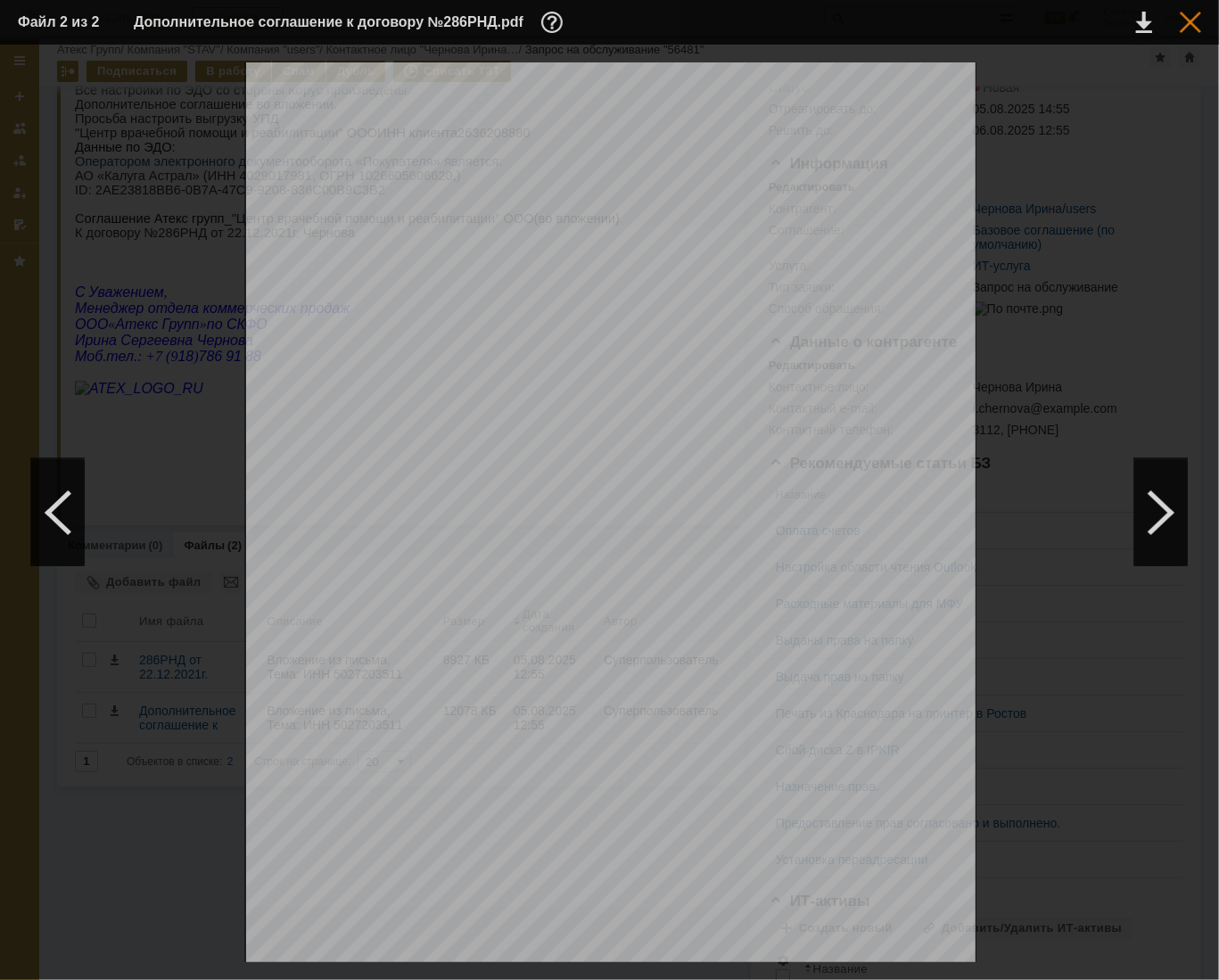 click at bounding box center [1190, 22] 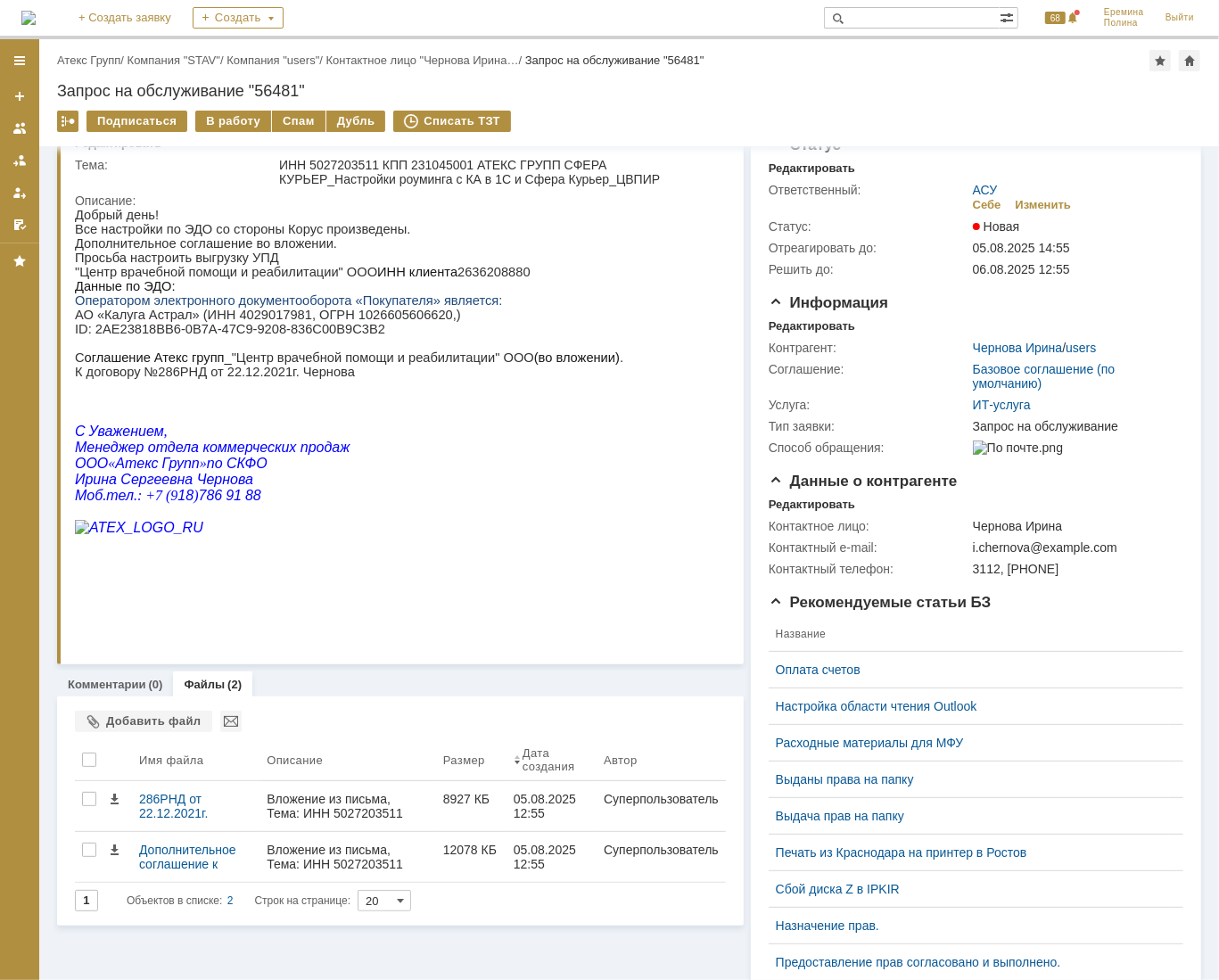 scroll, scrollTop: 0, scrollLeft: 0, axis: both 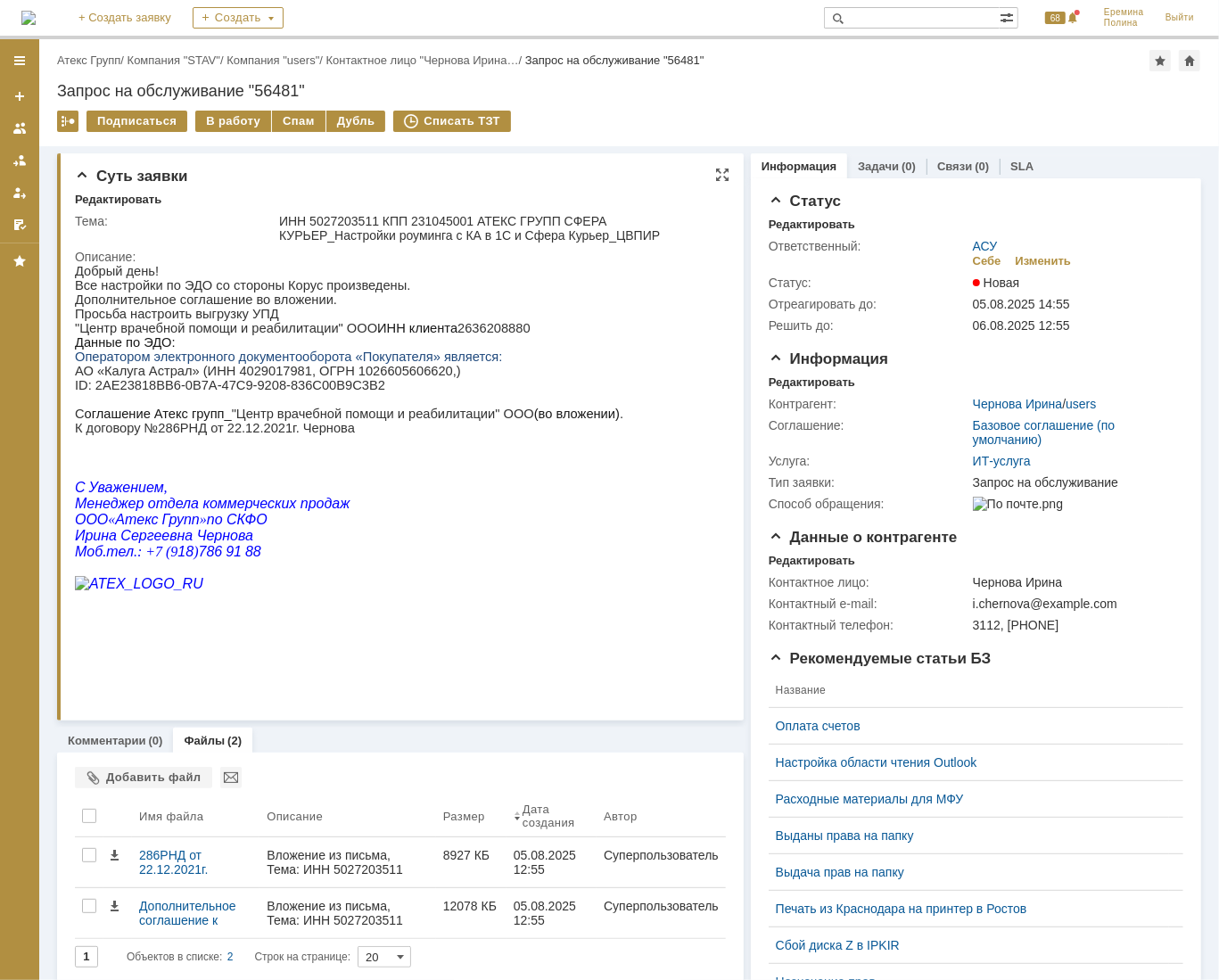 click on ""Центр врачебной помощи и реабилитации" ООО   ИНН клиента
2636208880" at bounding box center (348, 327) 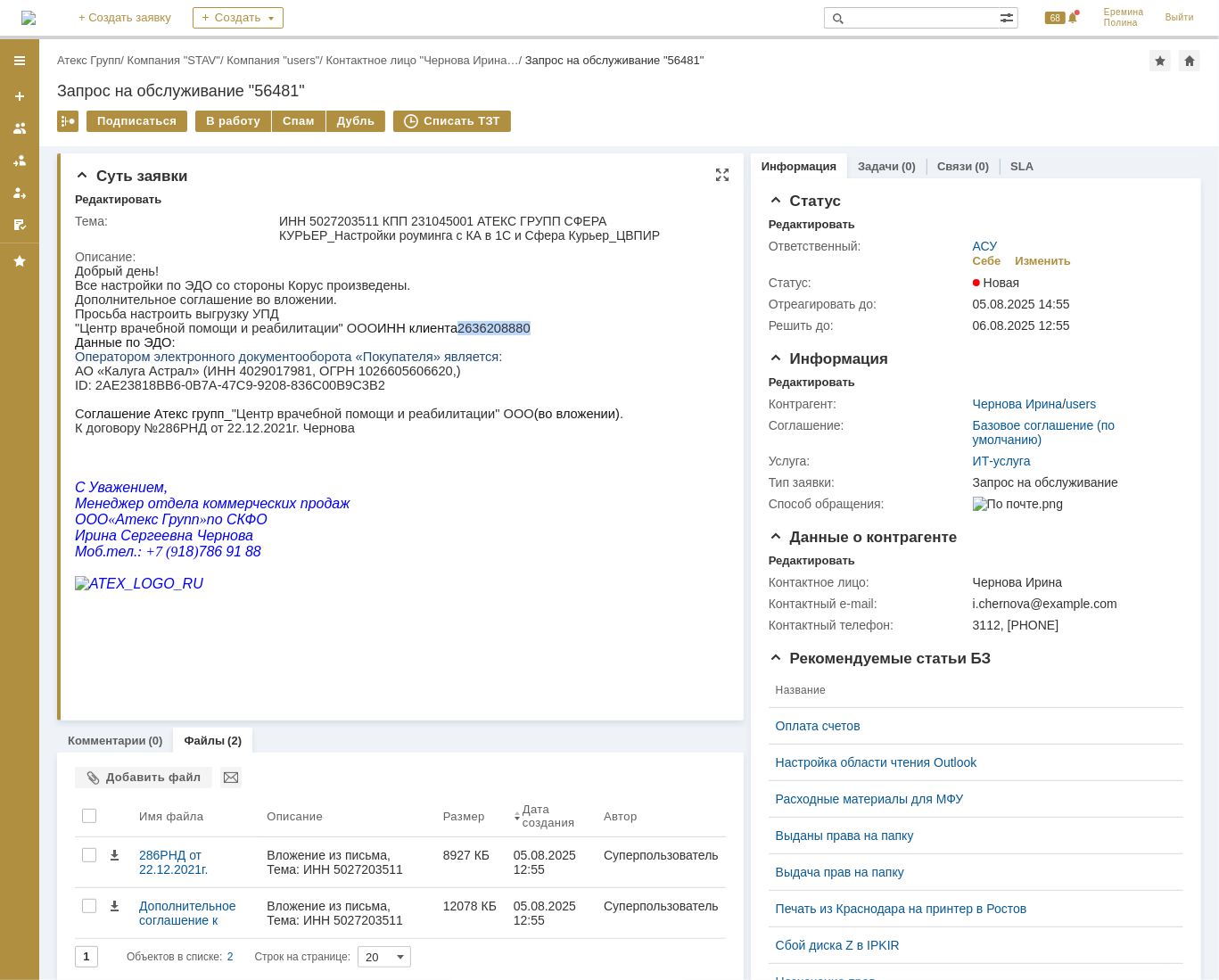 click on ""Центр врачебной помощи и реабилитации" ООО   ИНН клиента
2636208880" at bounding box center [348, 327] 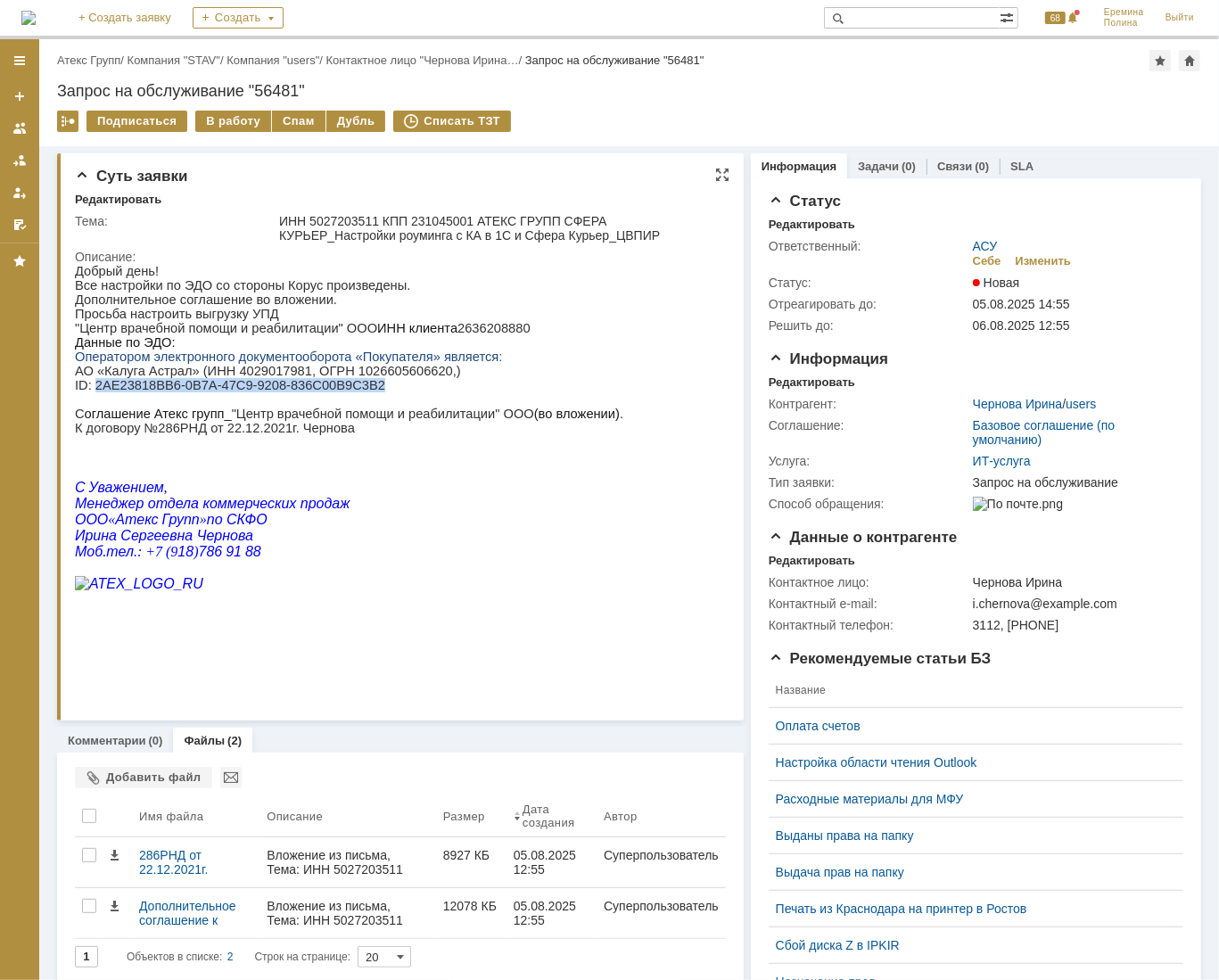 drag, startPoint x: 93, startPoint y: 394, endPoint x: 362, endPoint y: 390, distance: 269.02974 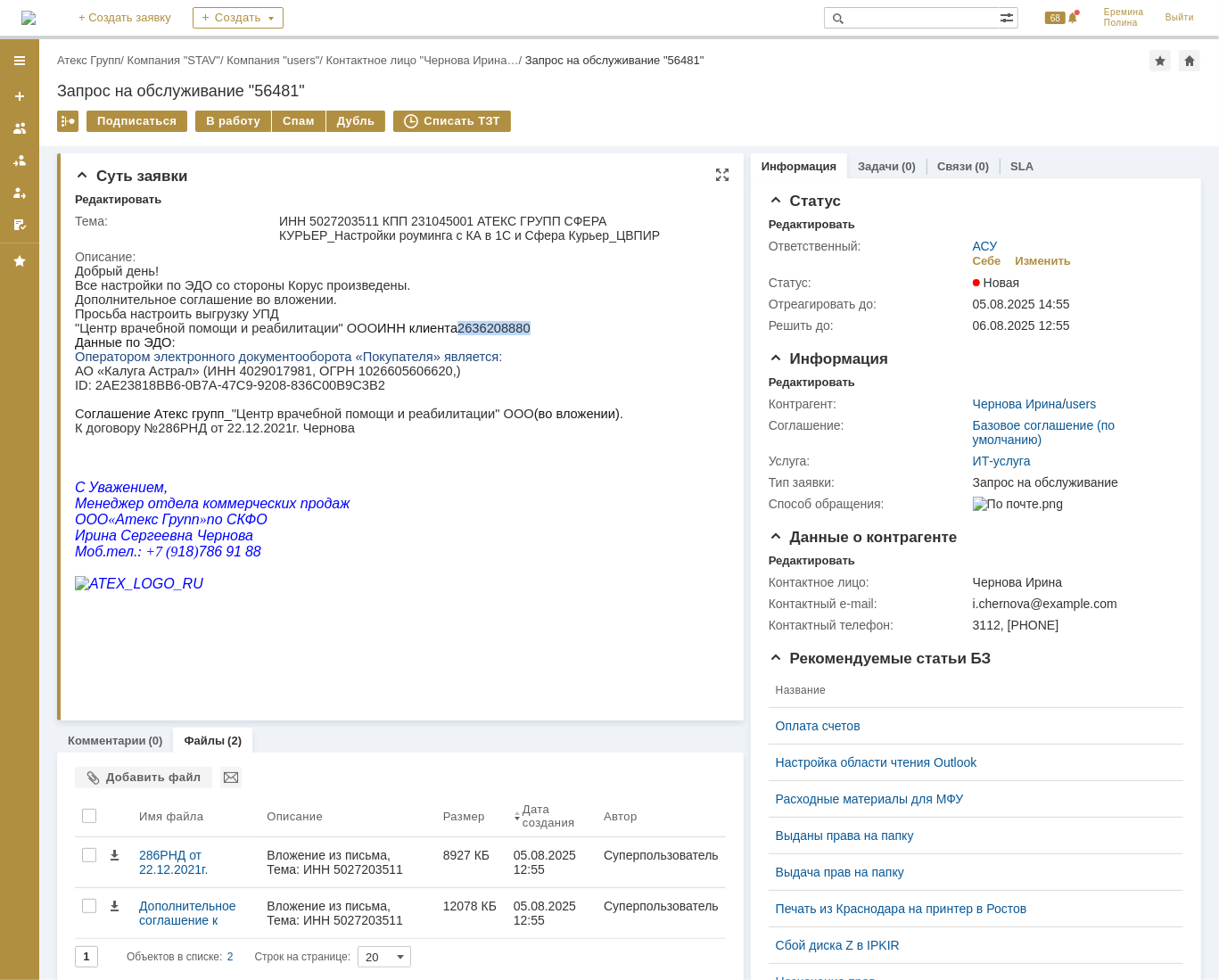 drag, startPoint x: 434, startPoint y: 328, endPoint x: 501, endPoint y: 334, distance: 67.26812 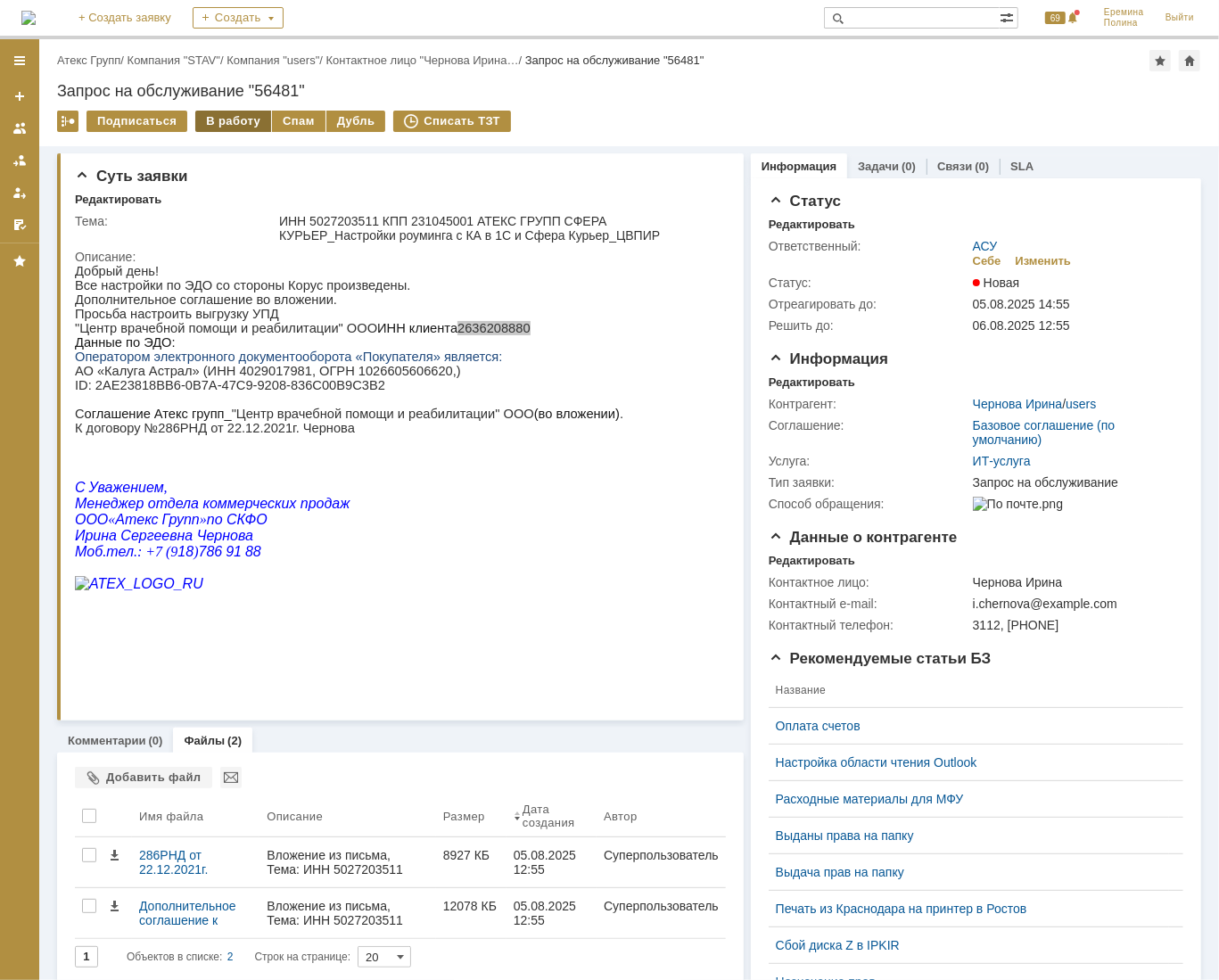 click on "В работу" at bounding box center (233, 121) 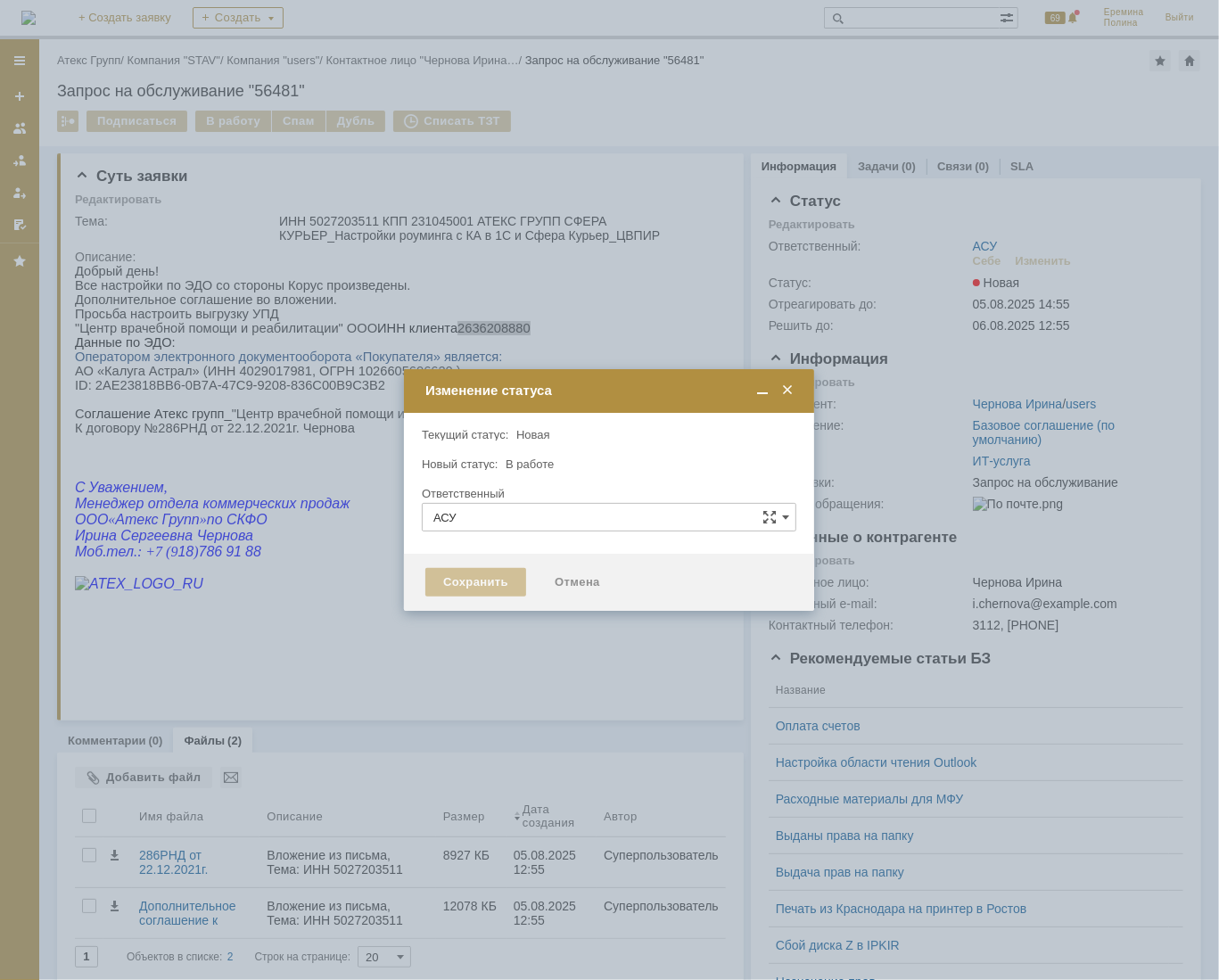 type on "Еремина Полина" 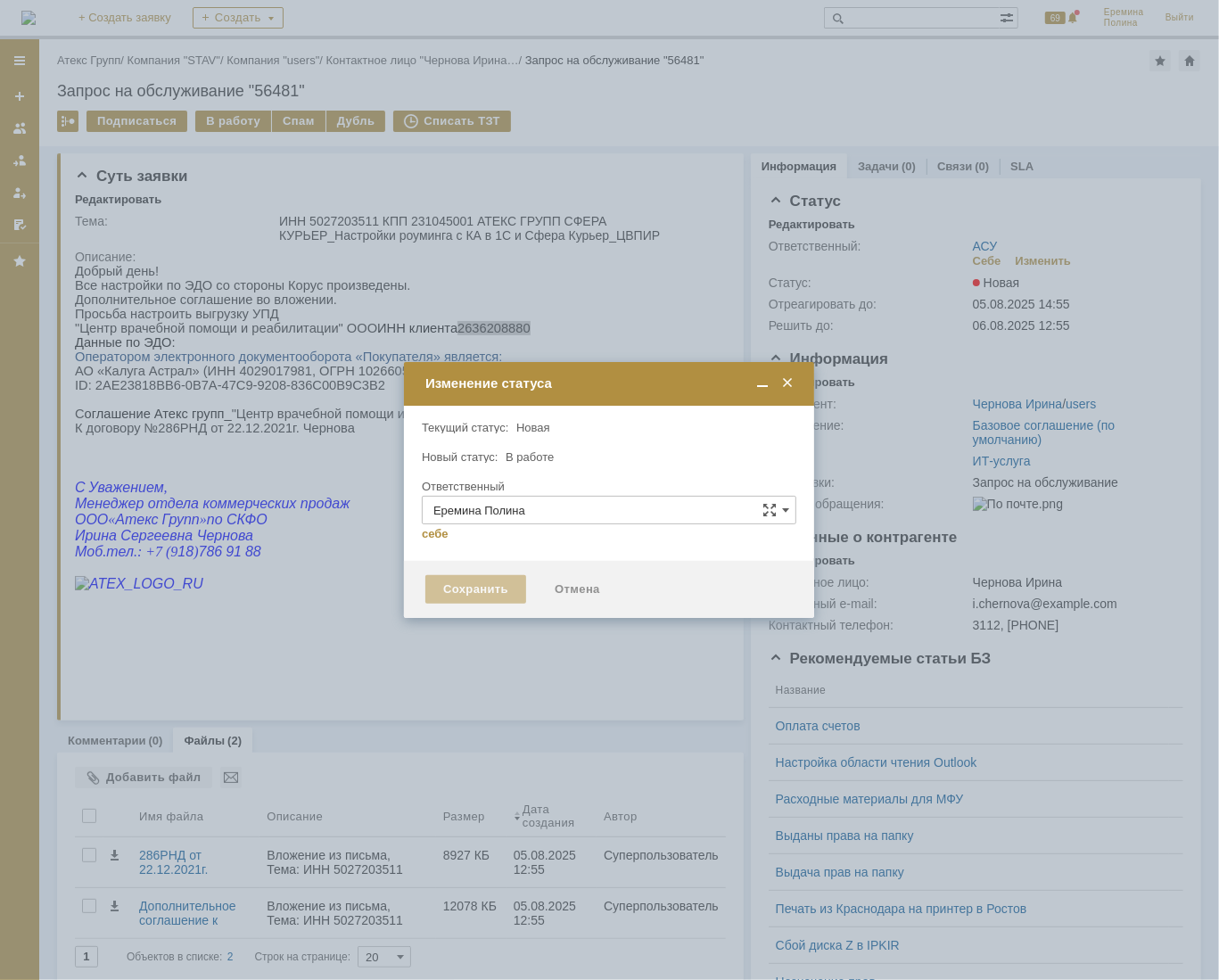 type 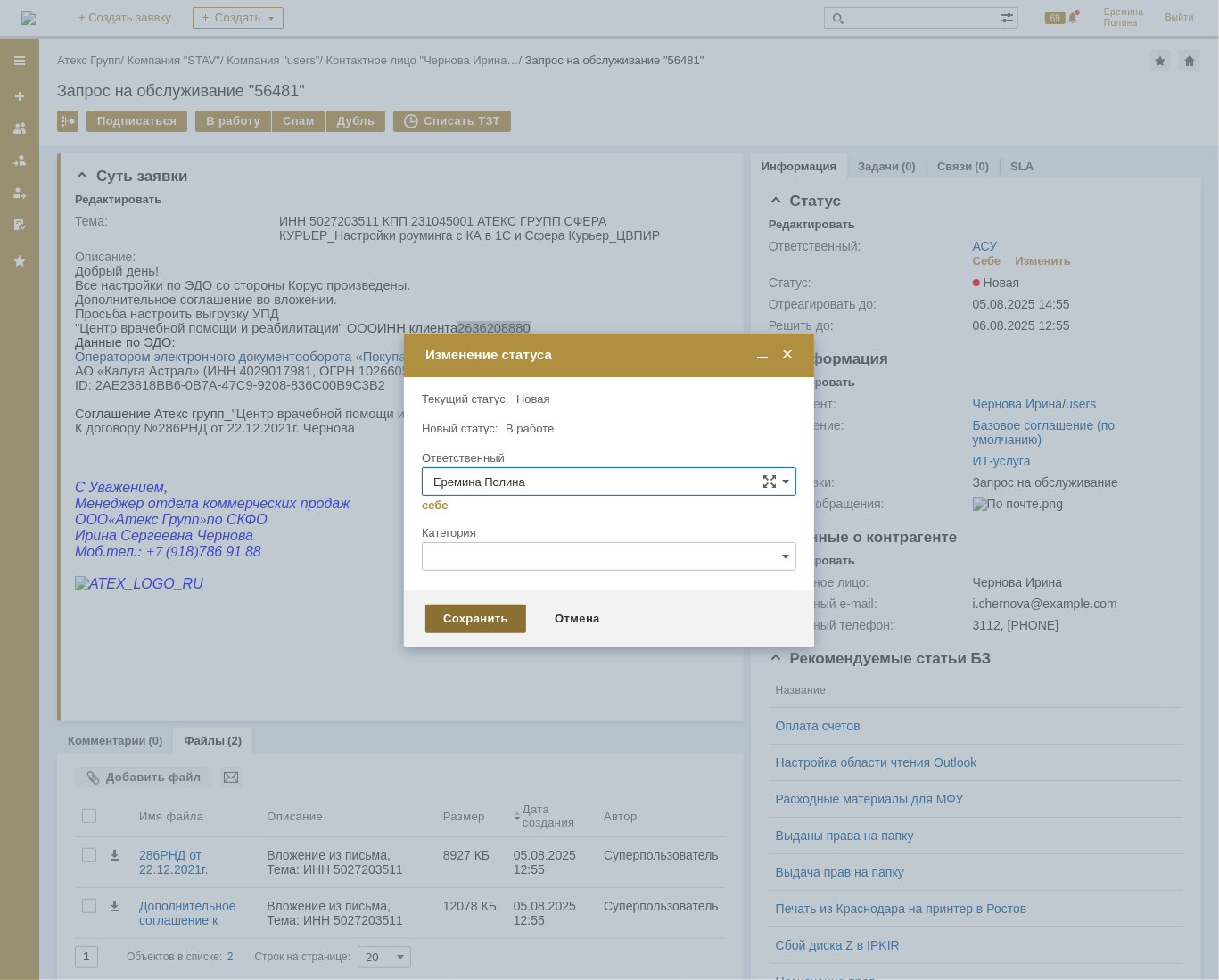 click on "Сохранить" at bounding box center (475, 619) 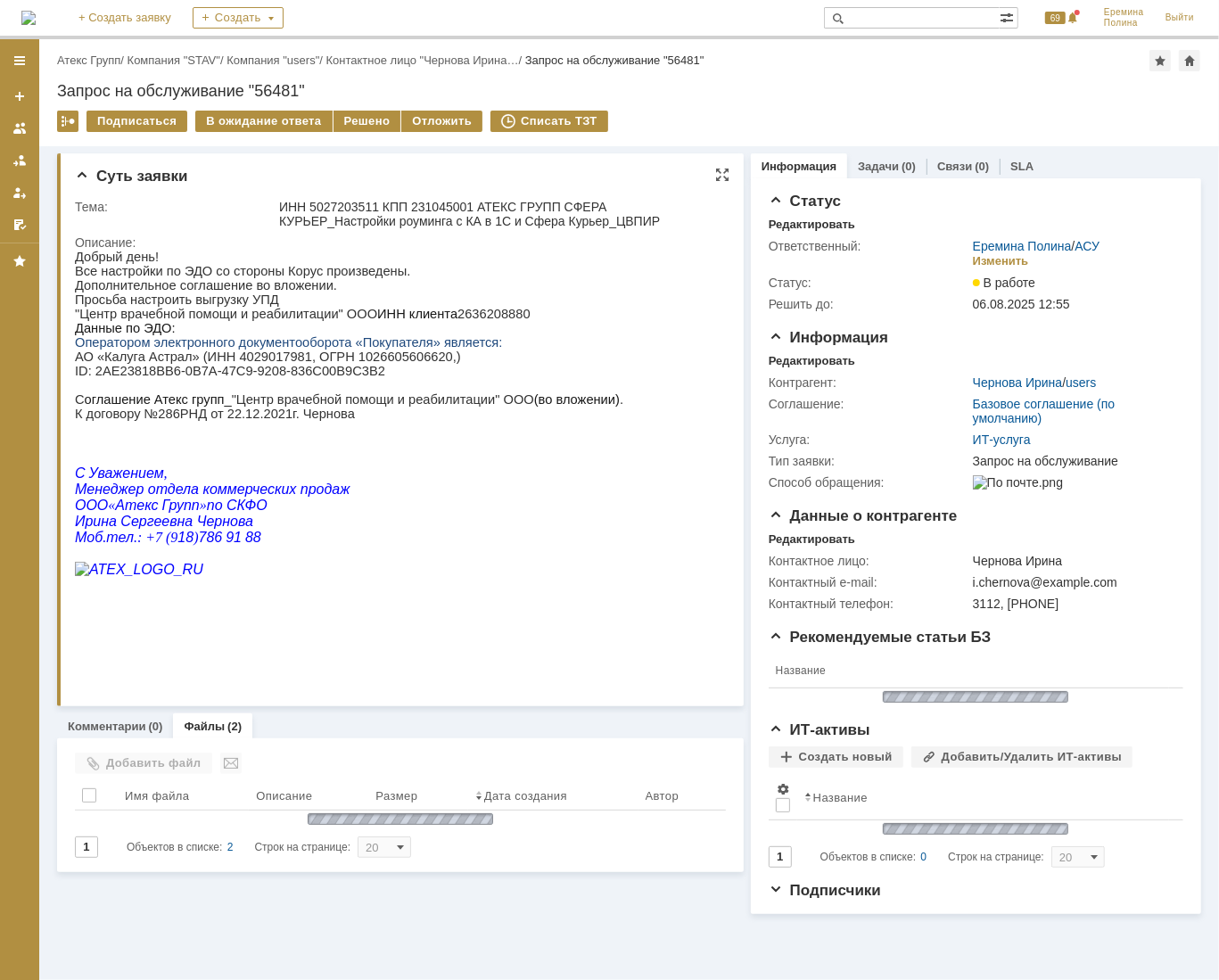 scroll, scrollTop: 0, scrollLeft: 0, axis: both 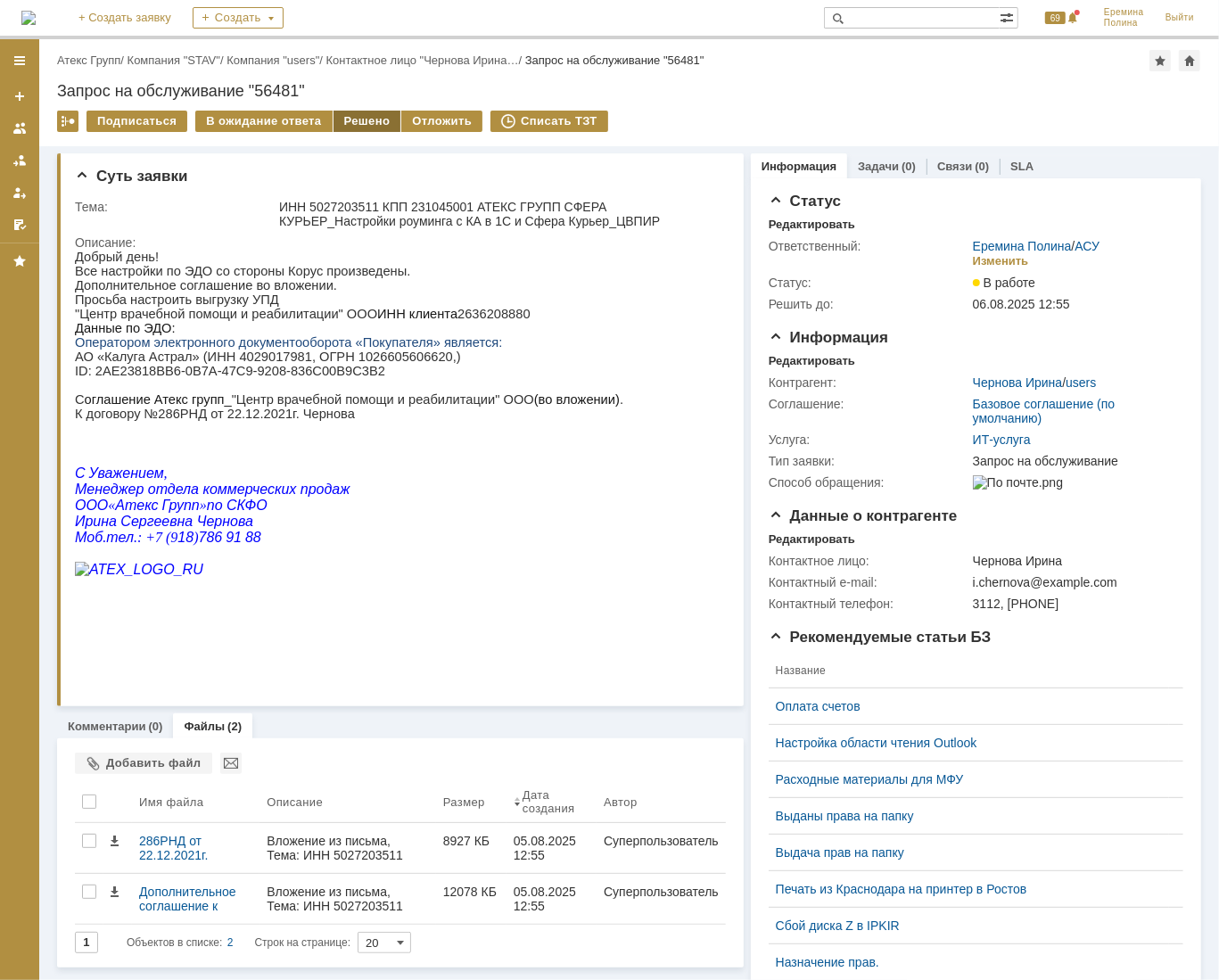 click on "Решено" at bounding box center (367, 121) 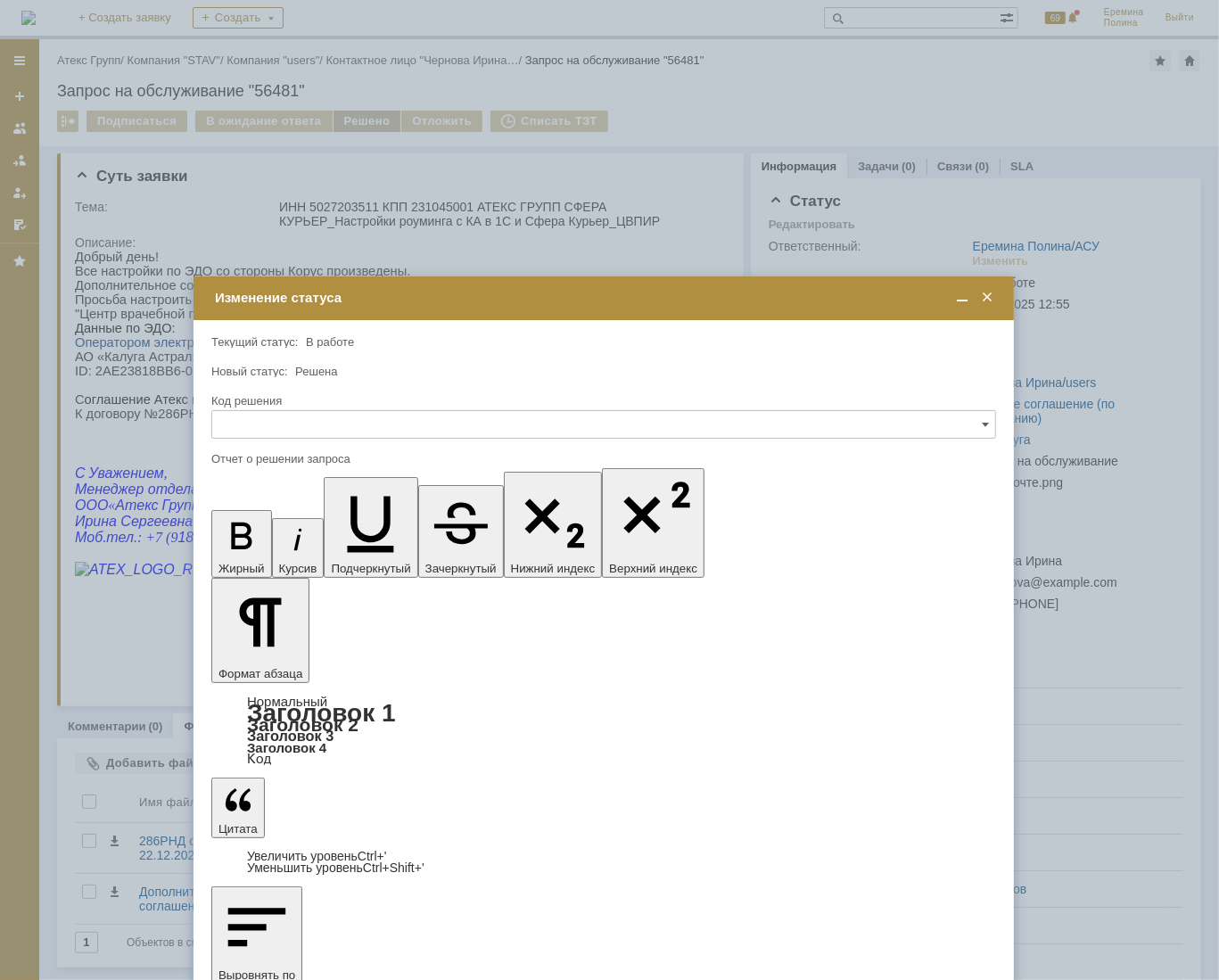 scroll, scrollTop: 0, scrollLeft: 0, axis: both 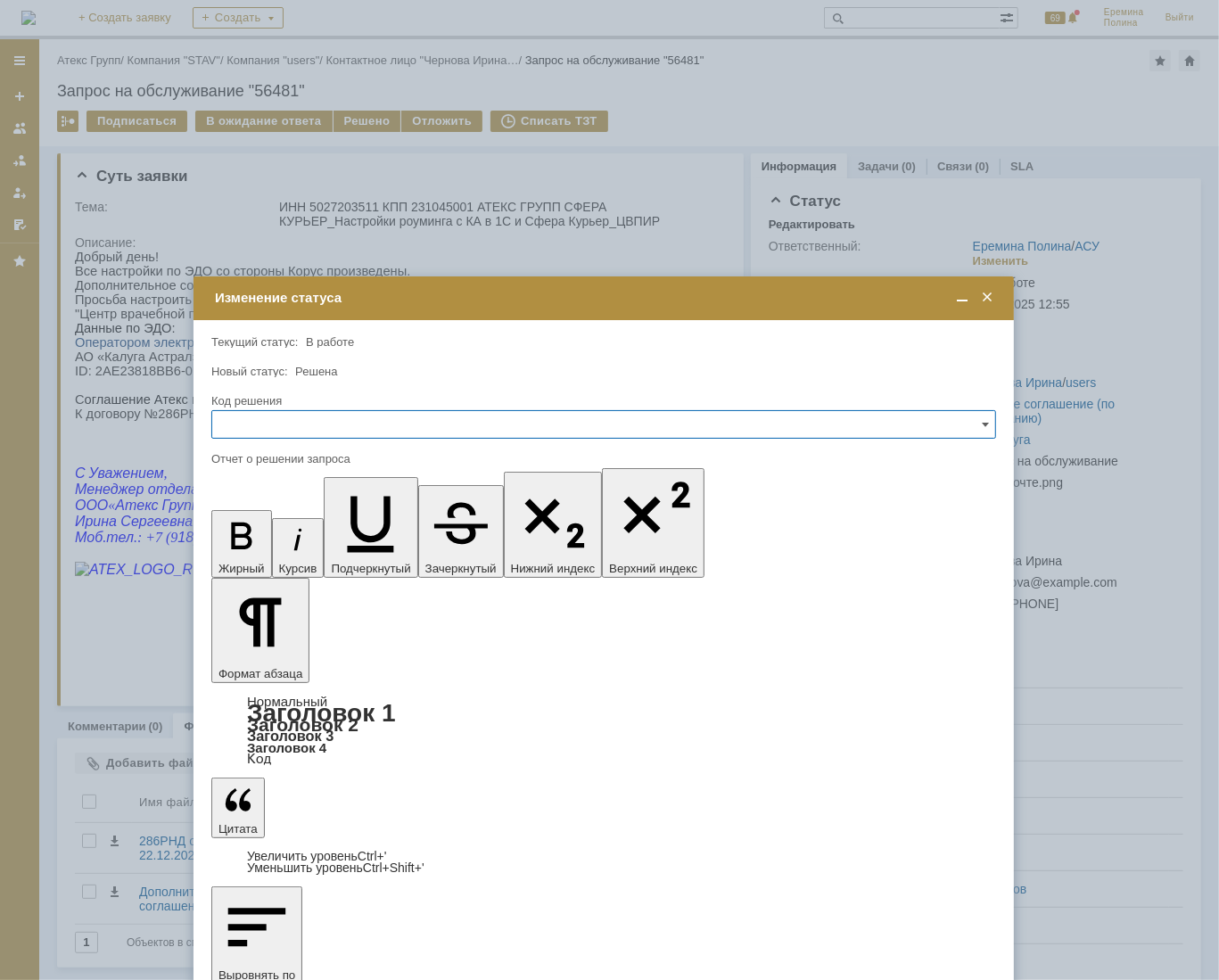 click at bounding box center (356, 5295) 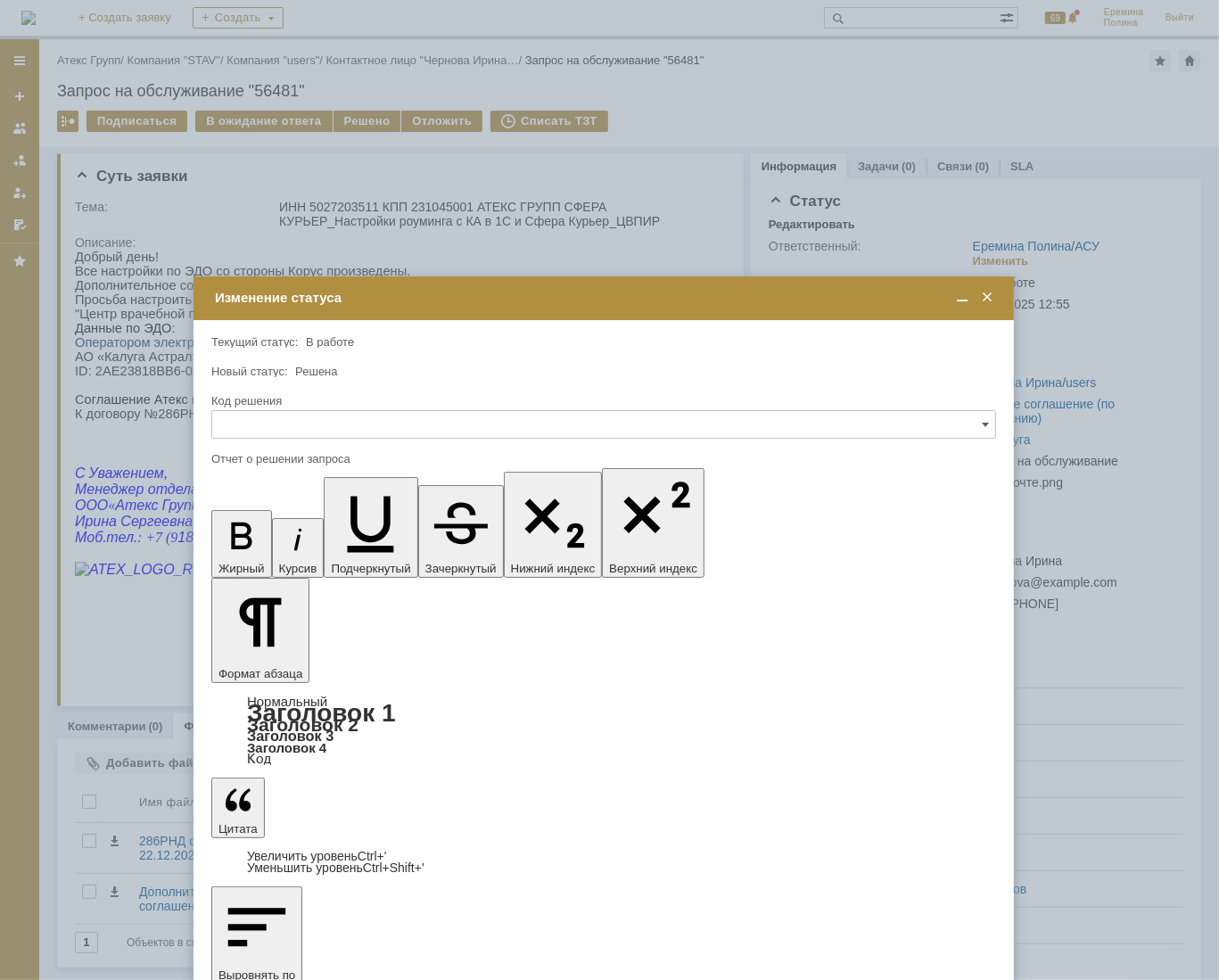 click at bounding box center (356, 5261) 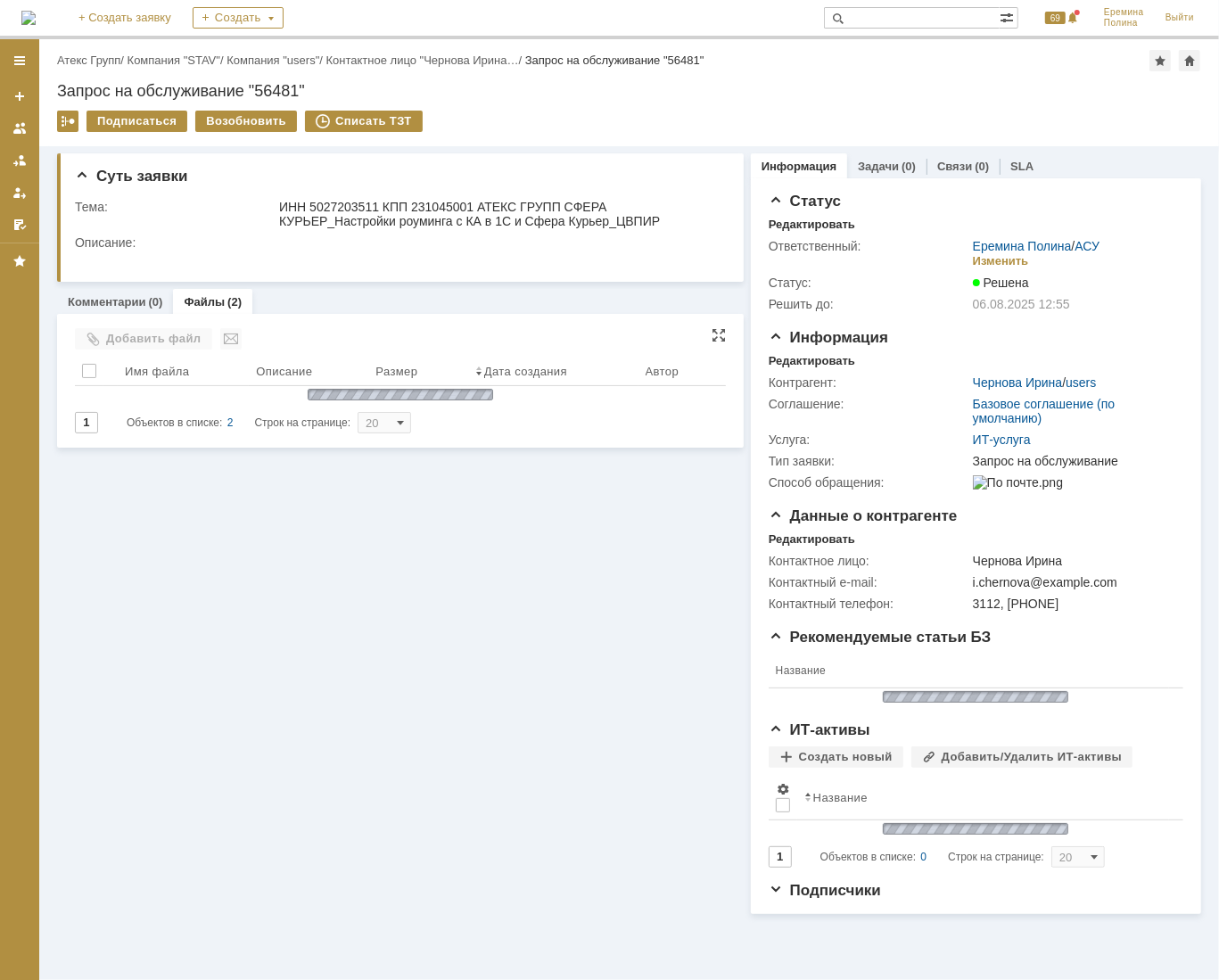scroll, scrollTop: 0, scrollLeft: 0, axis: both 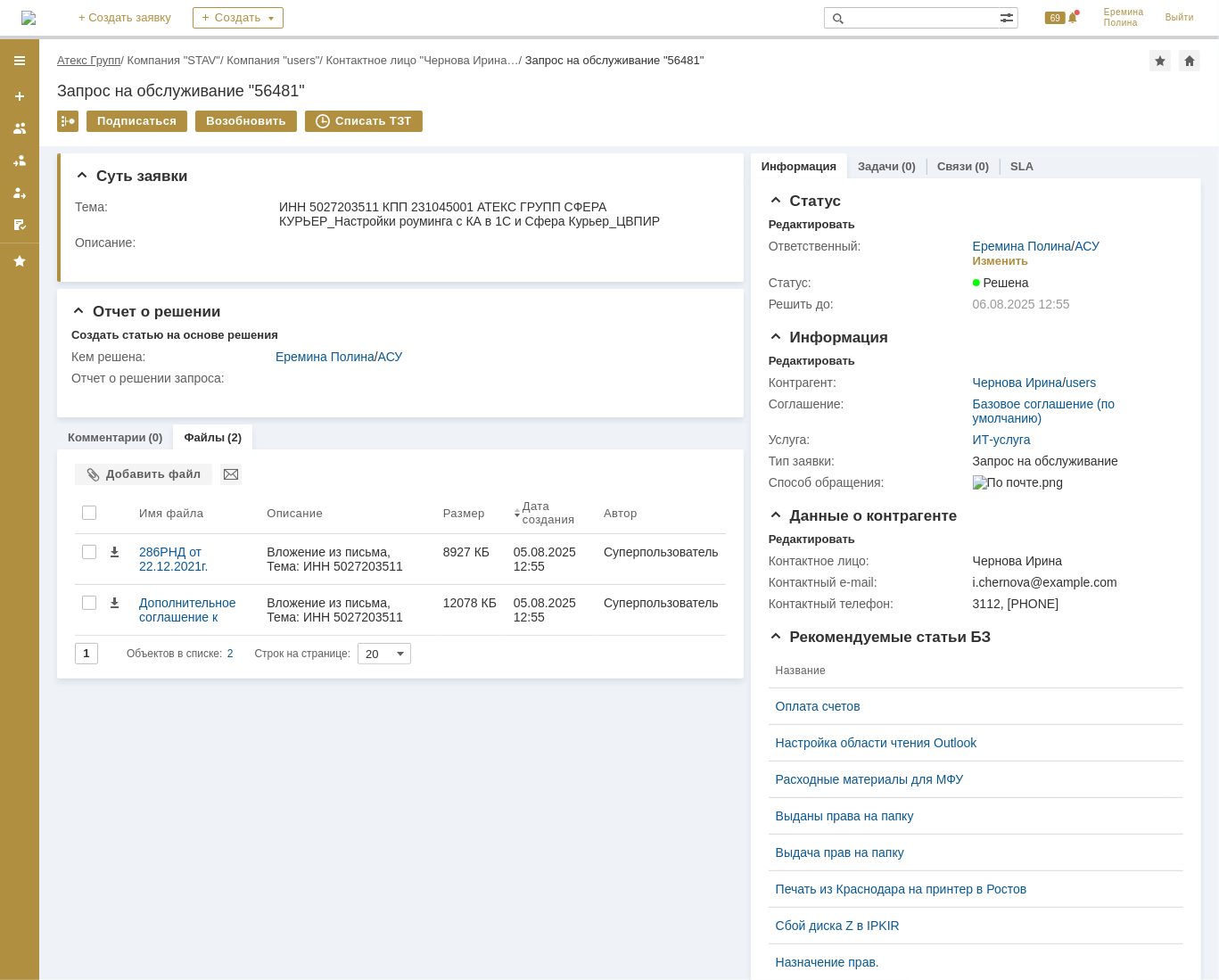 click on "Атекс Групп" at bounding box center (88, 60) 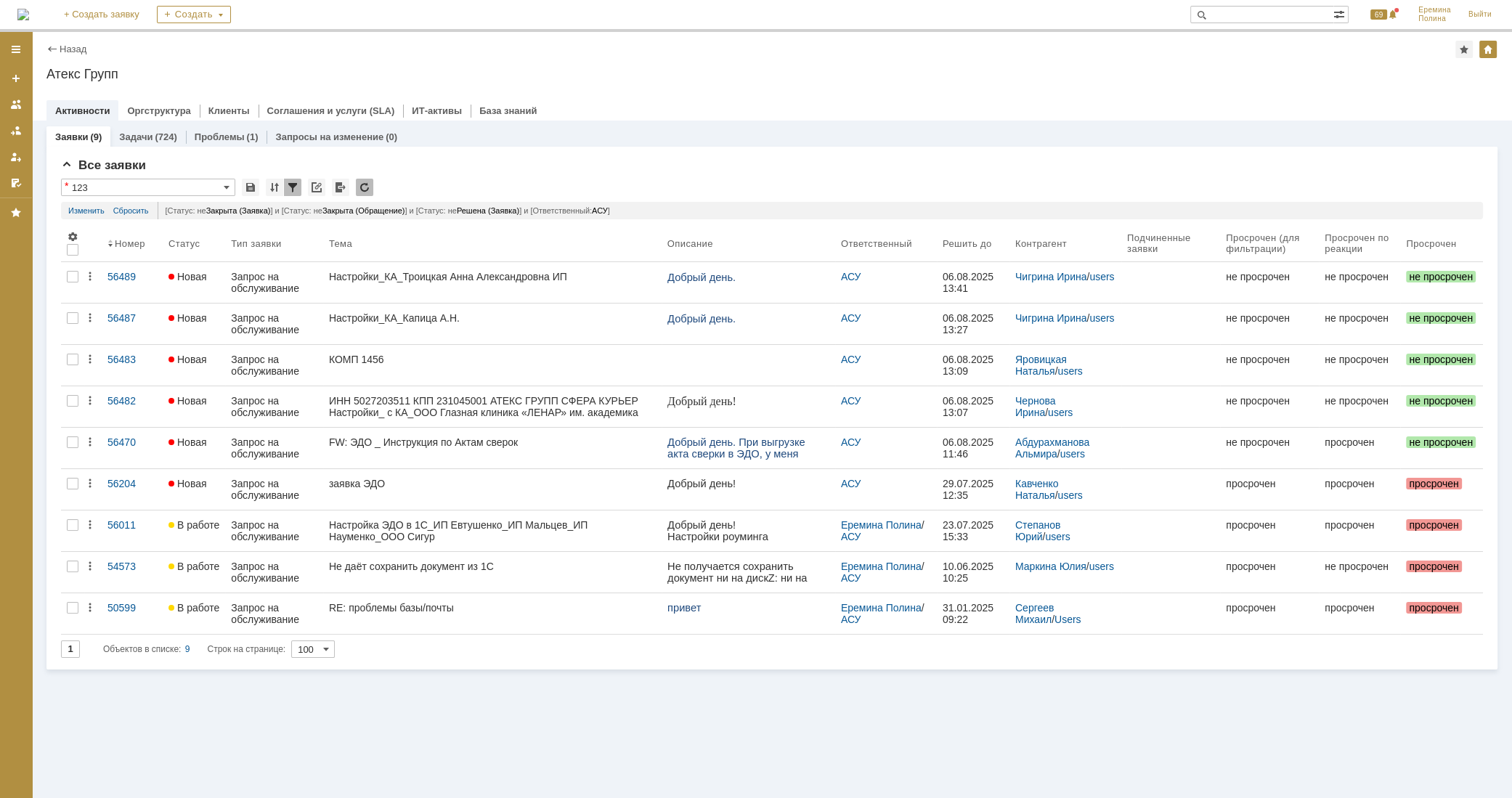 scroll, scrollTop: 0, scrollLeft: 0, axis: both 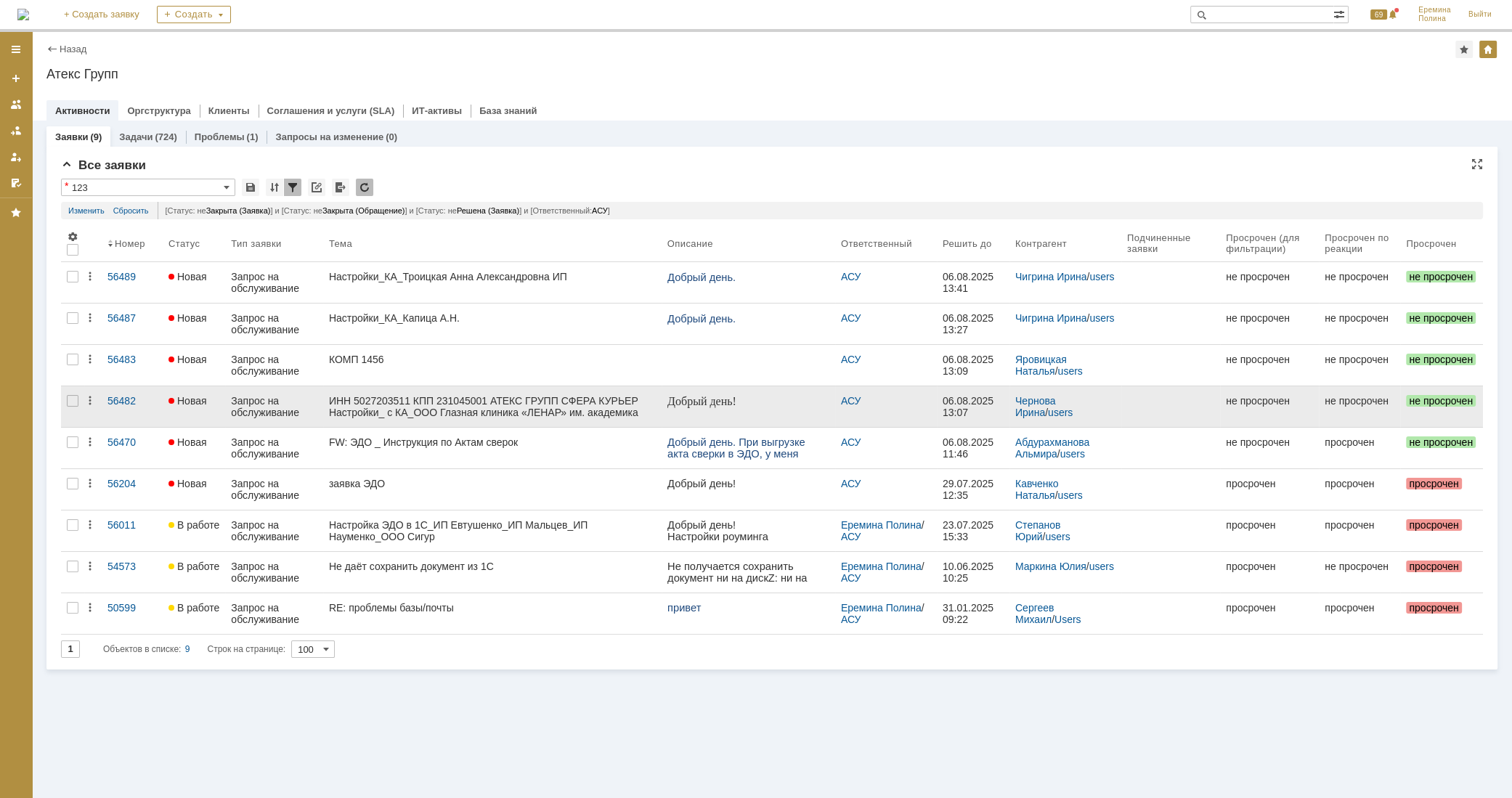 click on "ИНН [INN] КПП [INN] АТЕКС ГРУПП СФЕРА КУРЬЕР   Настройки_ с КА_ООО Глазная клиника «ЛЕНАР» им. академика С.Н. Федорова" at bounding box center [492, 407] 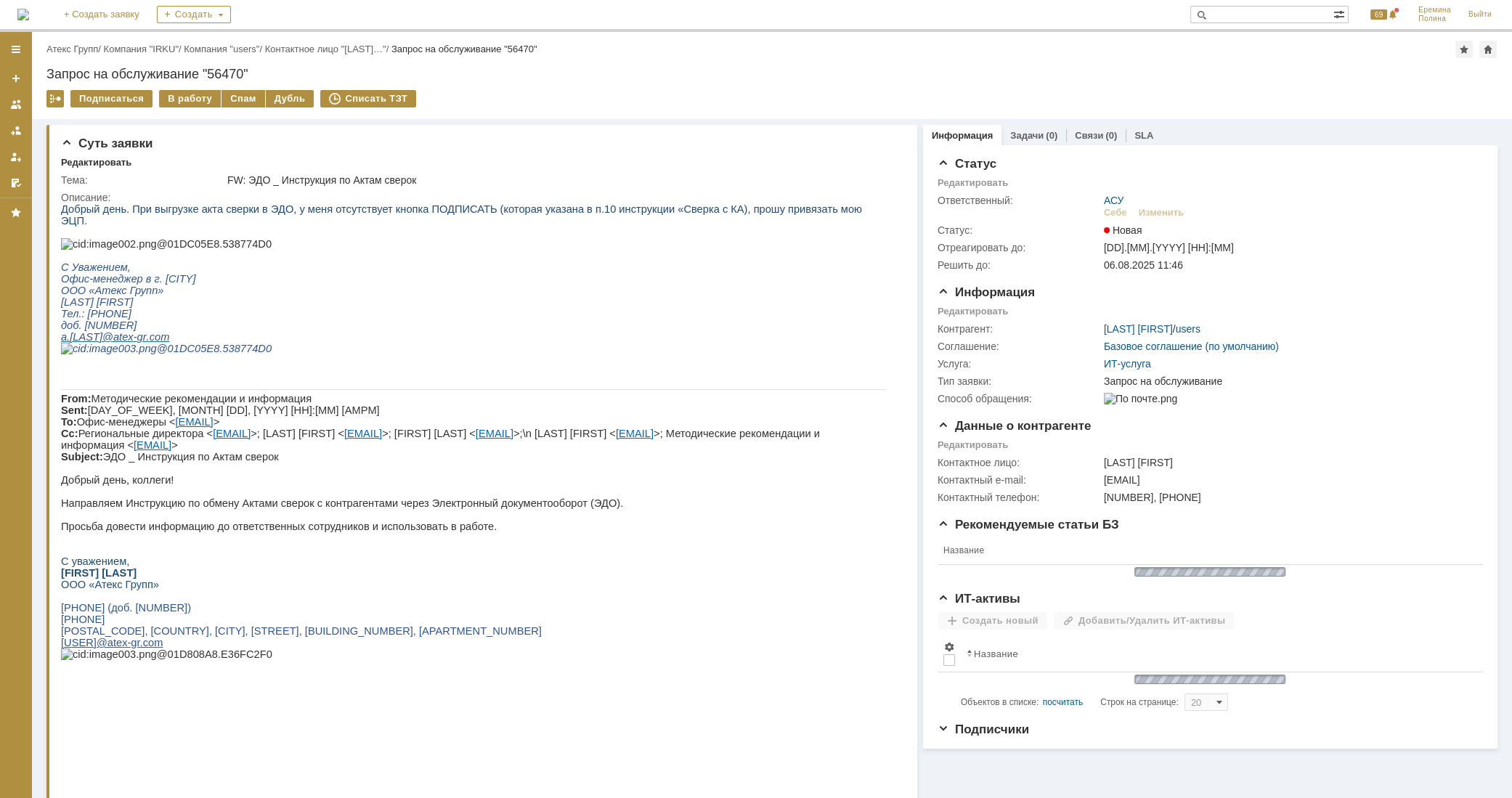 scroll, scrollTop: 0, scrollLeft: 0, axis: both 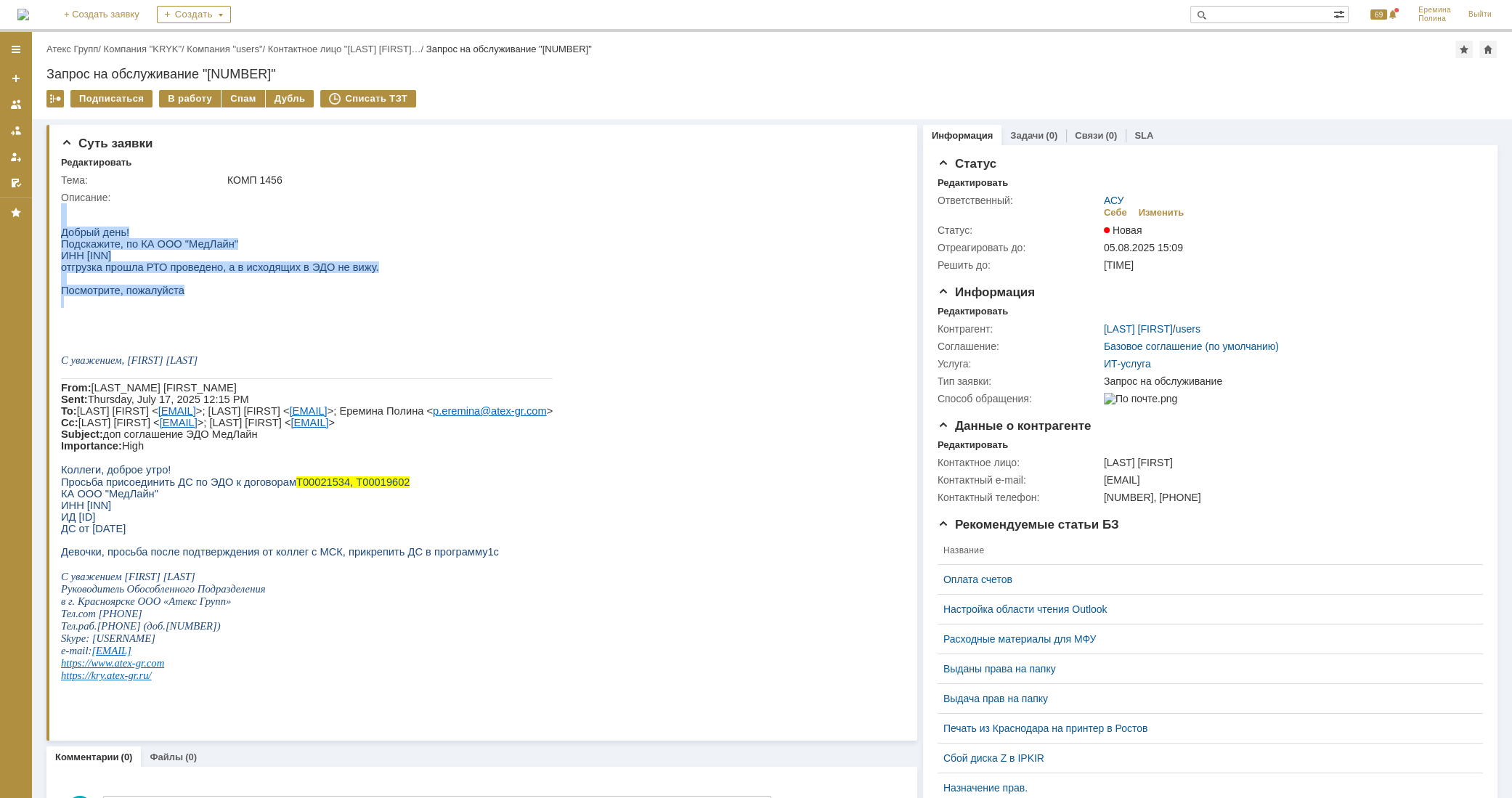 drag, startPoint x: 243, startPoint y: 306, endPoint x: 46, endPoint y: 221, distance: 214.5554 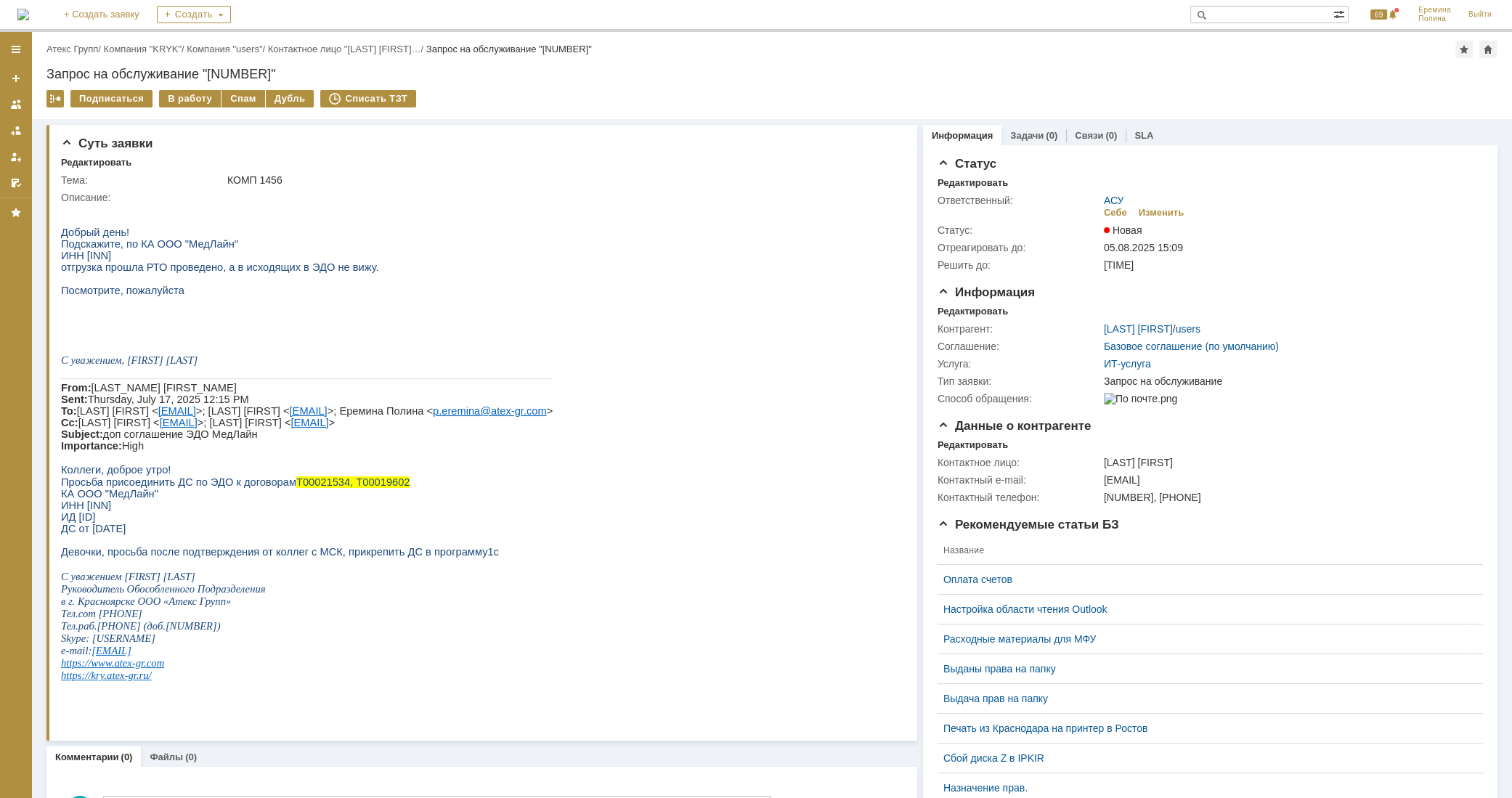 click at bounding box center (306, 314) 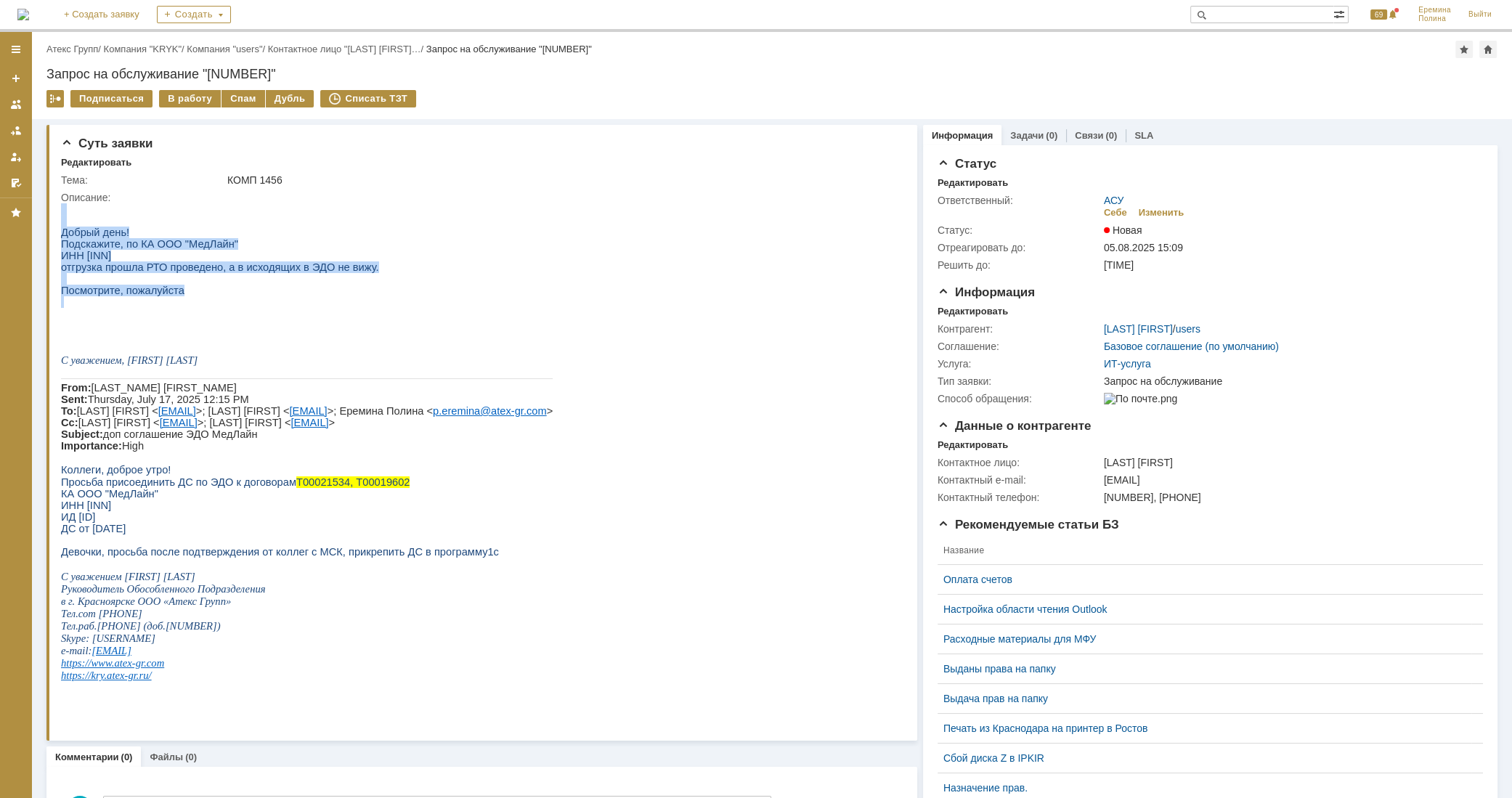 drag, startPoint x: 97, startPoint y: 312, endPoint x: 29, endPoint y: 249, distance: 92.69844 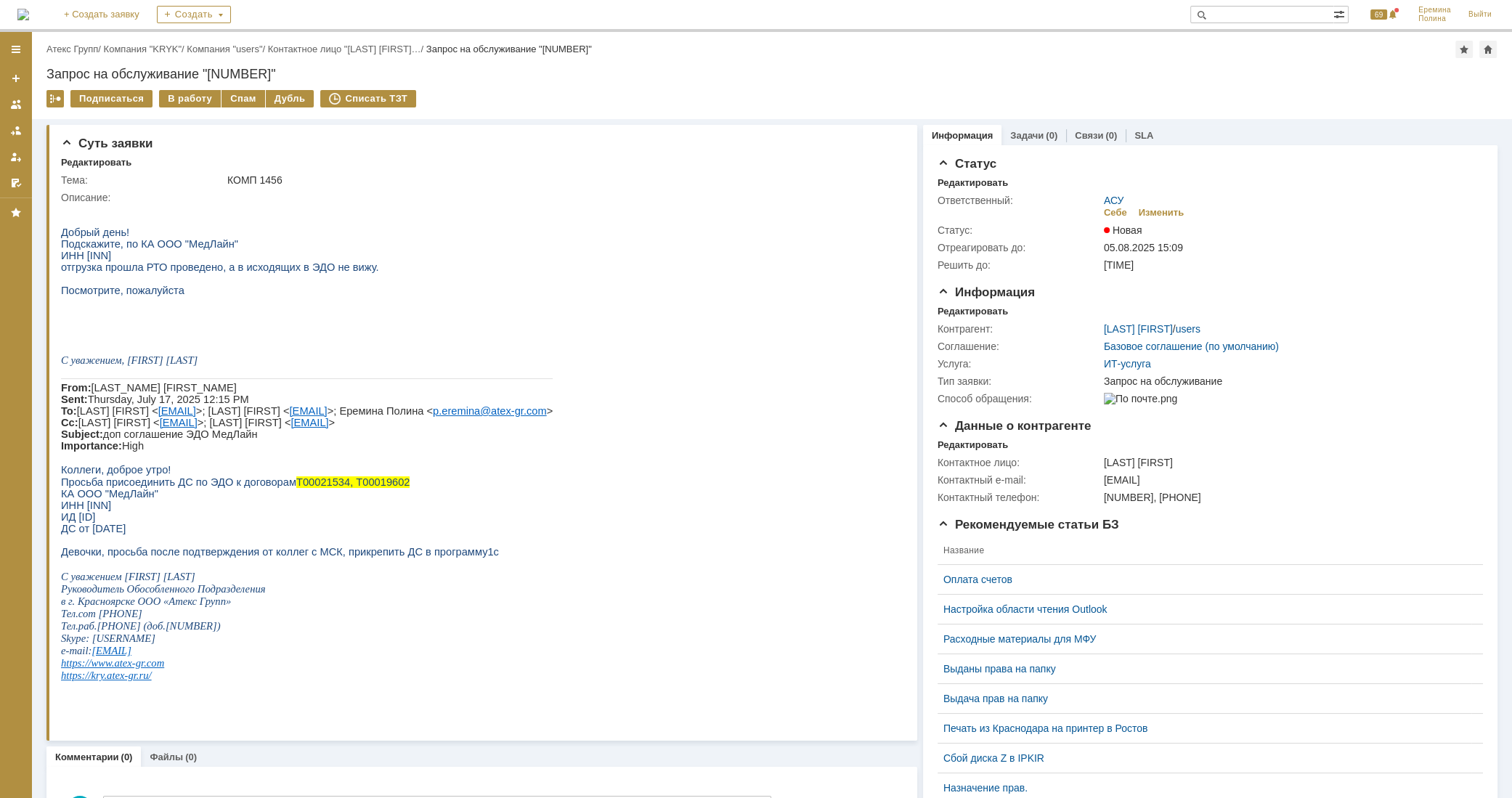 click on "отгрузка прошла РТО проведено, а в исходящих в ЭДО не вижу." at bounding box center [220, 267] 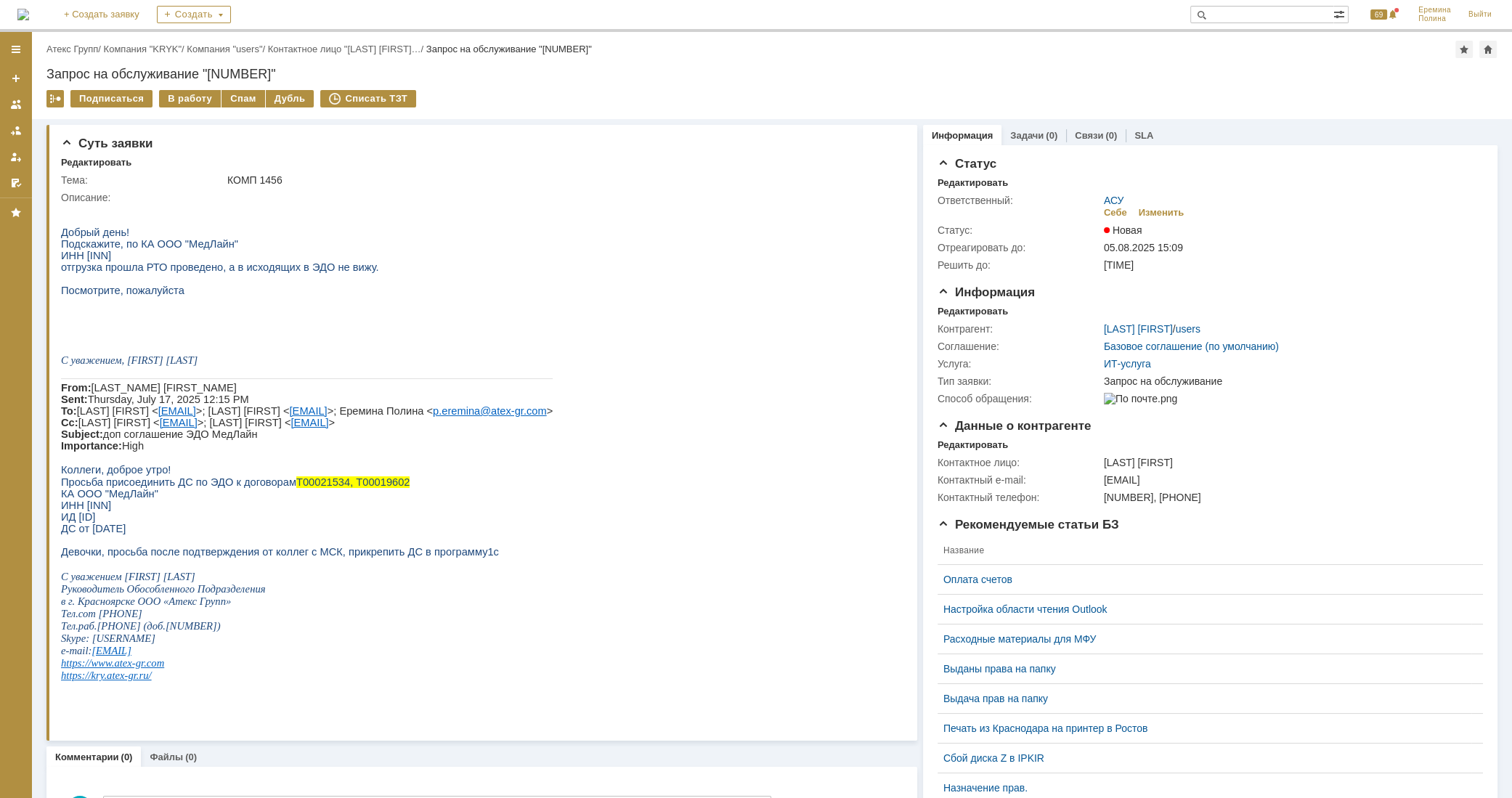 drag, startPoint x: 129, startPoint y: 269, endPoint x: 109, endPoint y: 257, distance: 23.32381 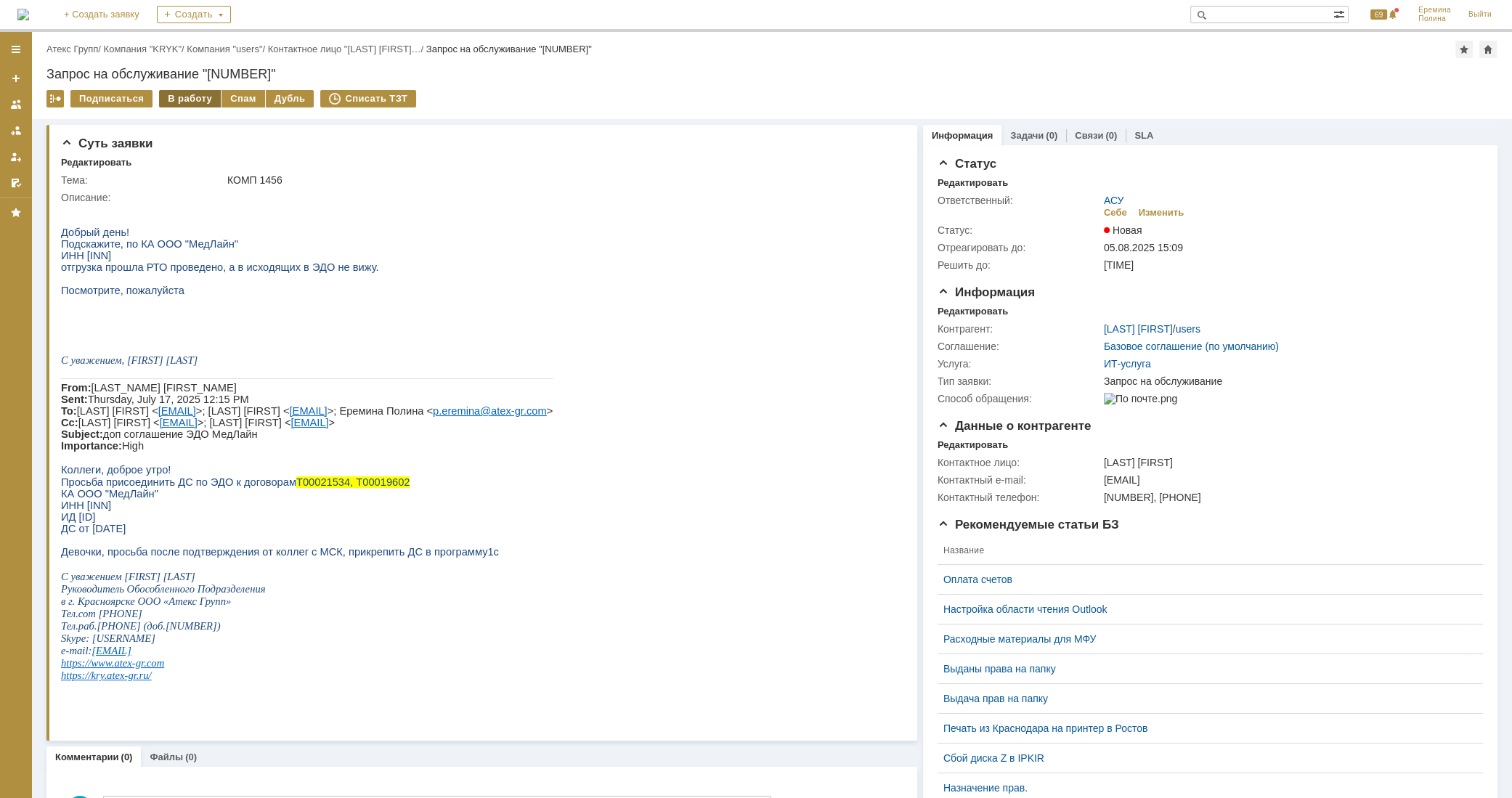 click on "В работу" at bounding box center [190, 99] 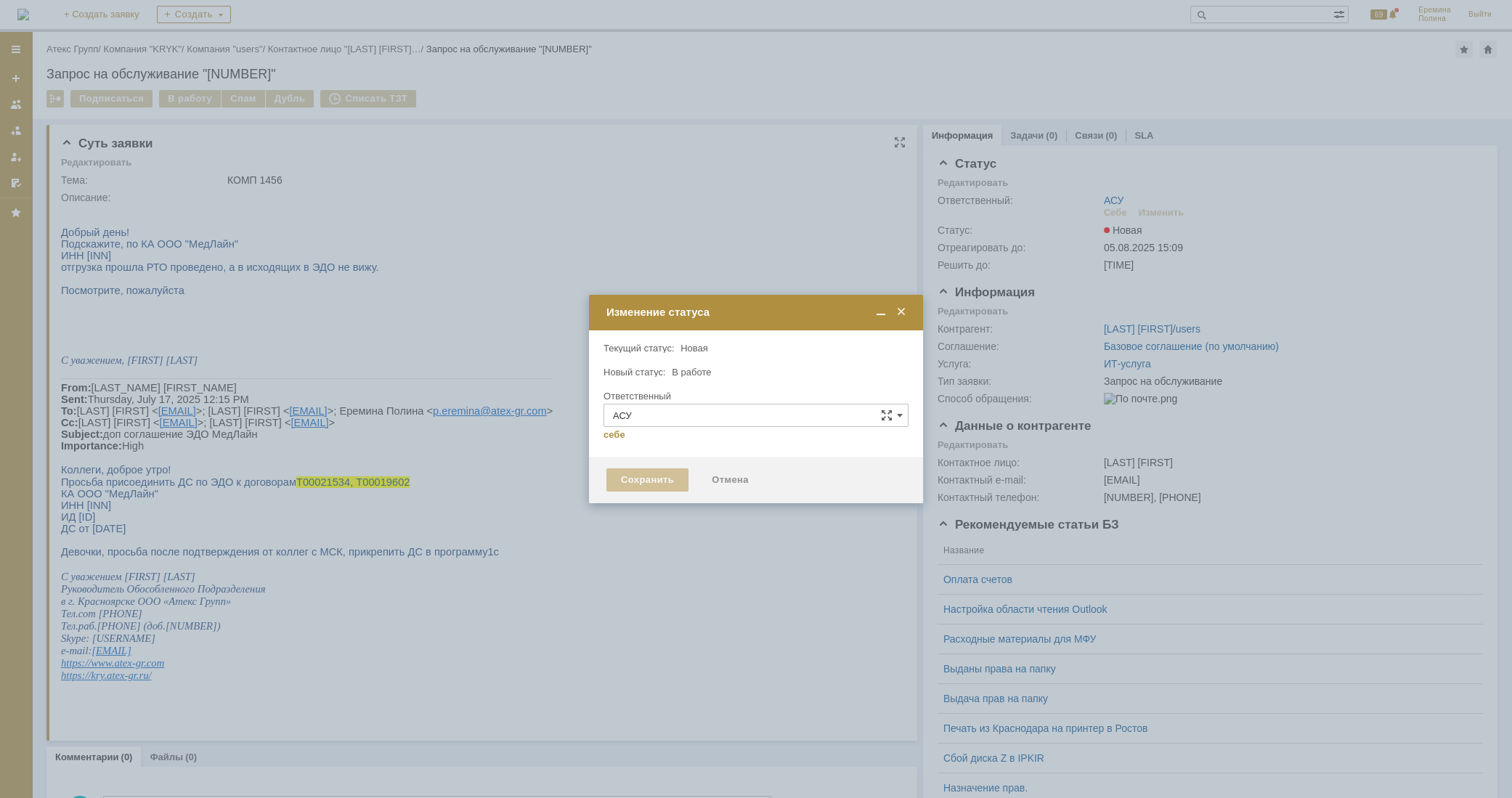 type on "Еремина Полина" 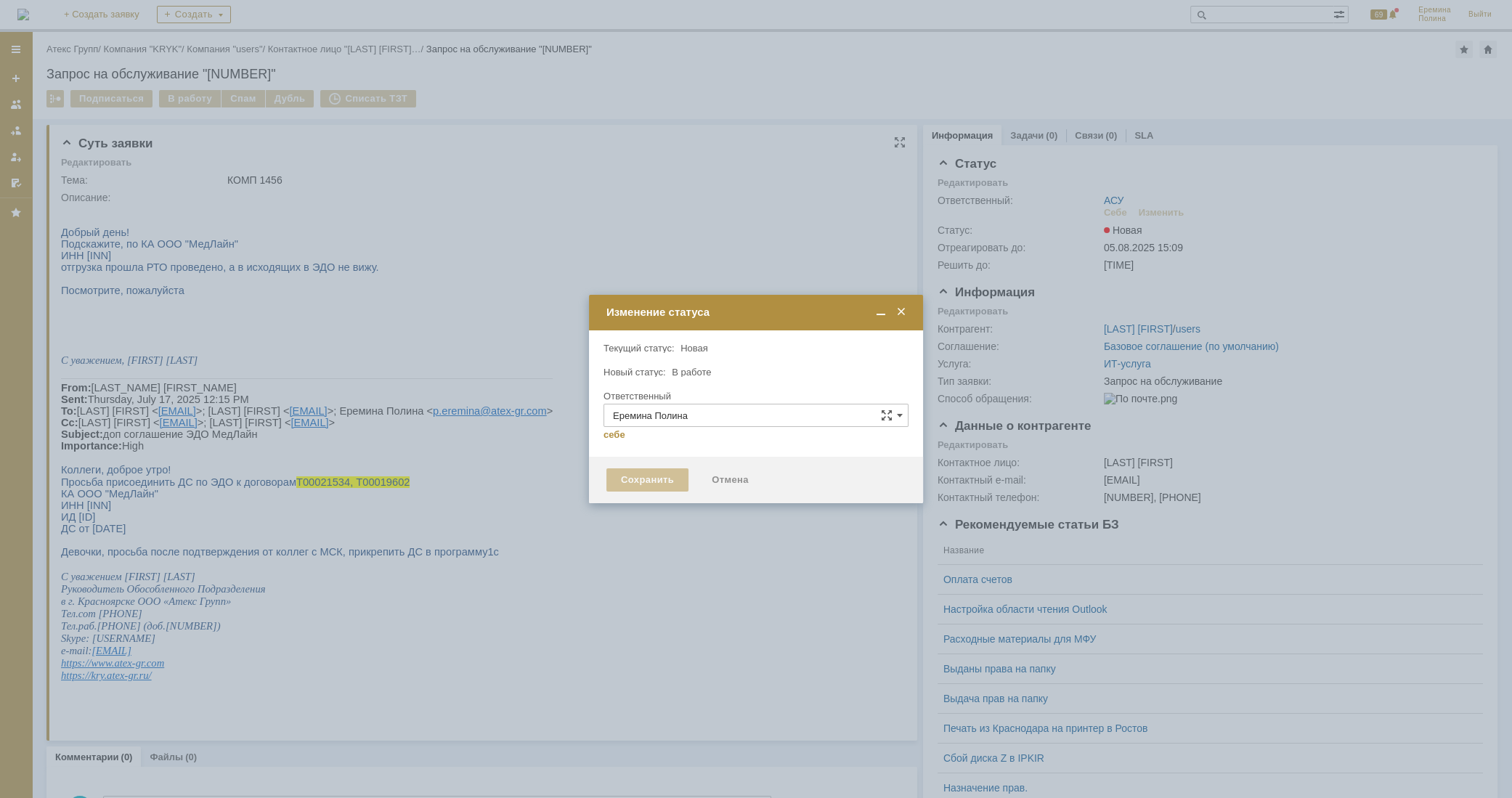 type 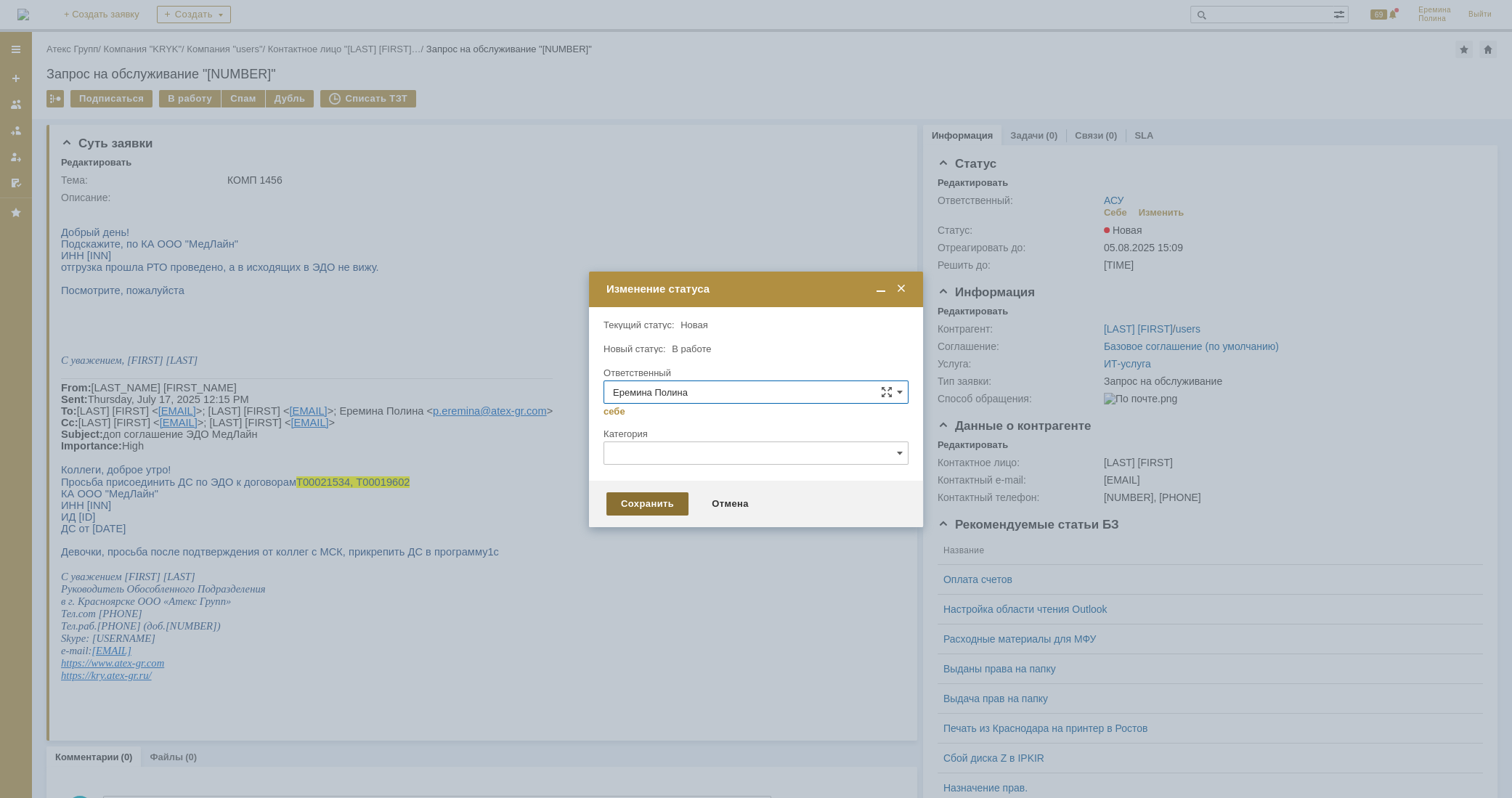 click on "Сохранить" at bounding box center [647, 504] 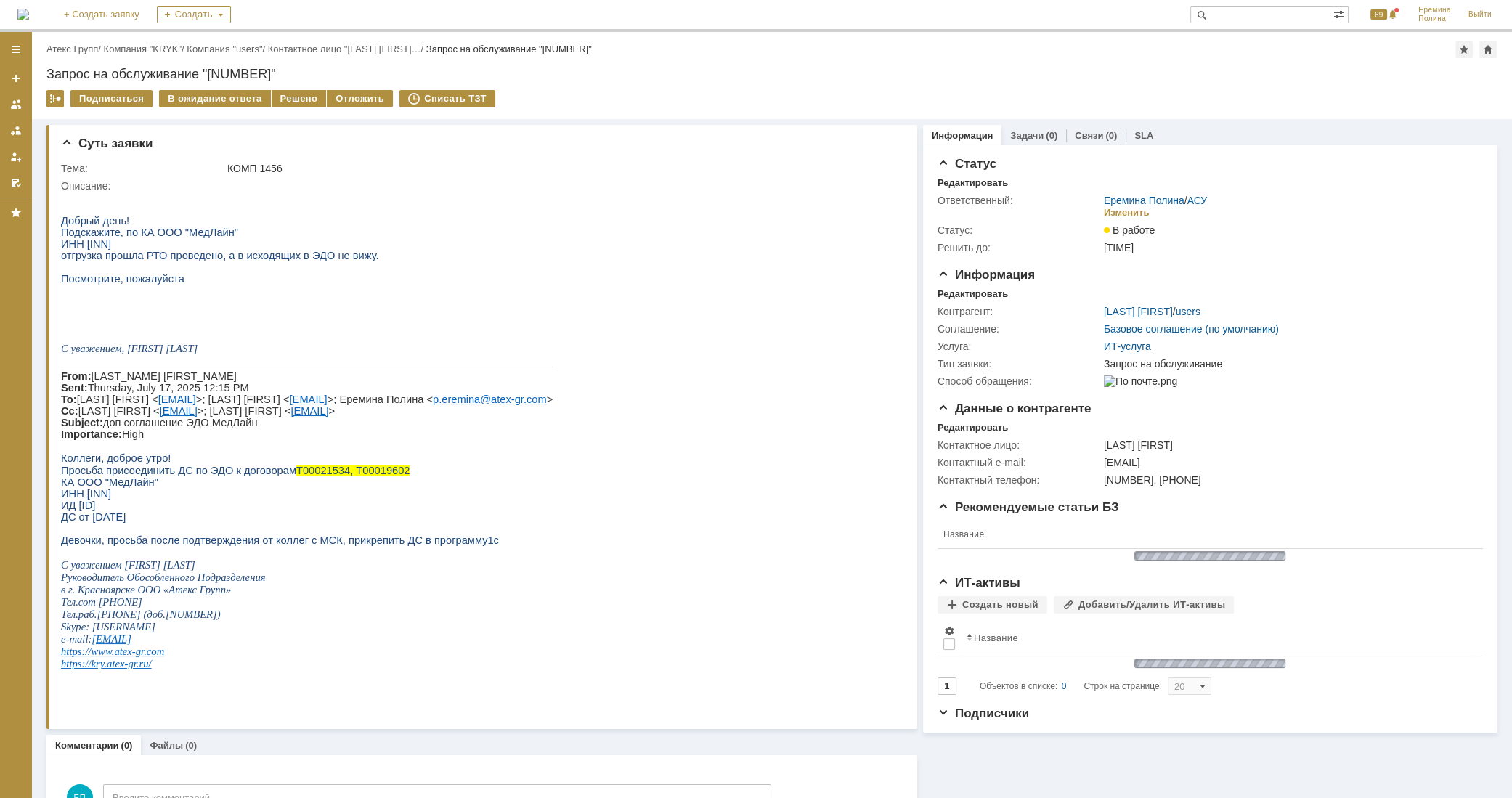 scroll, scrollTop: 0, scrollLeft: 0, axis: both 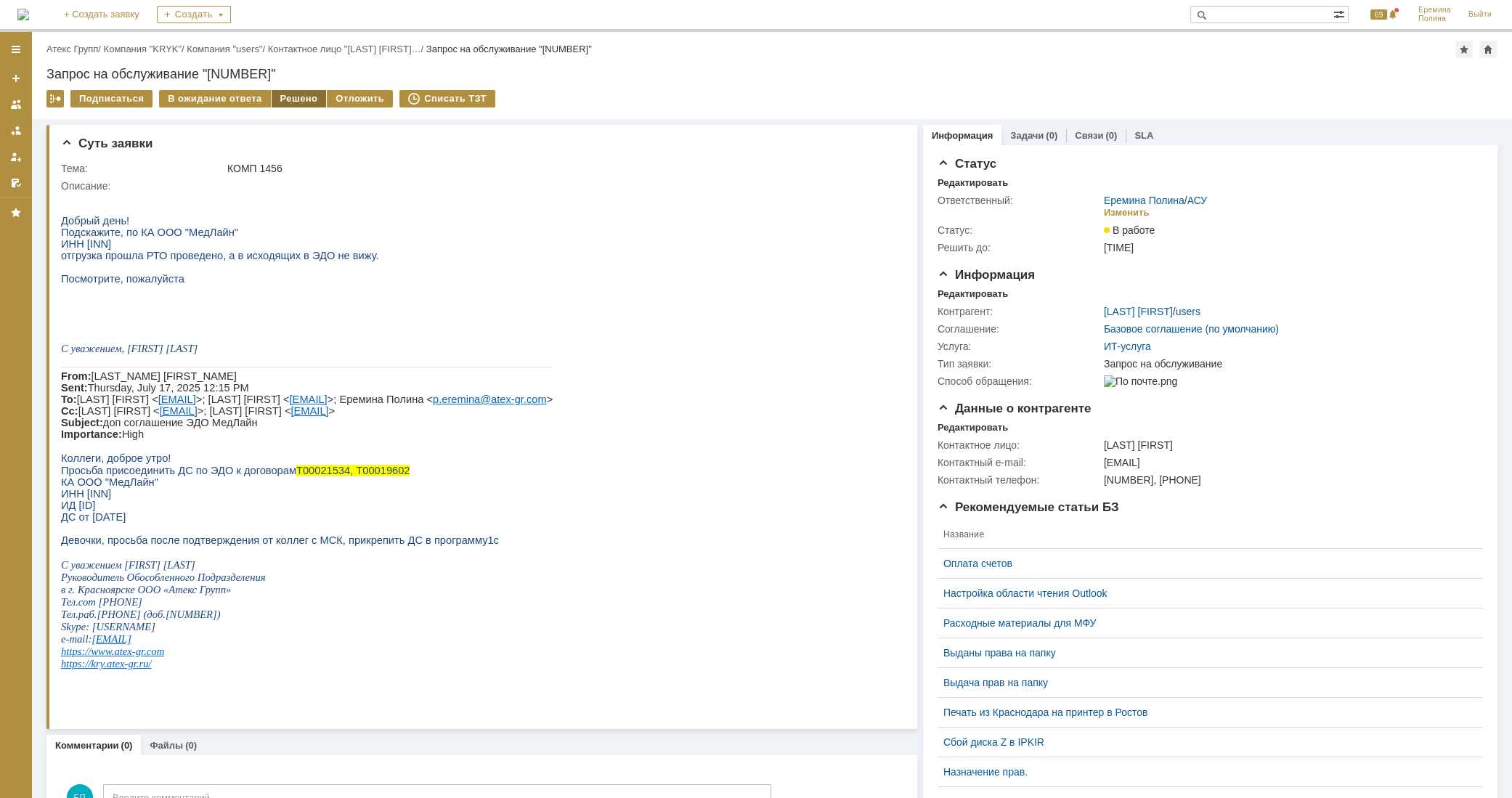 click on "Решено" at bounding box center [299, 99] 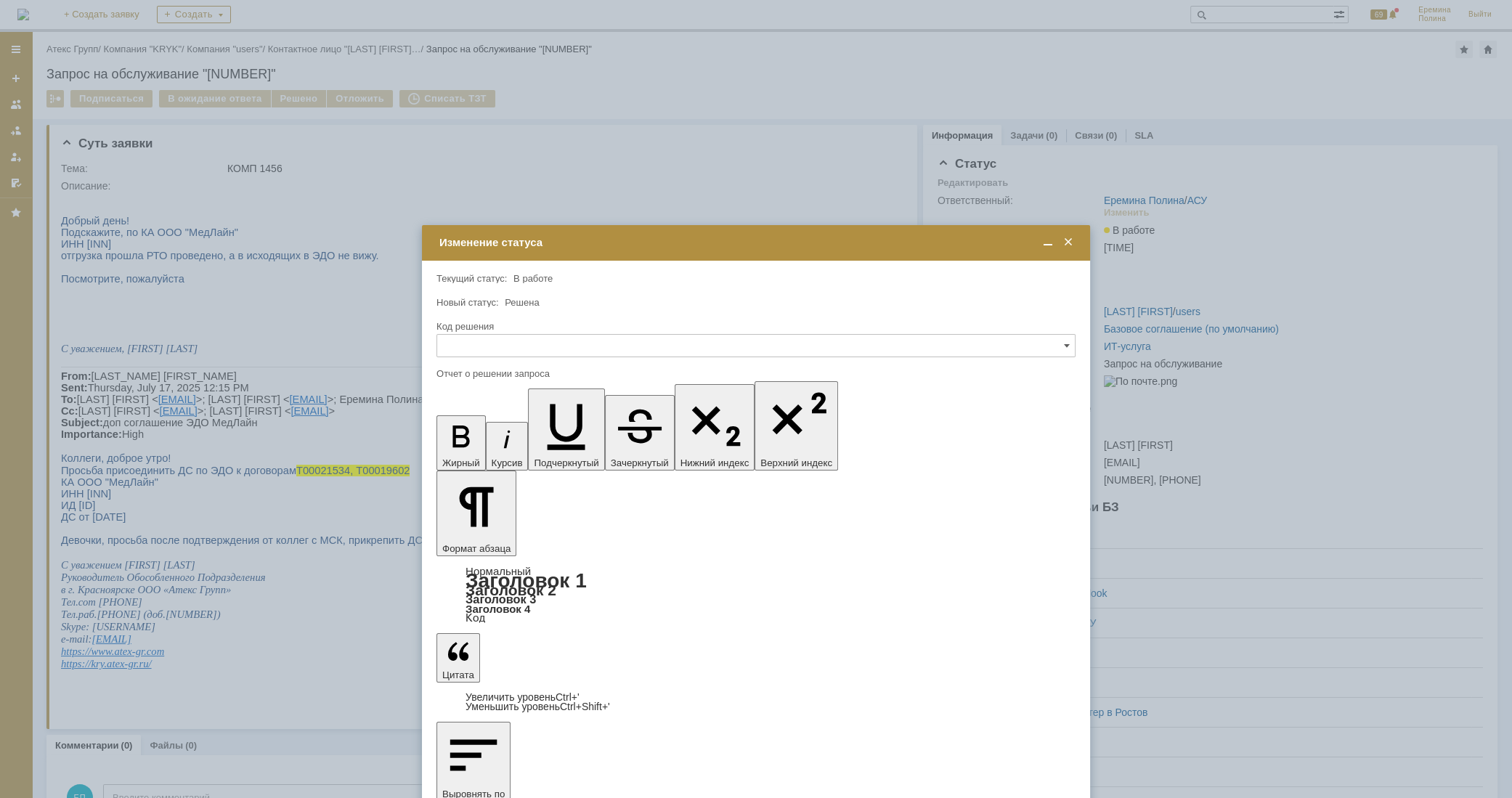 scroll, scrollTop: 0, scrollLeft: 0, axis: both 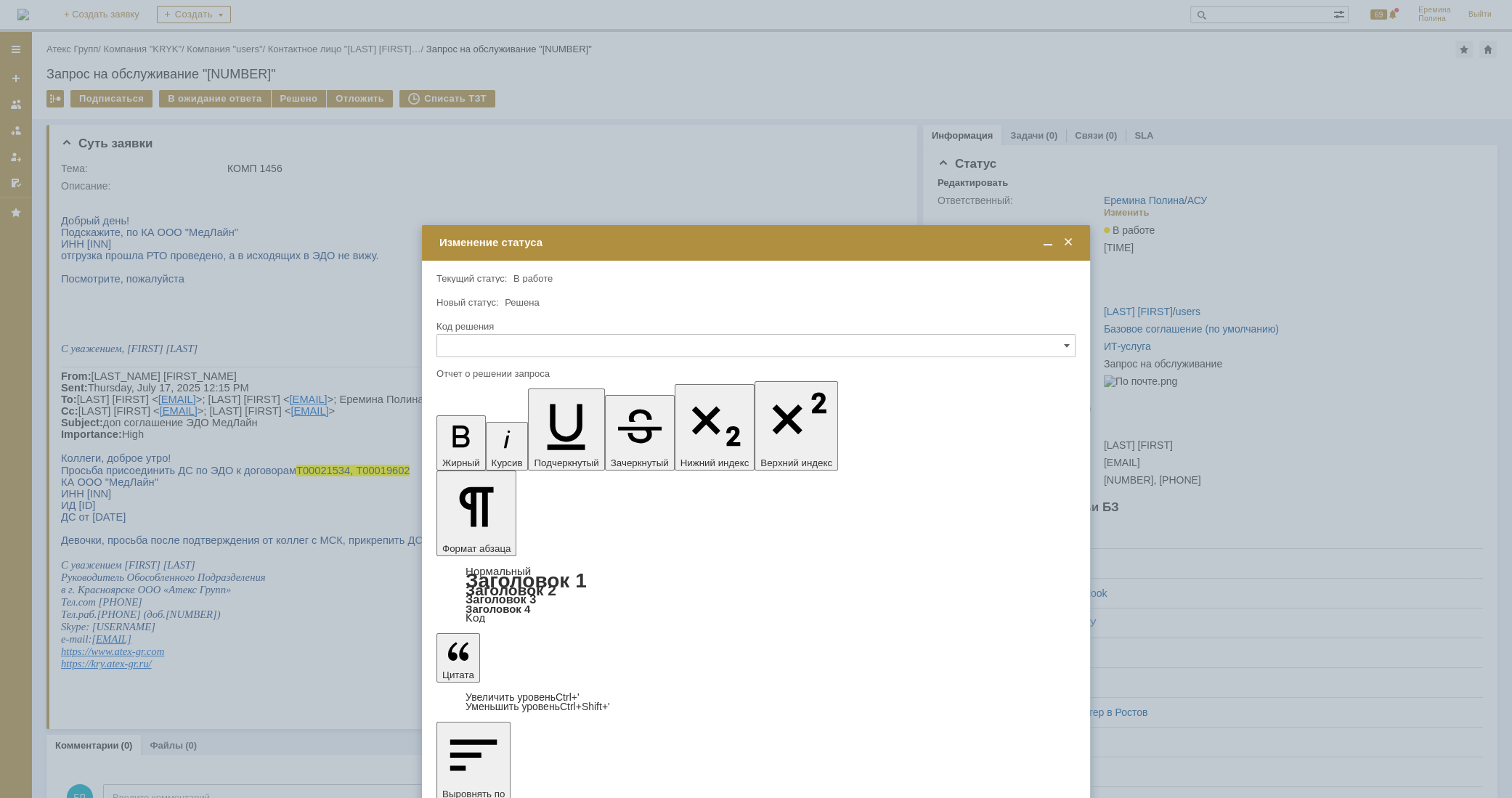 click on "Сохранить" at bounding box center (480, 989) 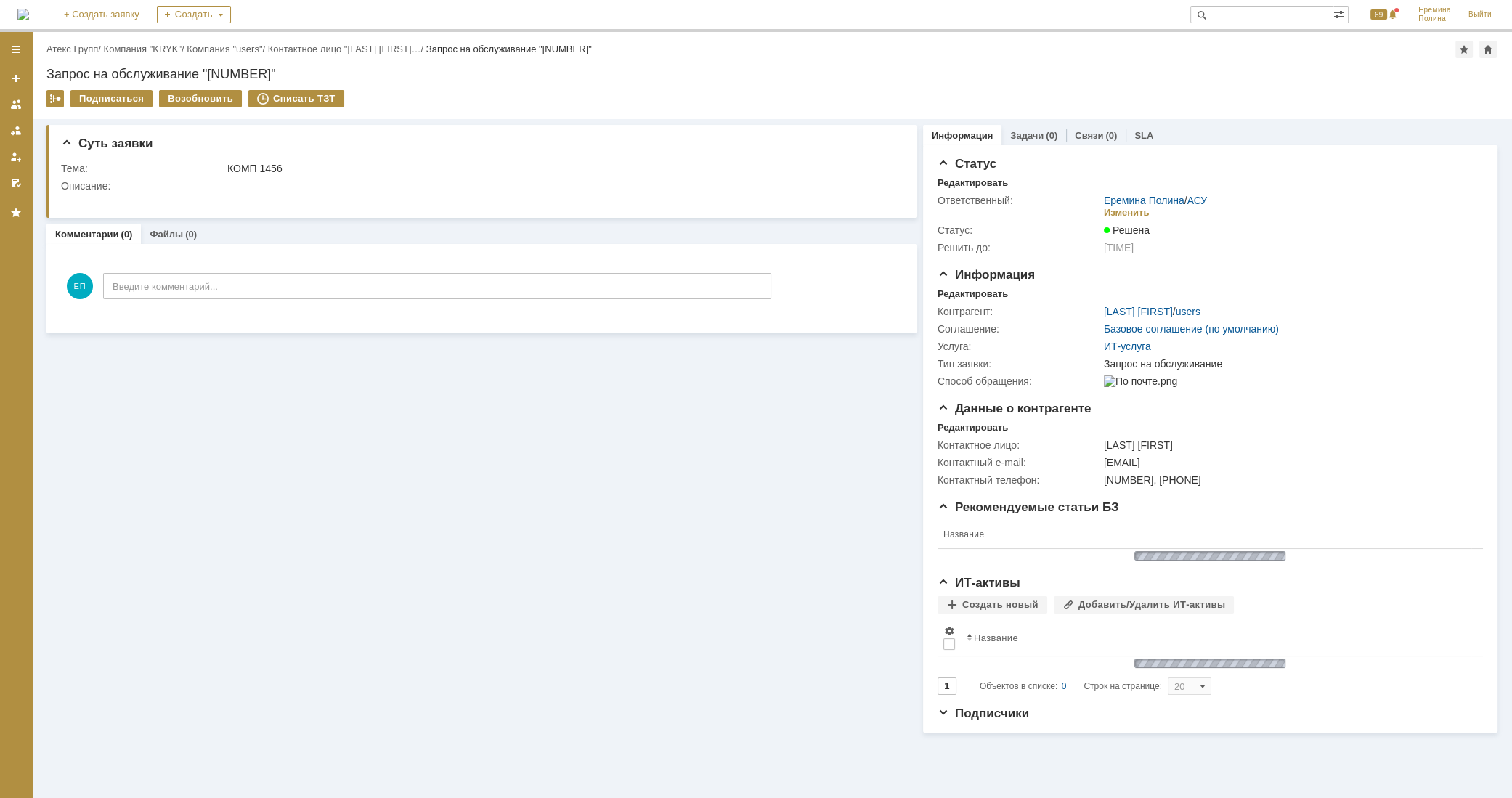 scroll, scrollTop: 0, scrollLeft: 0, axis: both 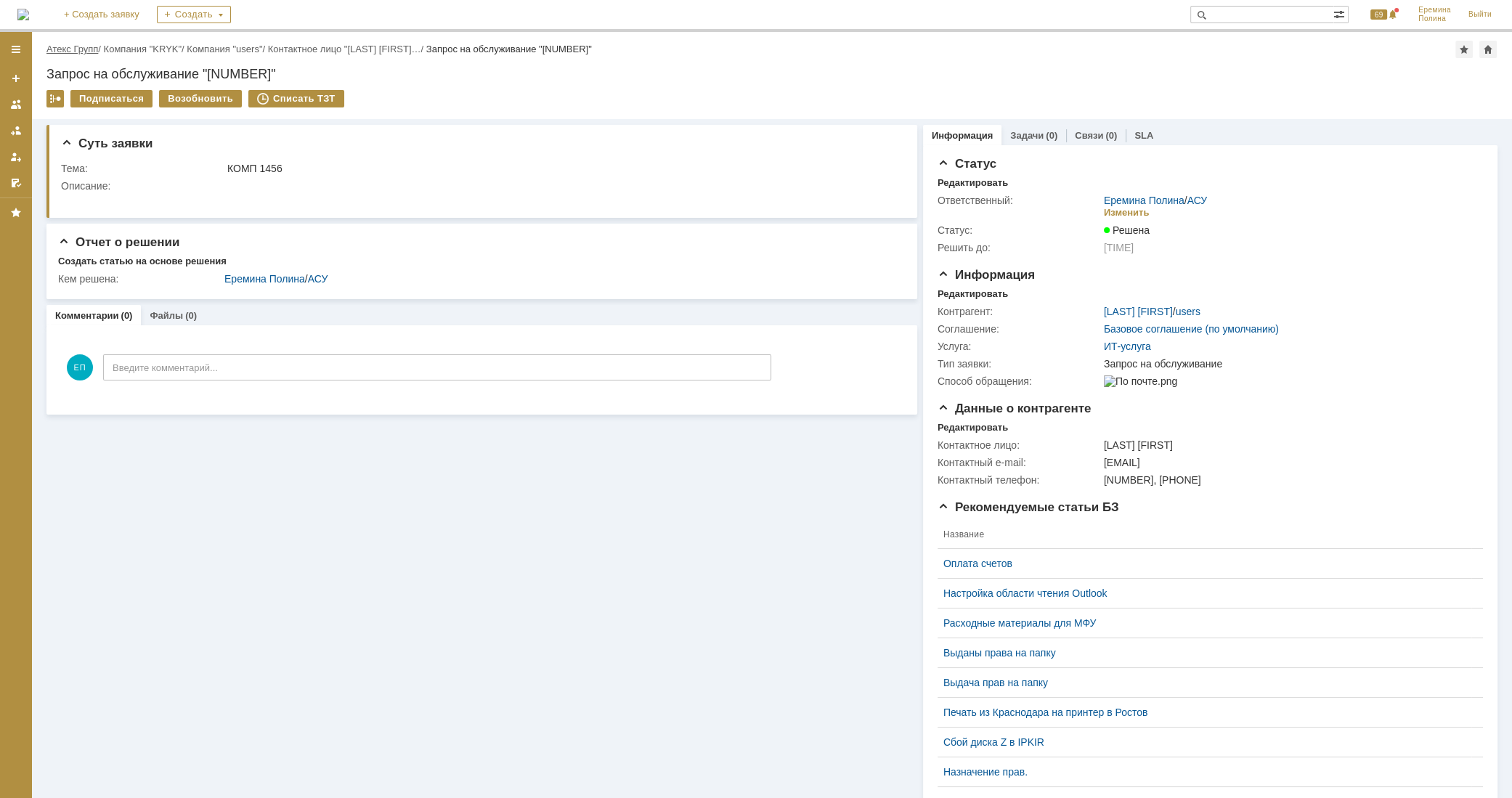 click on "Атекс Групп" at bounding box center [72, 49] 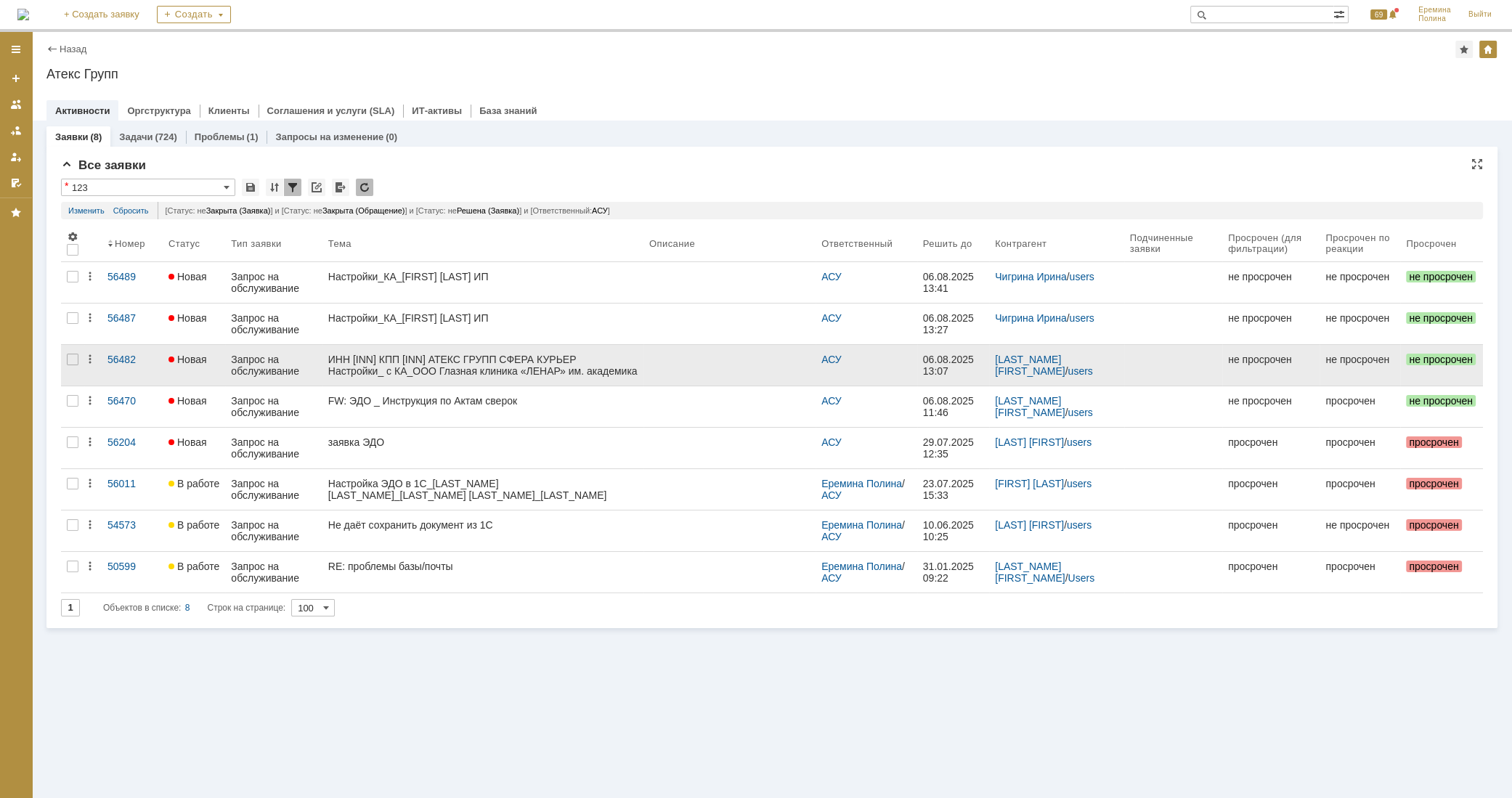 scroll, scrollTop: 0, scrollLeft: 0, axis: both 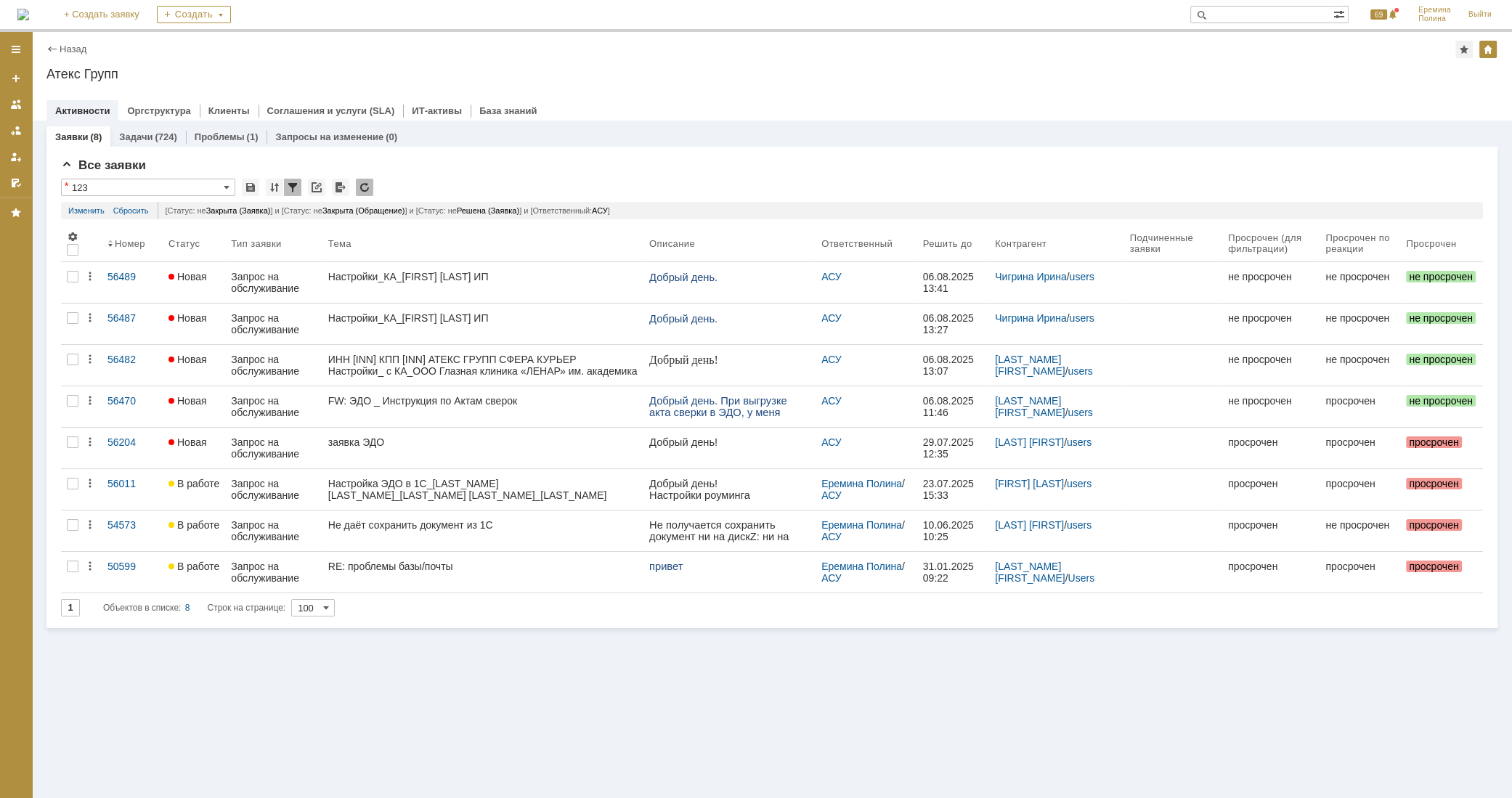 click on "Заявки (8) Задачи (724) Проблемы (1) Запросы на изменение (0) Все заявки * 123
Результаты поиска:             Статус не содержит Закрыта + или и Статус не содержит Закрыта (Обращение) + или и Статус не содержит Решена + или и Ответственный содержит АСУ + или + и Применить Показать Отмена Сбросить Изменить Сбросить [Статус: не  Закрыта (Заявка) ] и [Статус: не  Закрыта (Обращение) ] и [Статус: не  Решена (Заявка) ] и [Ответственный:  АСУ ] 1       Объектов в списке:    8  Строк на странице:        100       Номер Статус Тип заявки Тема Описание Ответственный Решить до Контрагент" at bounding box center [772, 374] 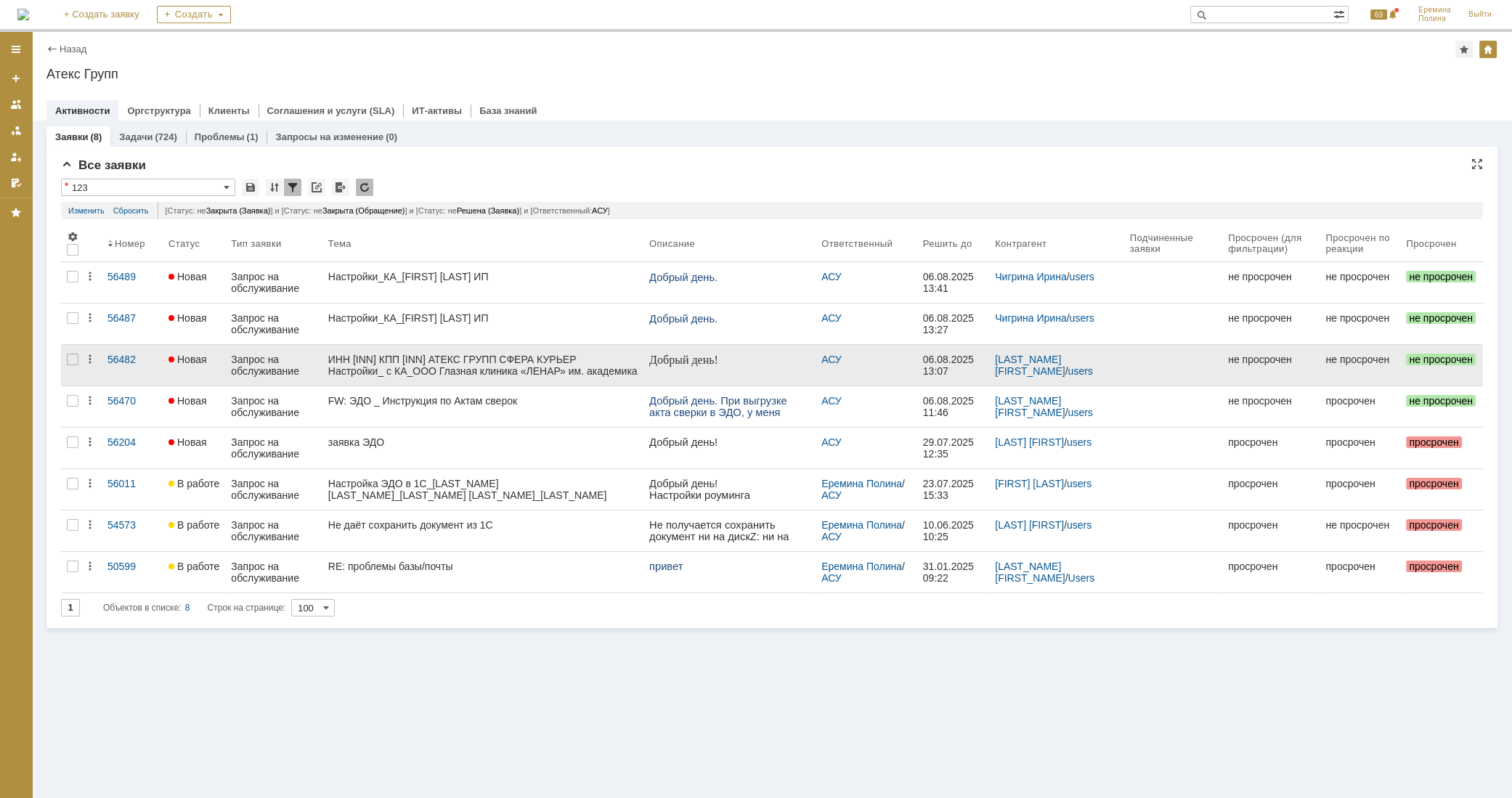 click on "ИНН [INN] КПП [INN] АТЕКС ГРУПП СФЕРА КУРЬЕР   Настройки_ с КА_ООО Глазная клиника «ЛЕНАР» им. академика С.Н. Федорова" at bounding box center (483, 365) 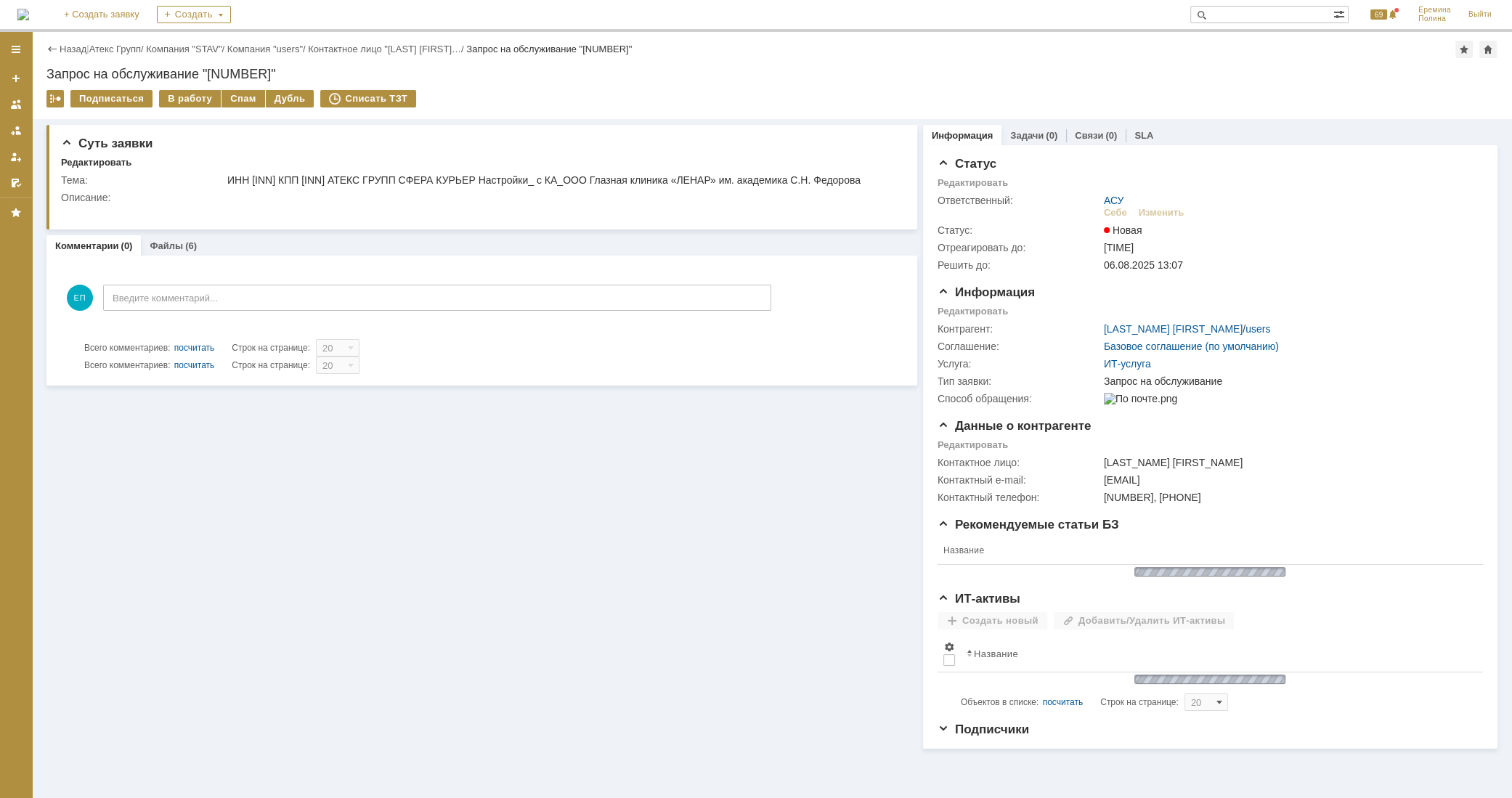 scroll, scrollTop: 0, scrollLeft: 0, axis: both 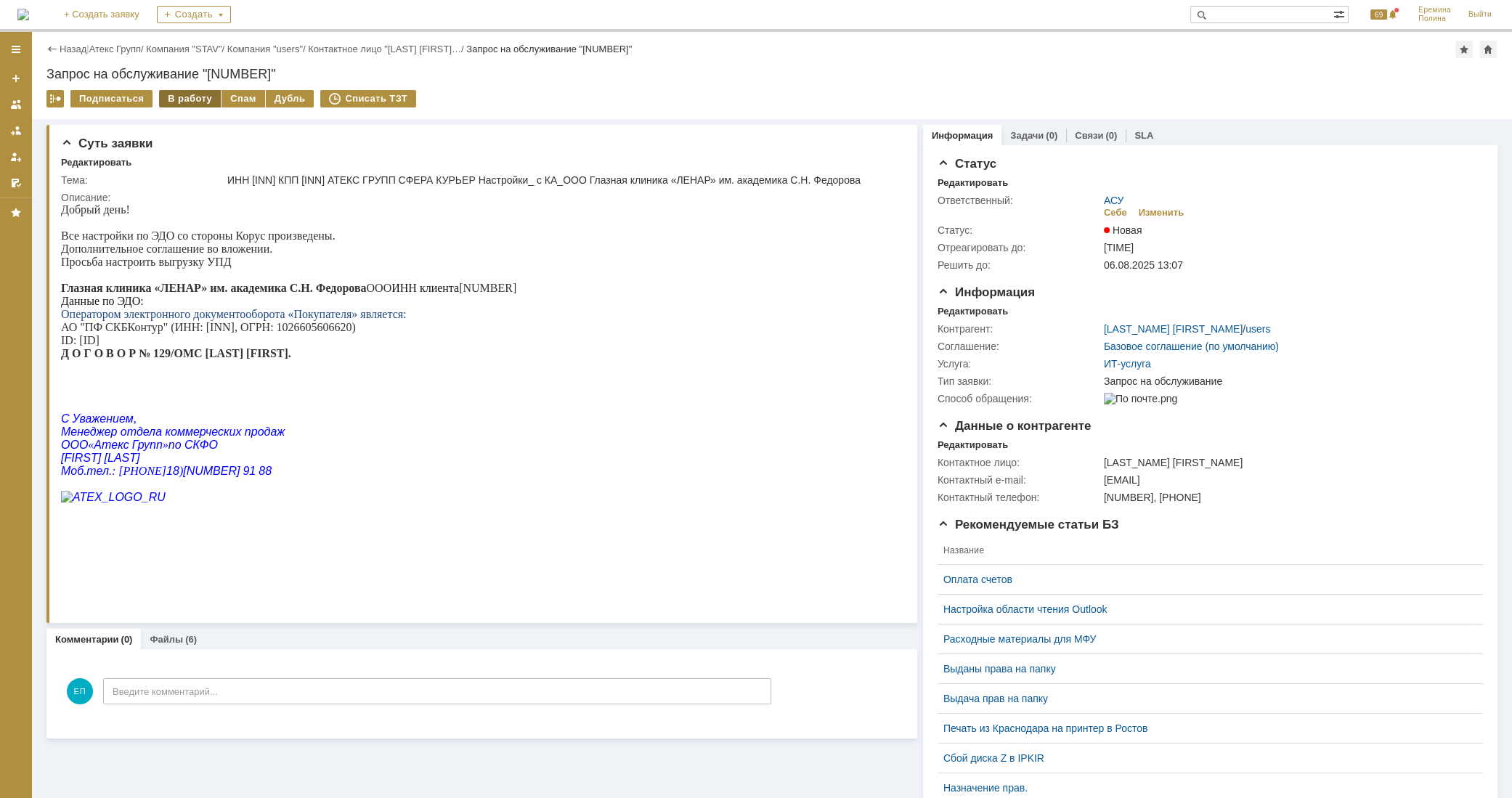 click on "В работу" at bounding box center [190, 99] 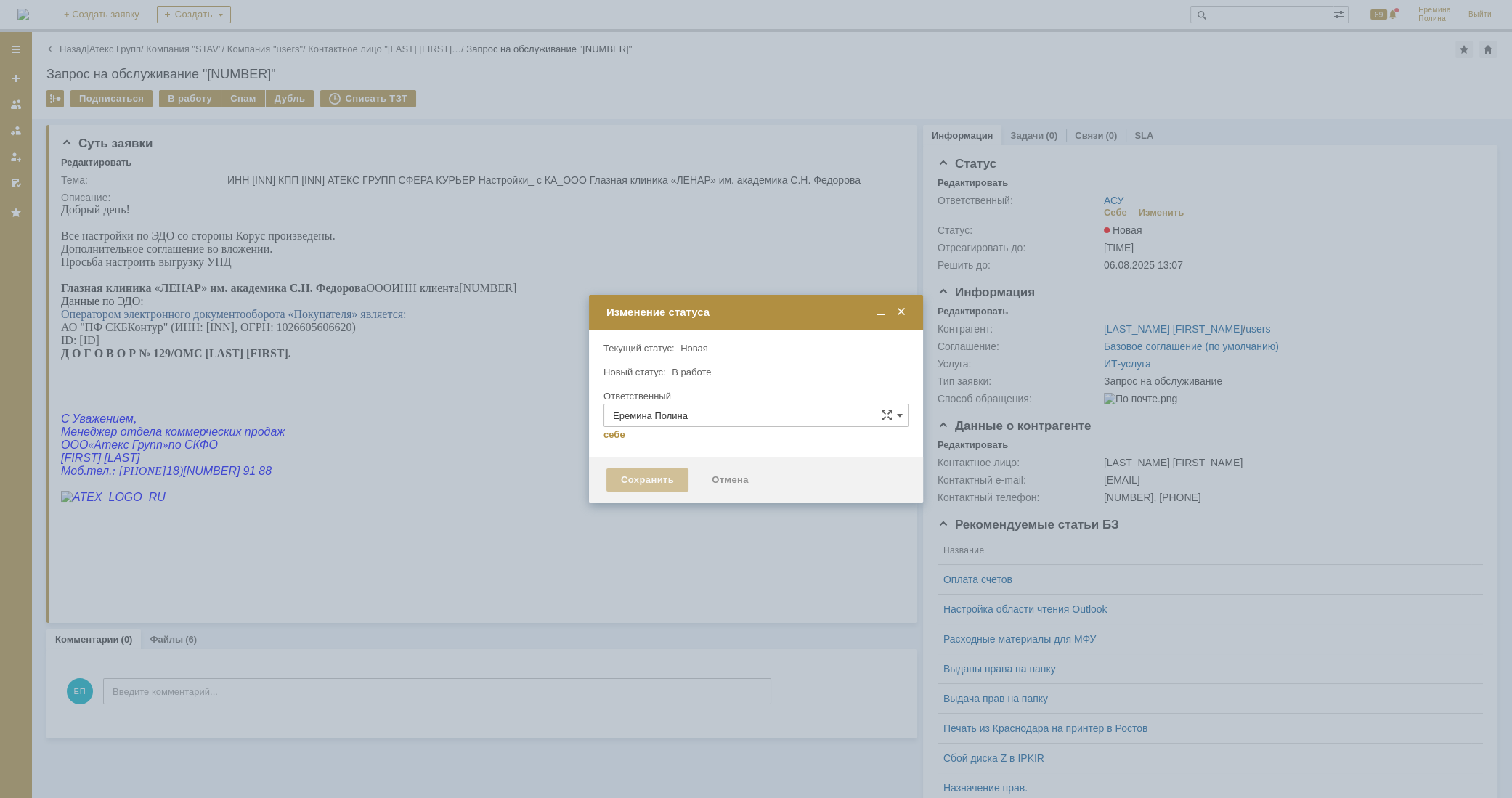 type 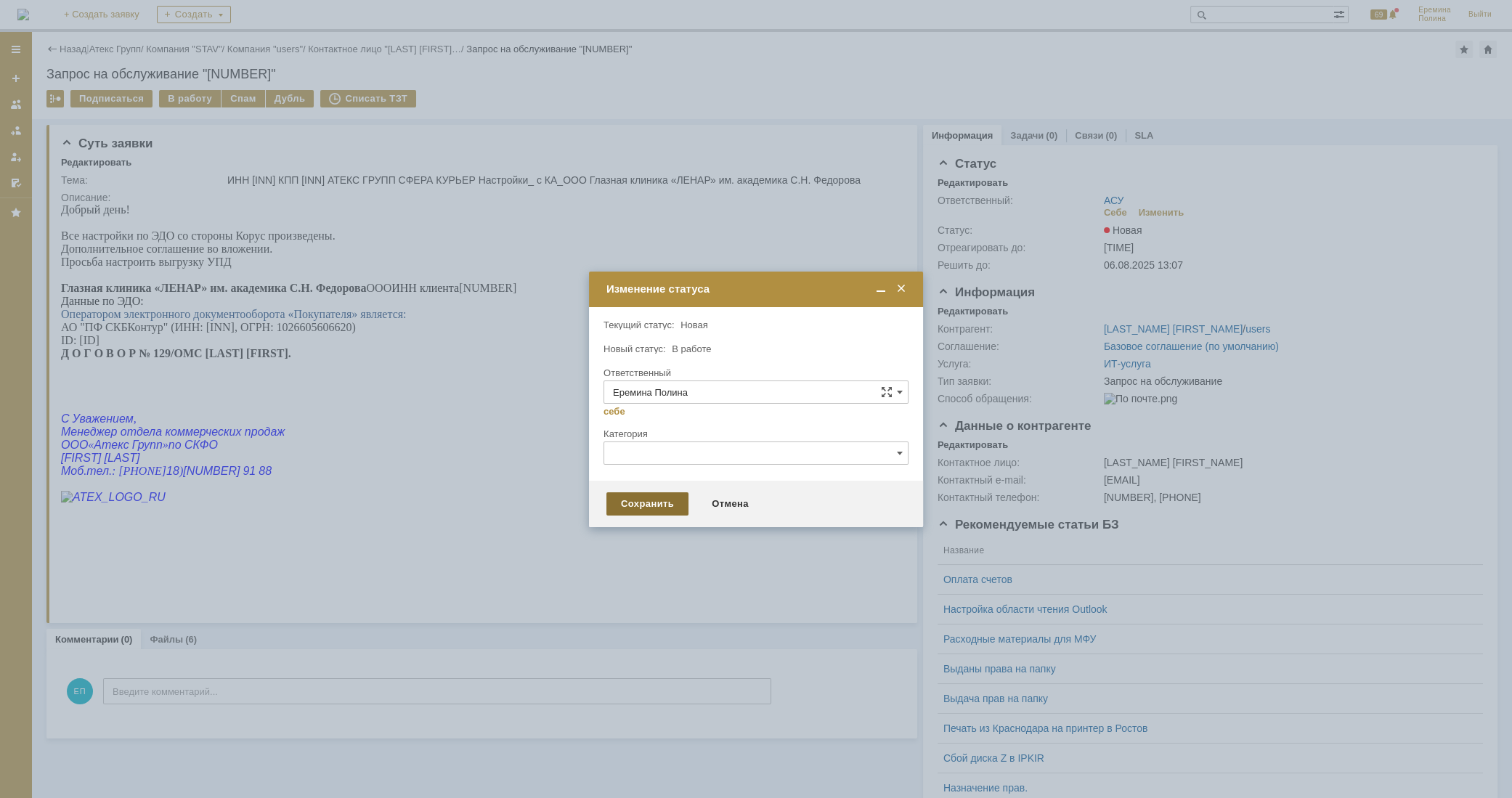 click on "Сохранить" at bounding box center (647, 504) 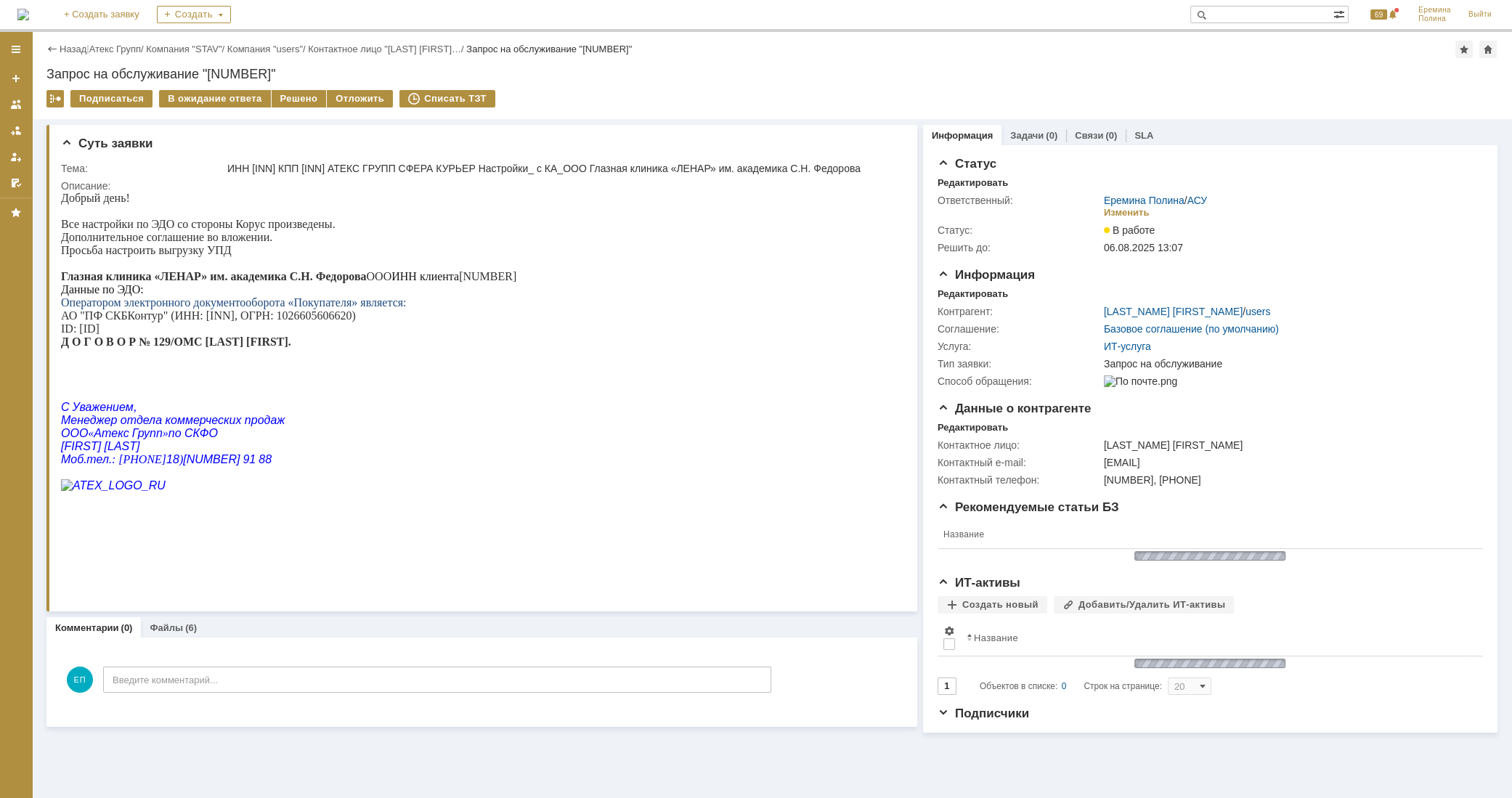 scroll, scrollTop: 0, scrollLeft: 0, axis: both 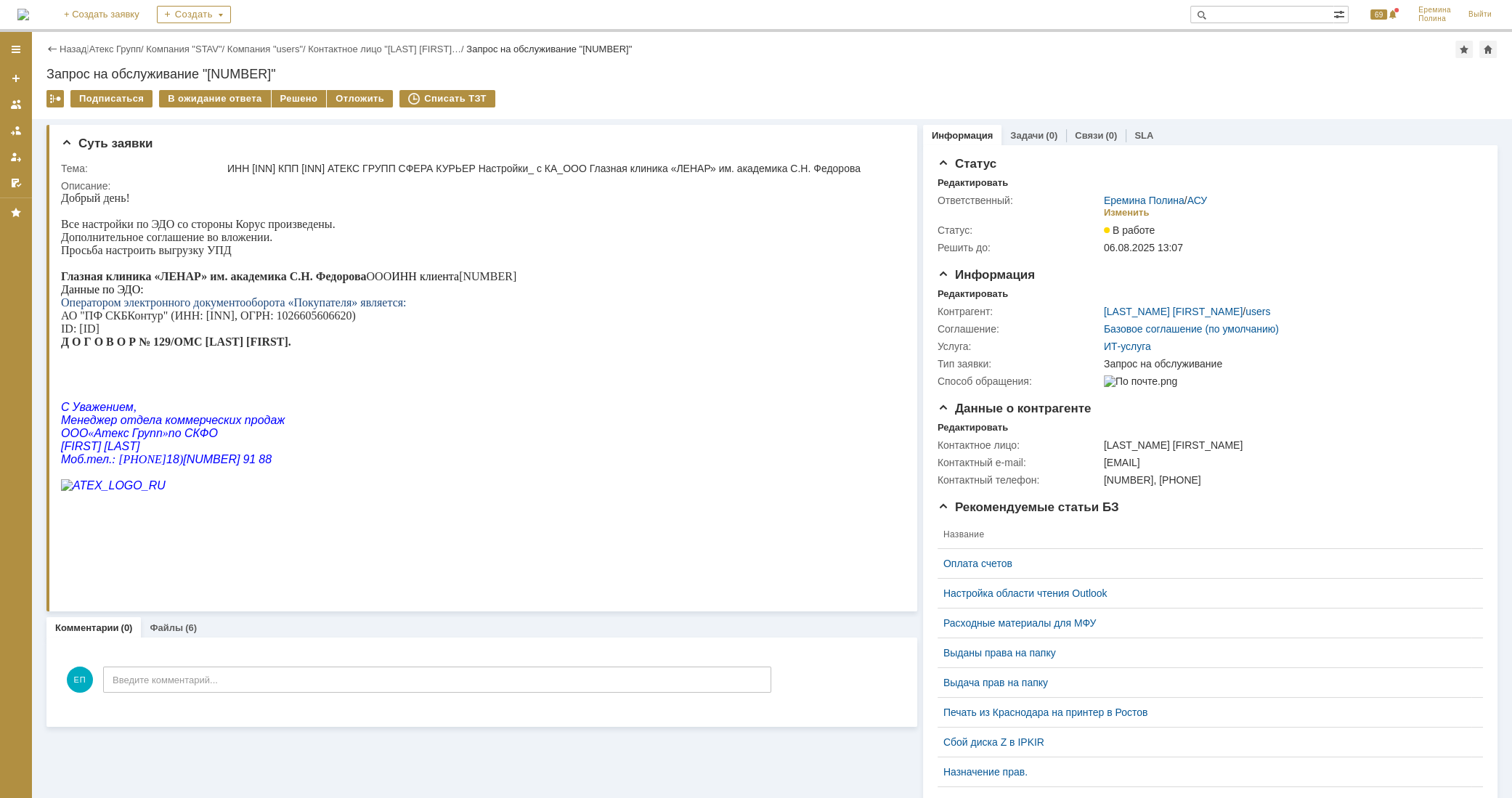 click on "Глазная клиника «ЛЕНАР» им. академика С.Н. Федорова  ООО
ИНН клиента  [INN]" at bounding box center (288, 270) 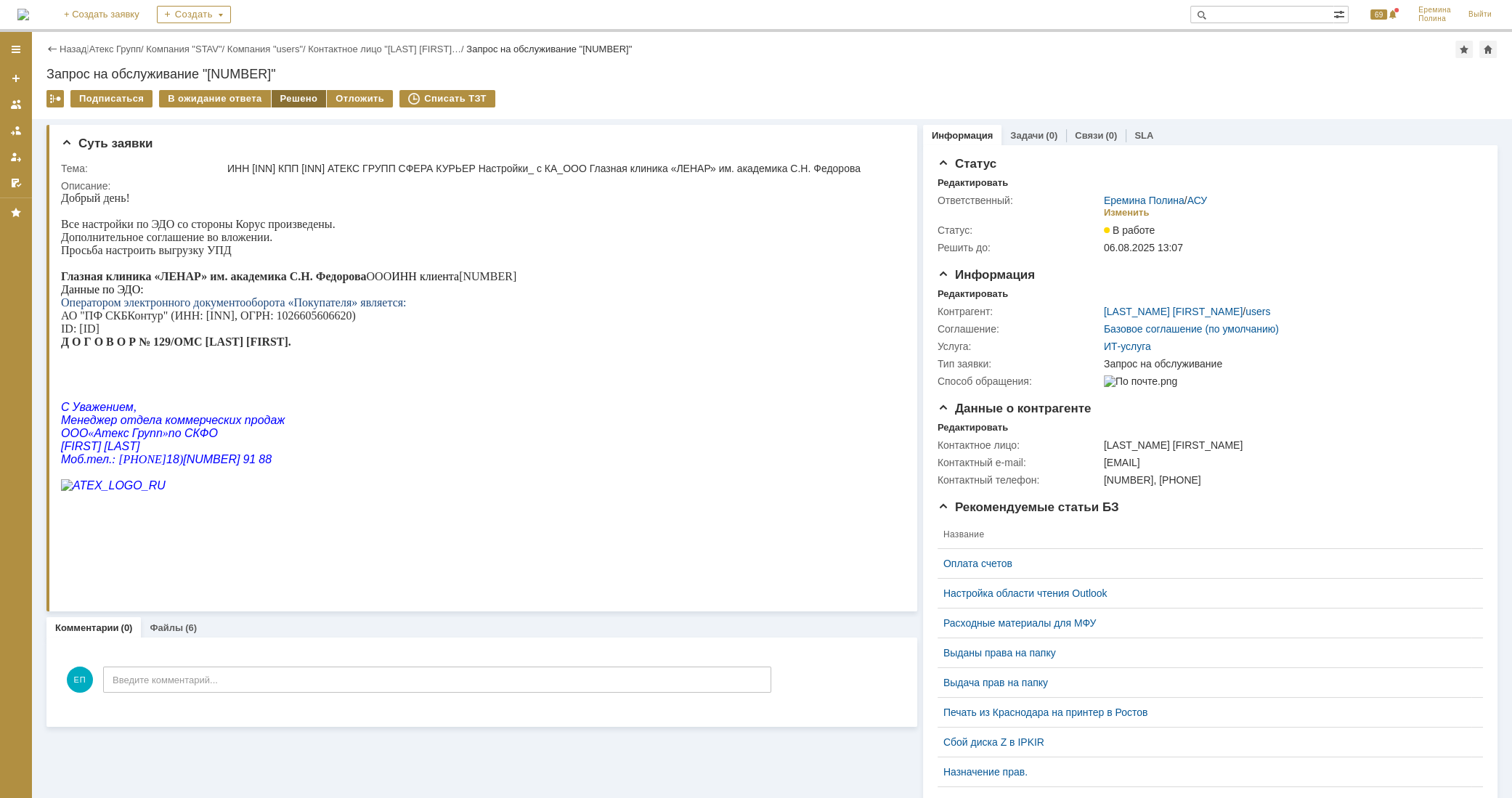 click on "Решено" at bounding box center [299, 99] 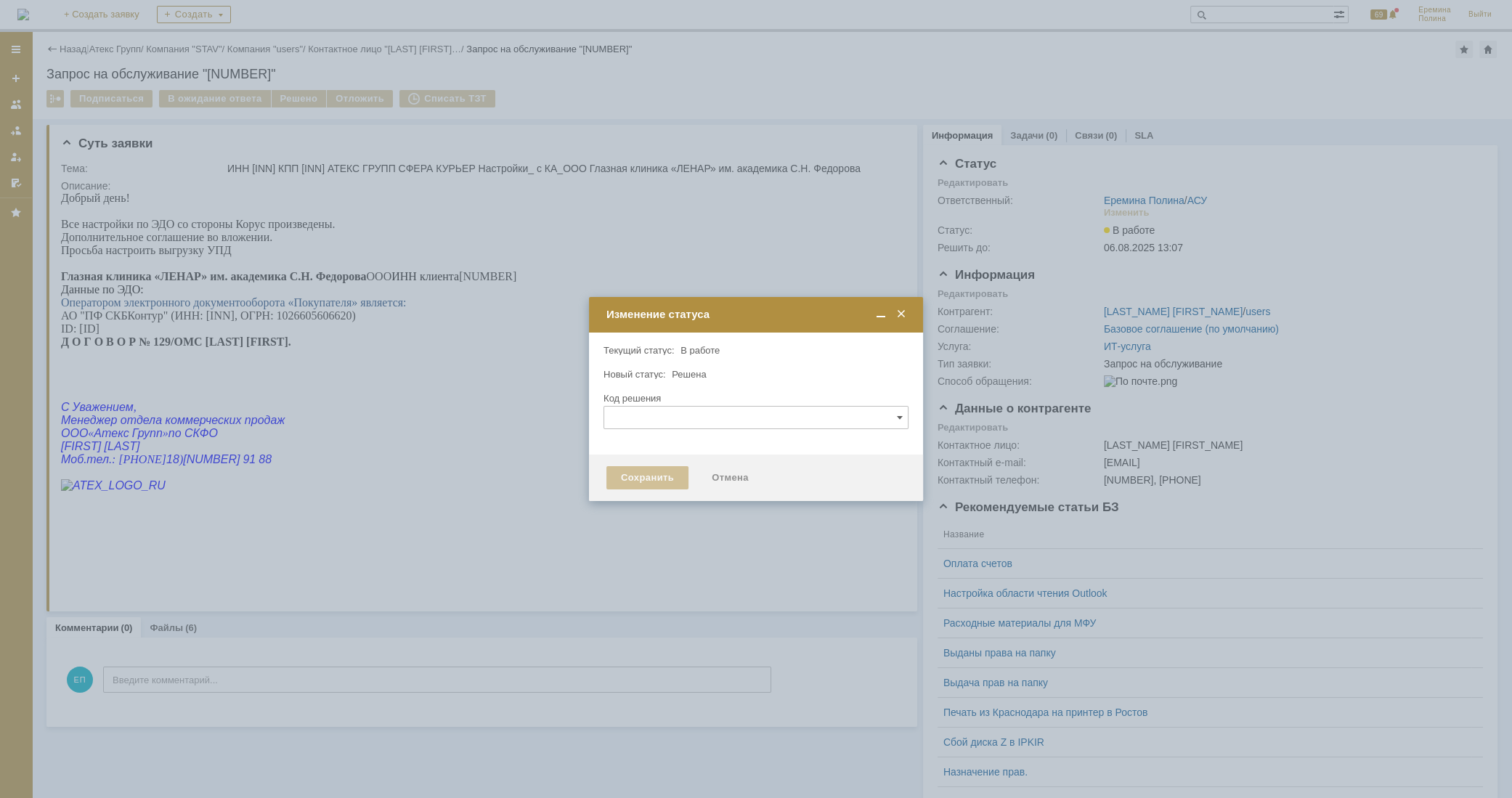 type 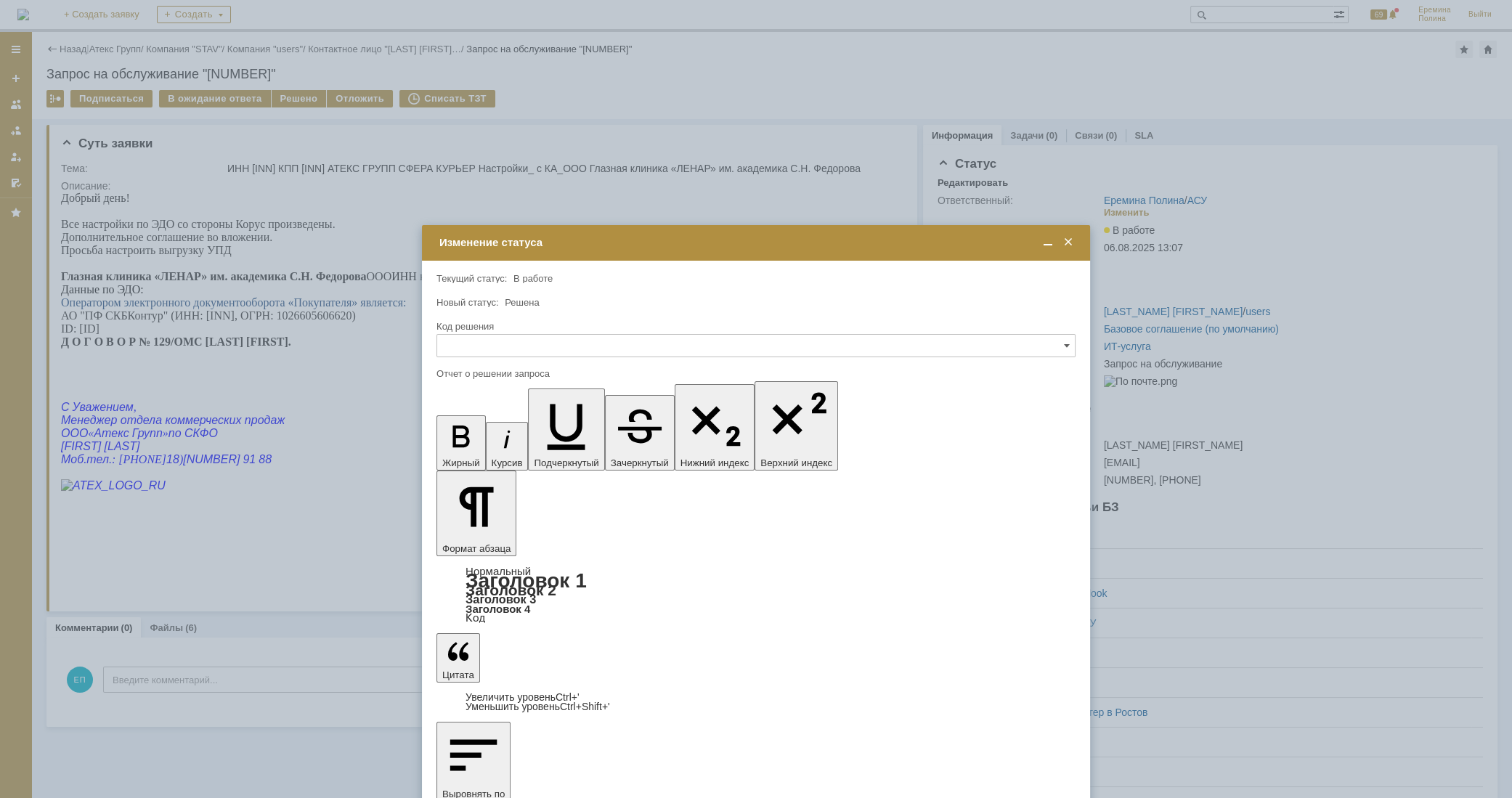 scroll, scrollTop: 0, scrollLeft: 0, axis: both 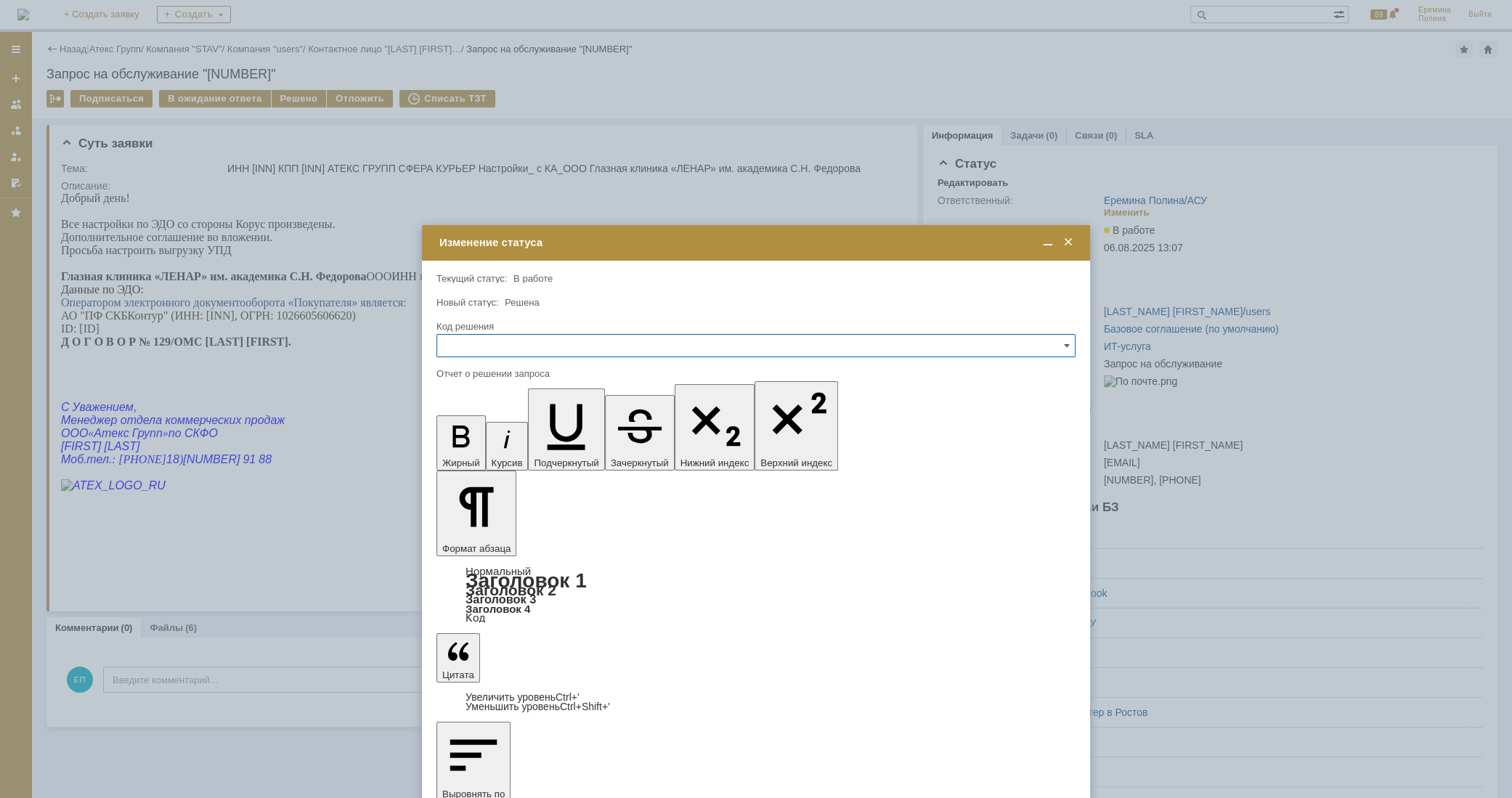 click at bounding box center [555, 4312] 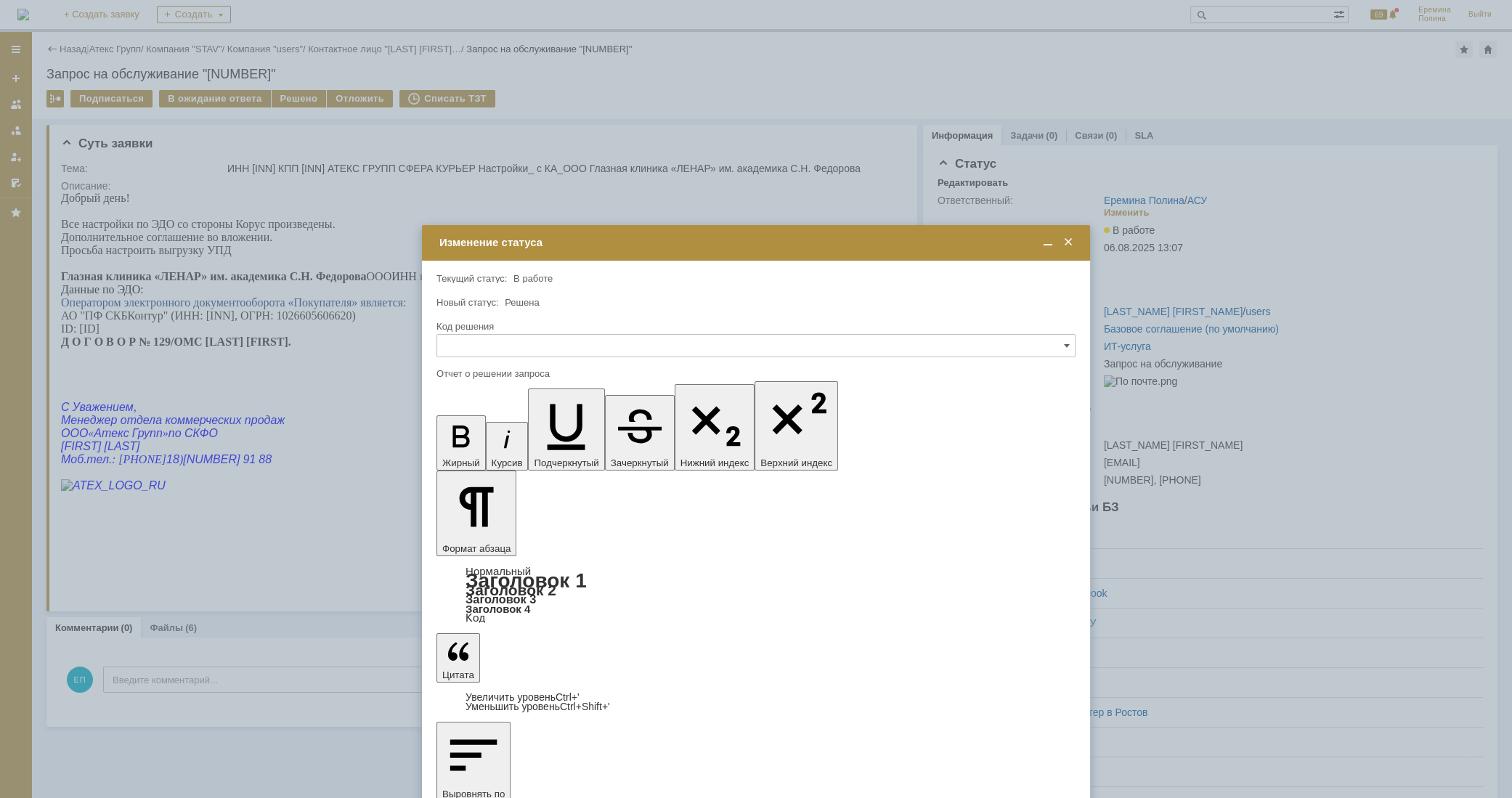 click at bounding box center (555, 4285) 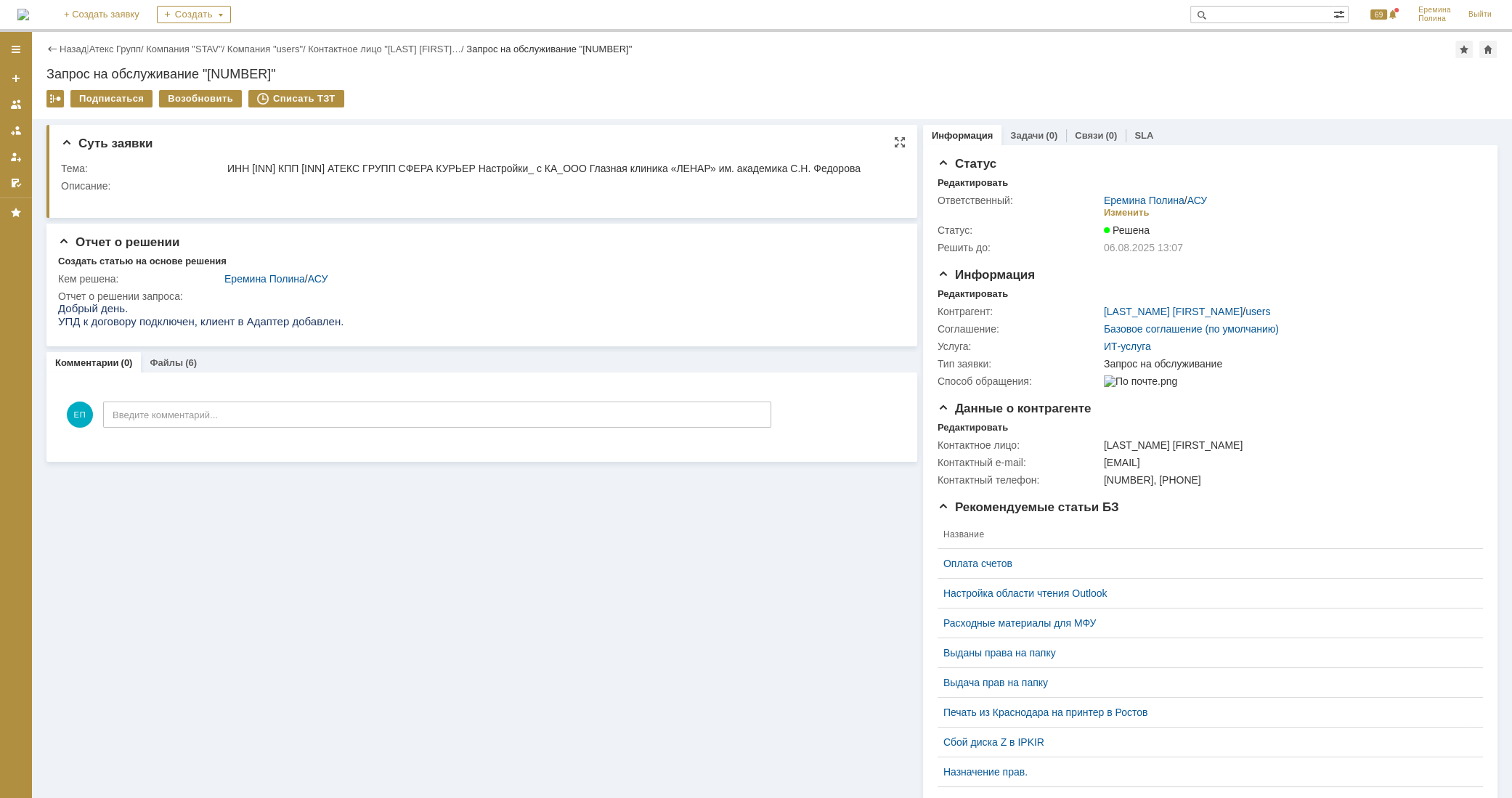 scroll, scrollTop: 0, scrollLeft: 0, axis: both 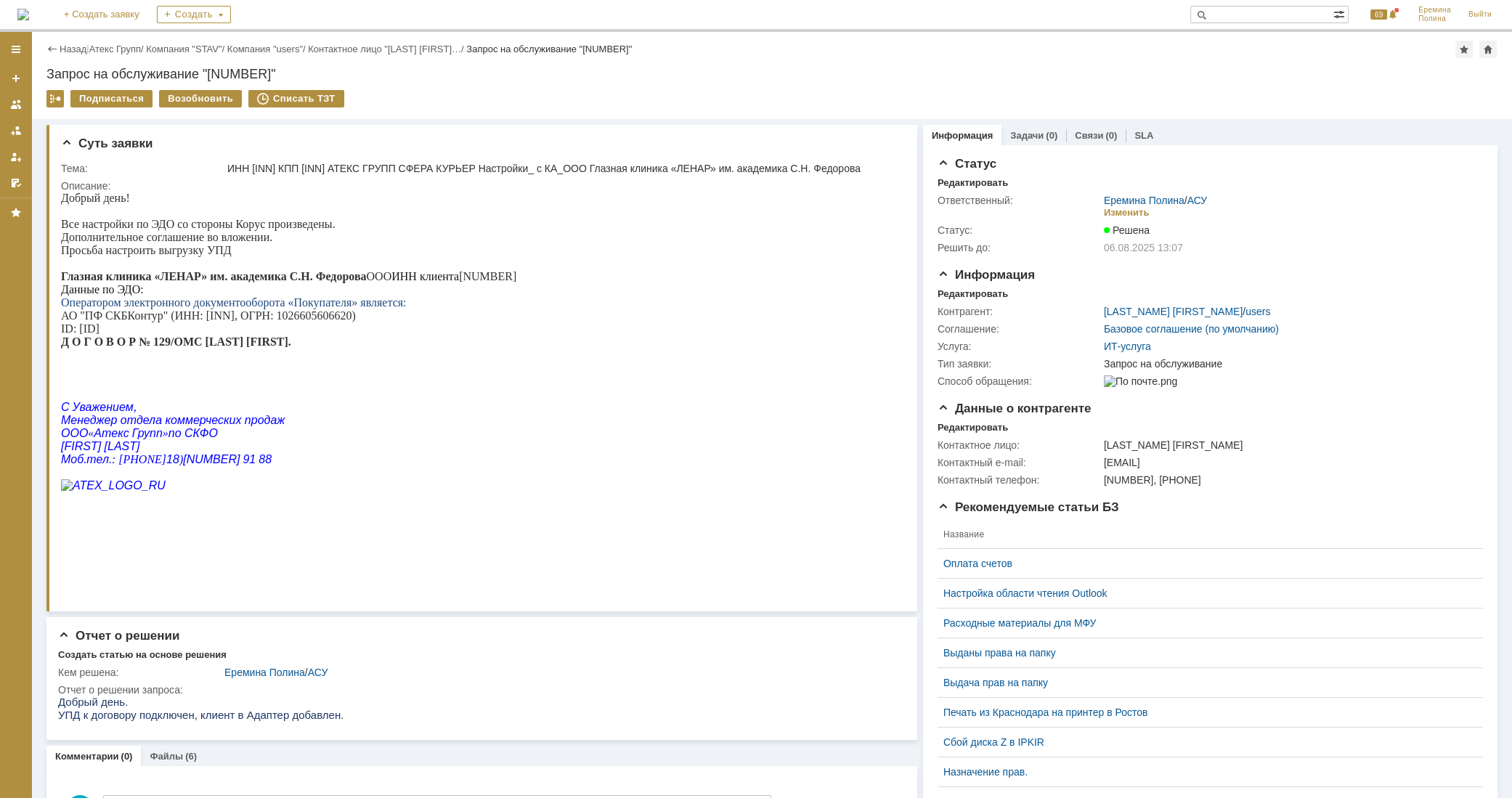 click on "Назад   |   Атекс Групп  /   Компания "STAV"  /   Компания "users"  /   Контактное лицо "[LAST] [FIRST]…  /   Запрос на обслуживание "[NUMBER]"" at bounding box center [772, 49] 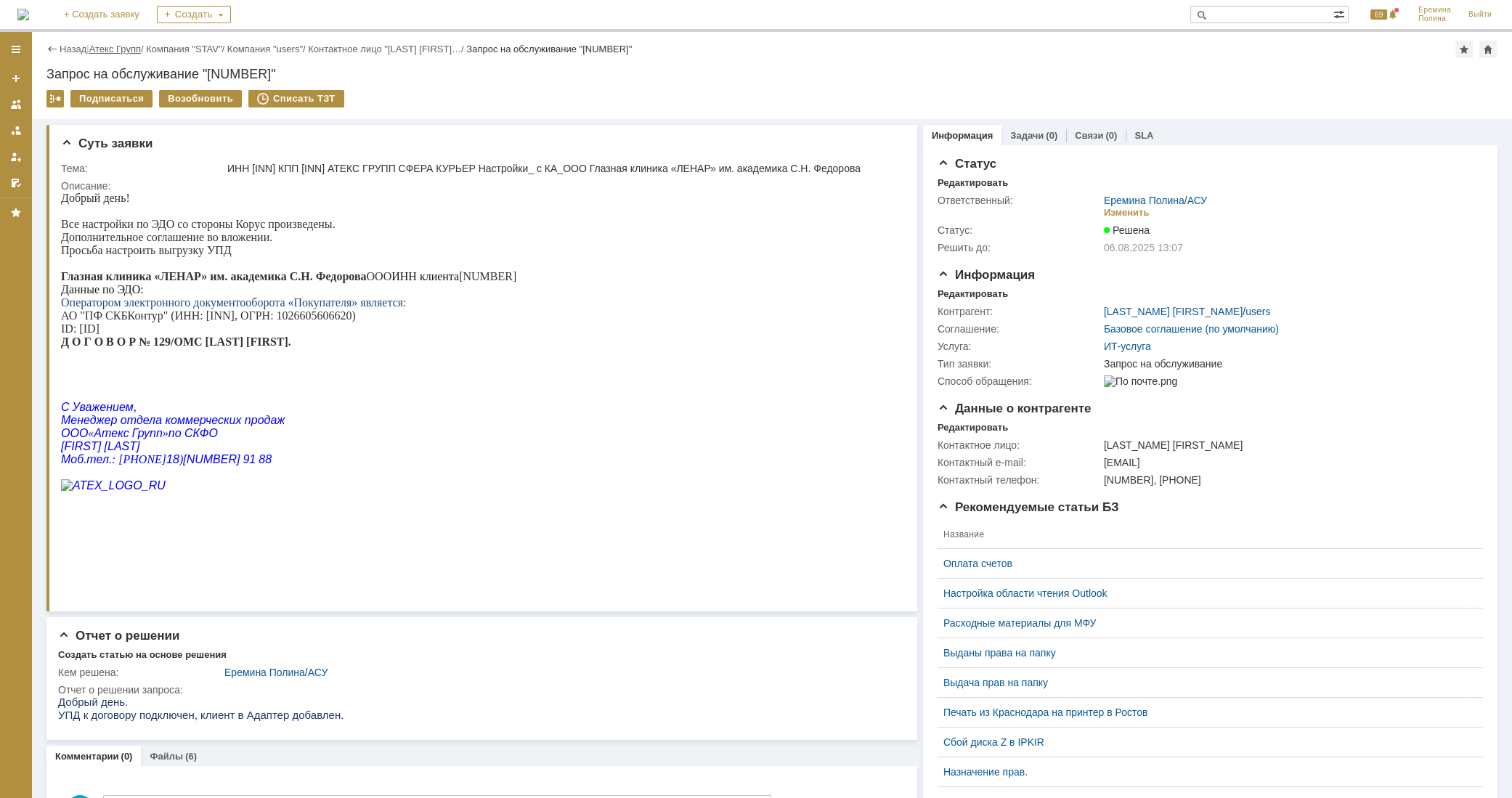 click on "Атекс Групп" at bounding box center (115, 49) 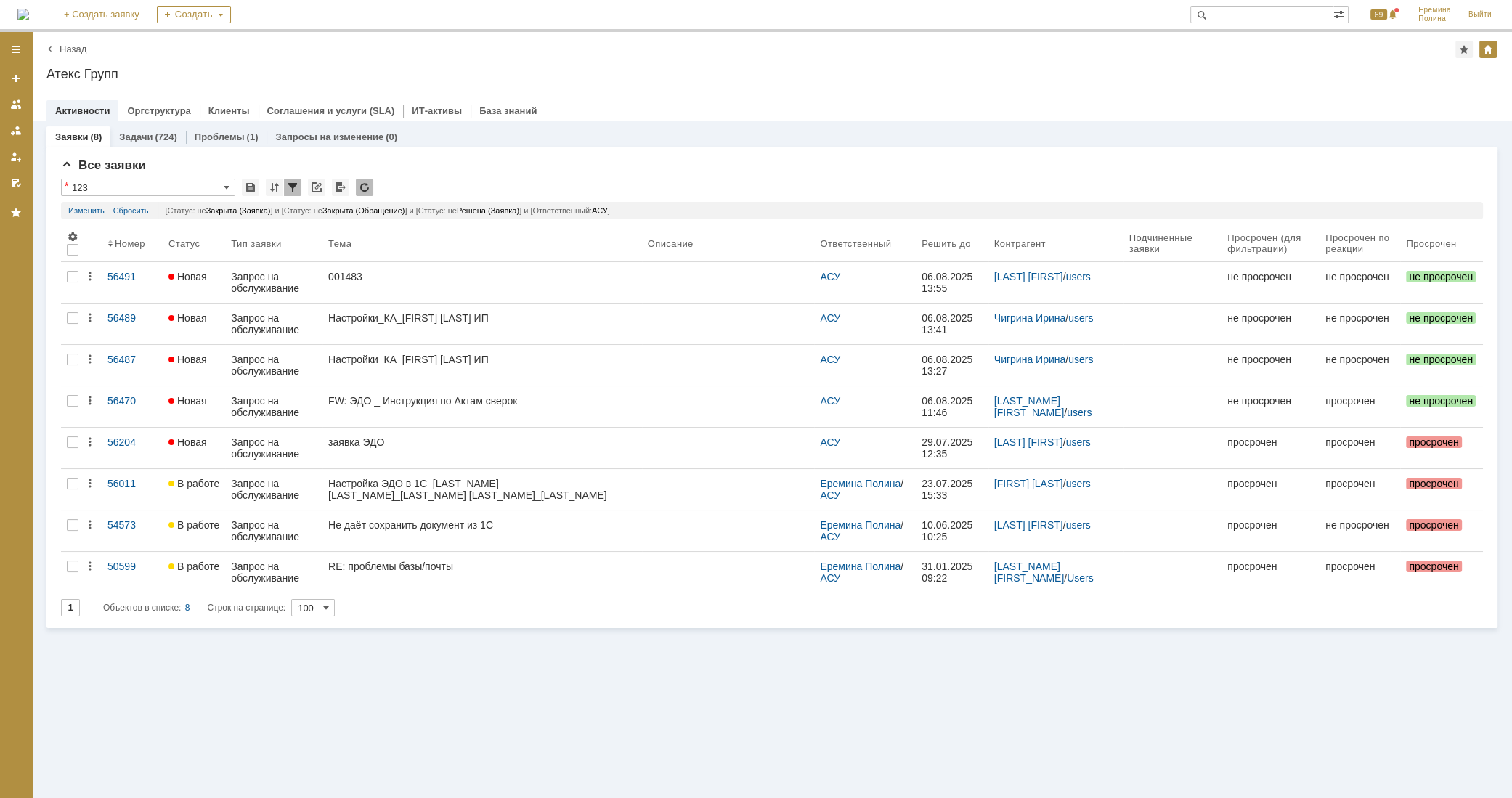 scroll, scrollTop: 0, scrollLeft: 0, axis: both 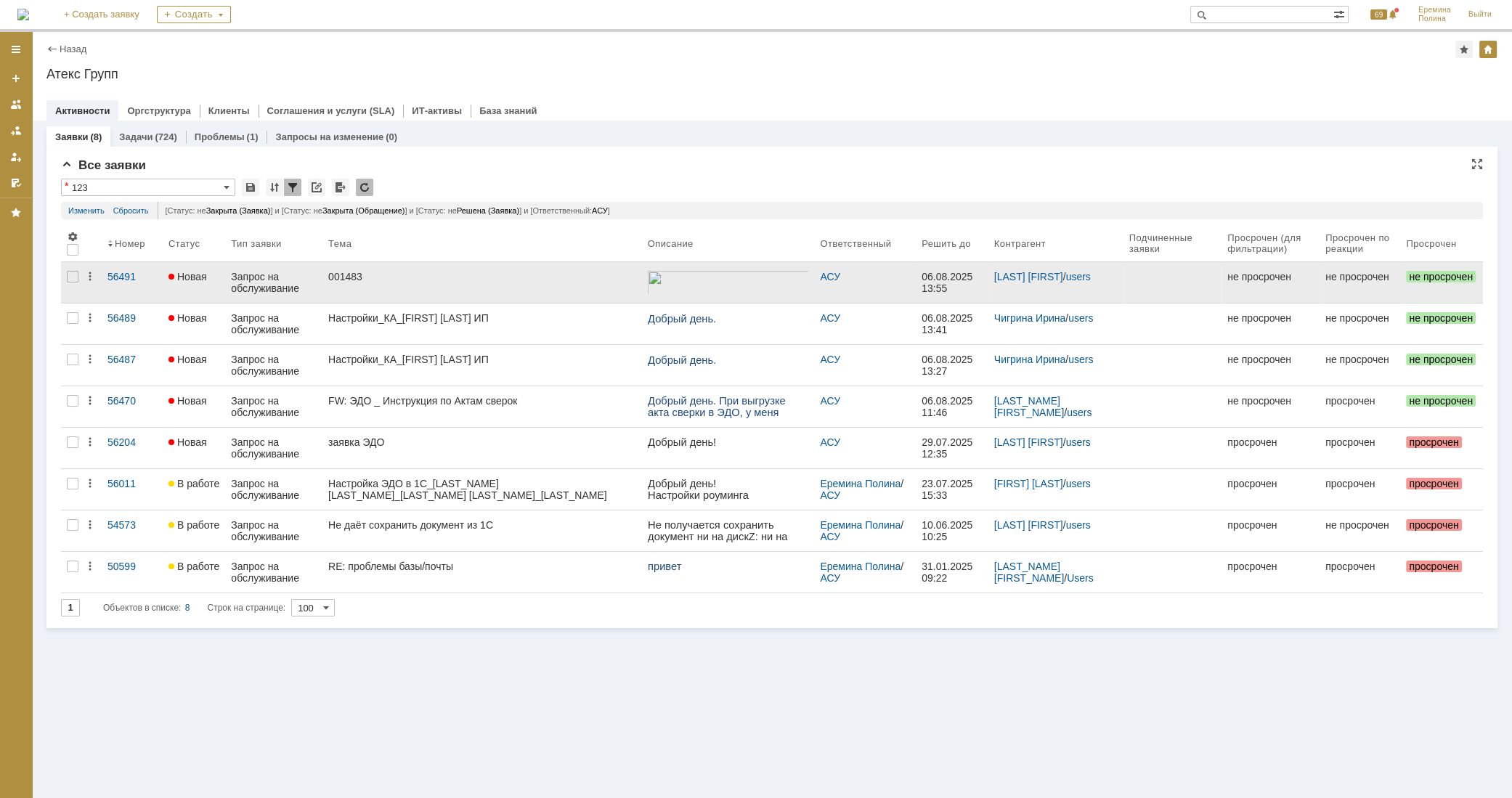 click on "001483" at bounding box center [482, 277] 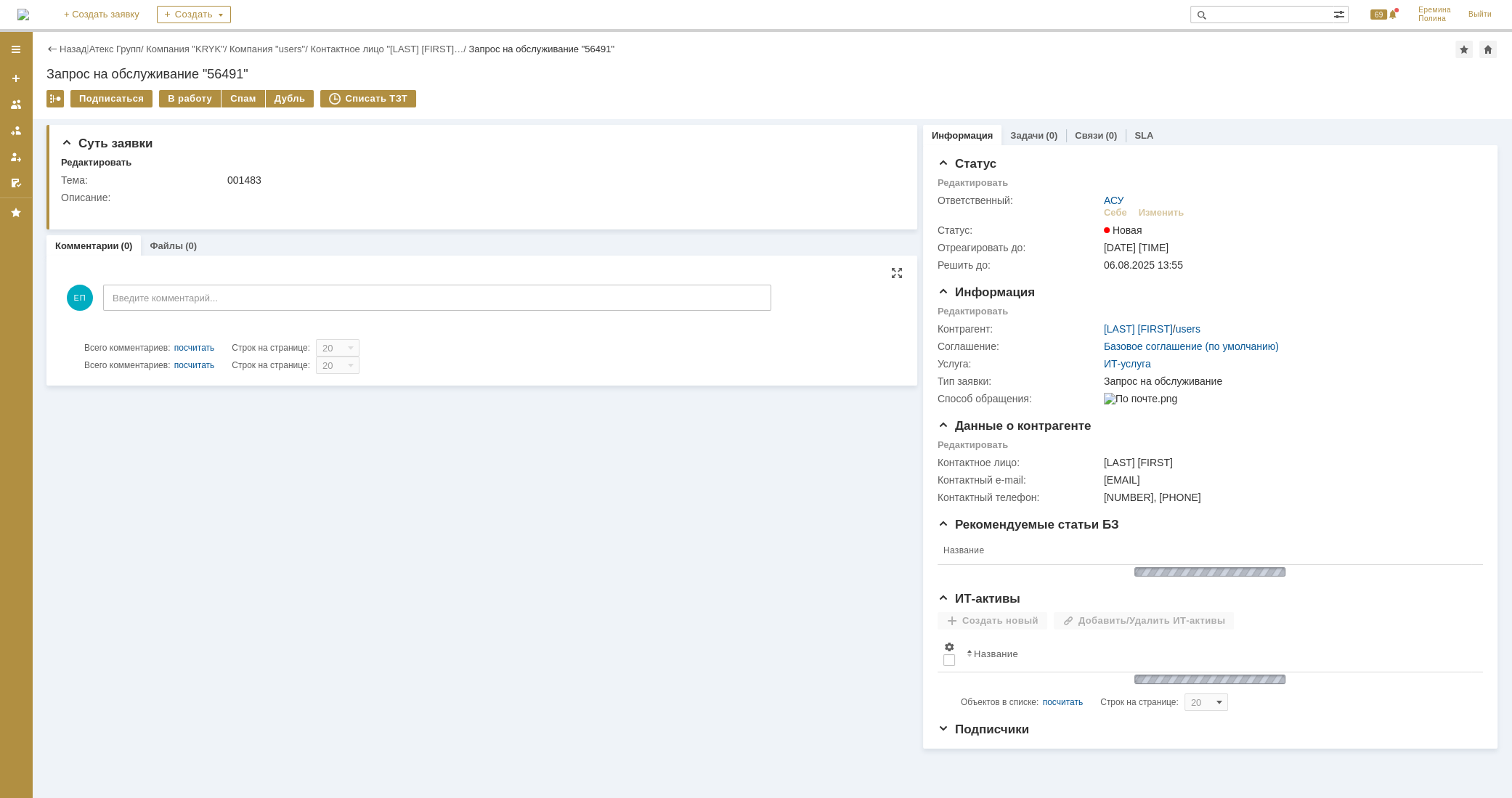 scroll, scrollTop: 0, scrollLeft: 0, axis: both 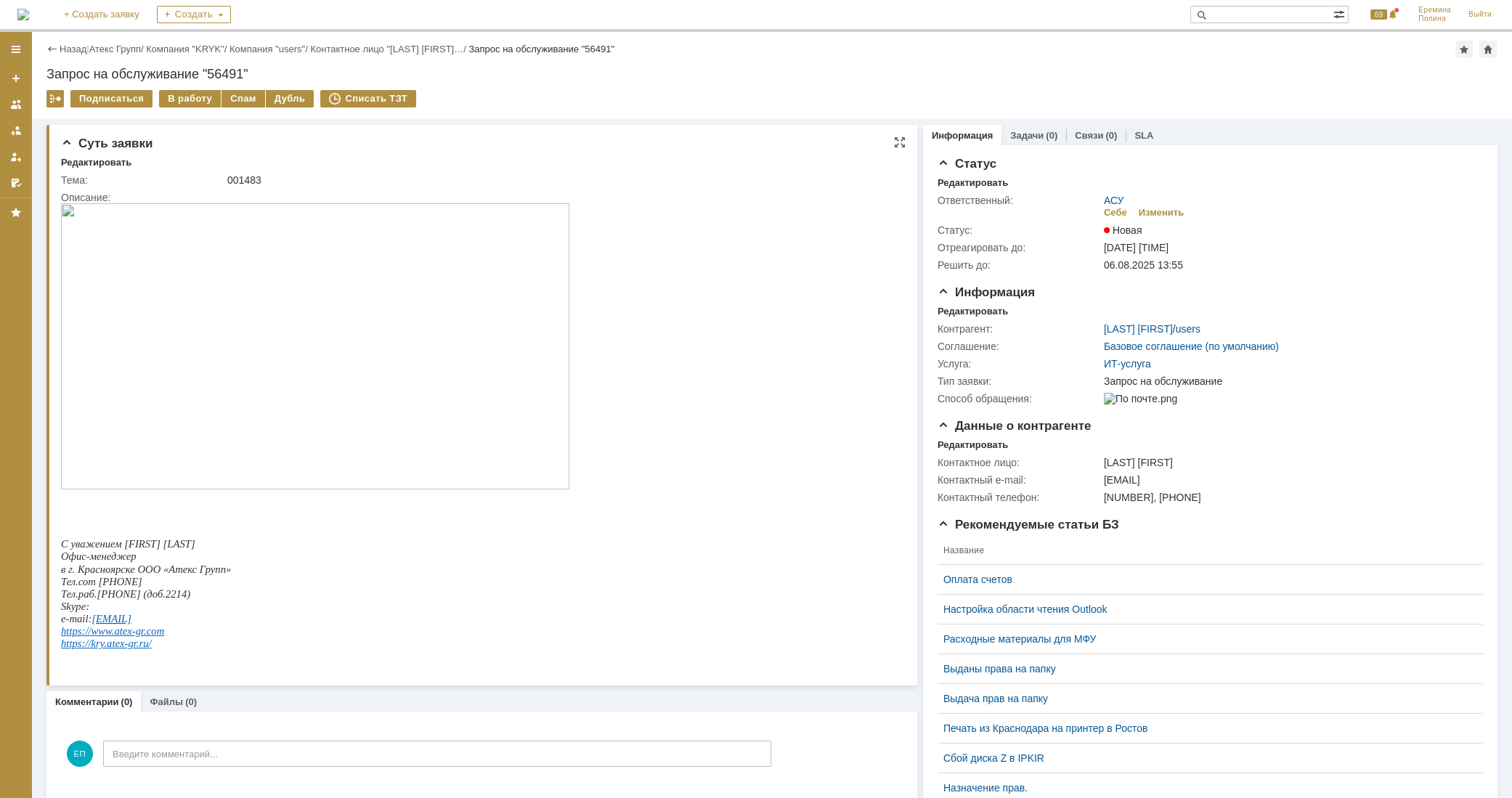 click at bounding box center [315, 346] 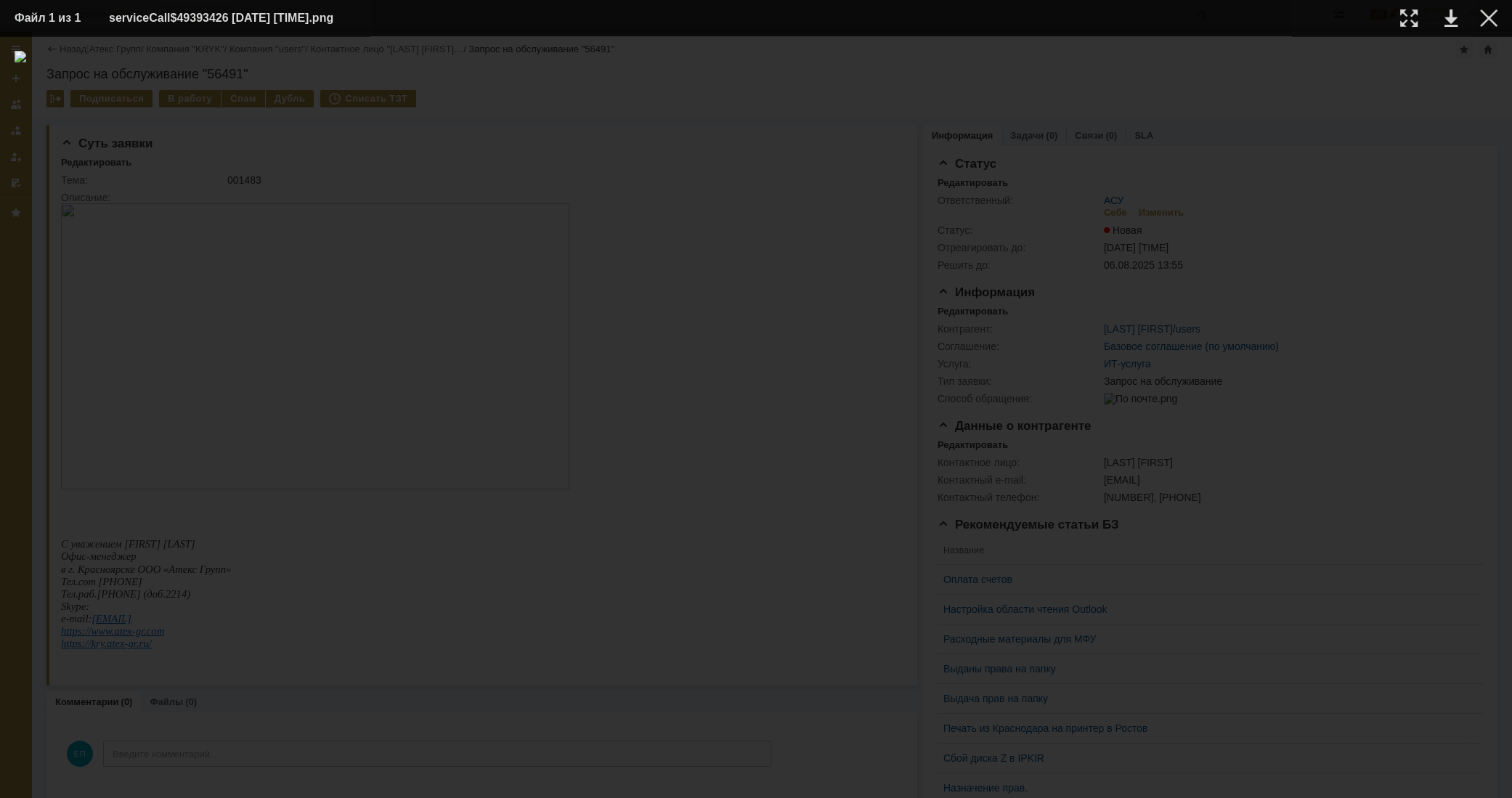 click on "Файл 1 из 1 serviceCall$49393426 [DATE] [TIME].png" at bounding box center [756, 18] 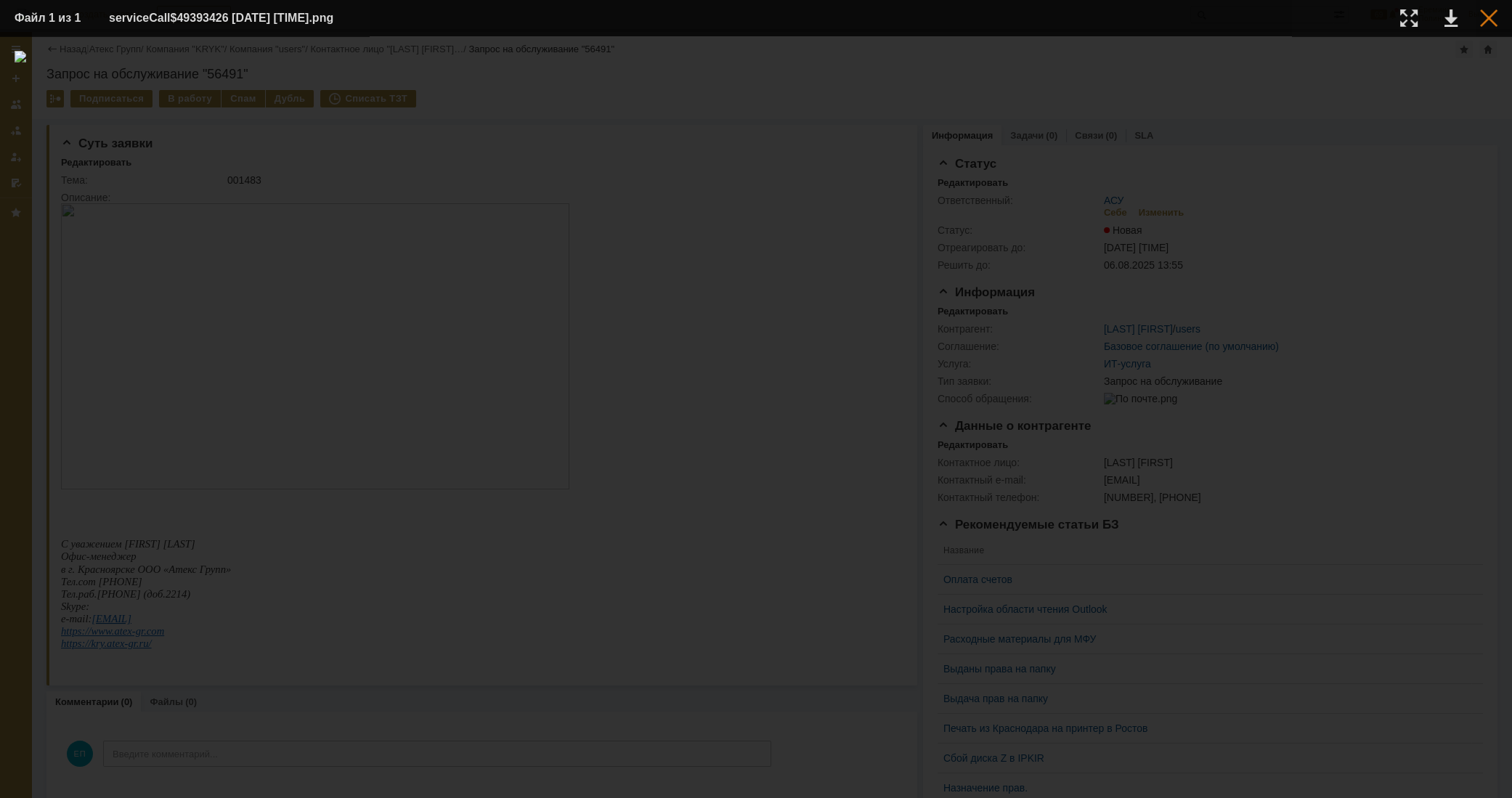 click at bounding box center [1489, 18] 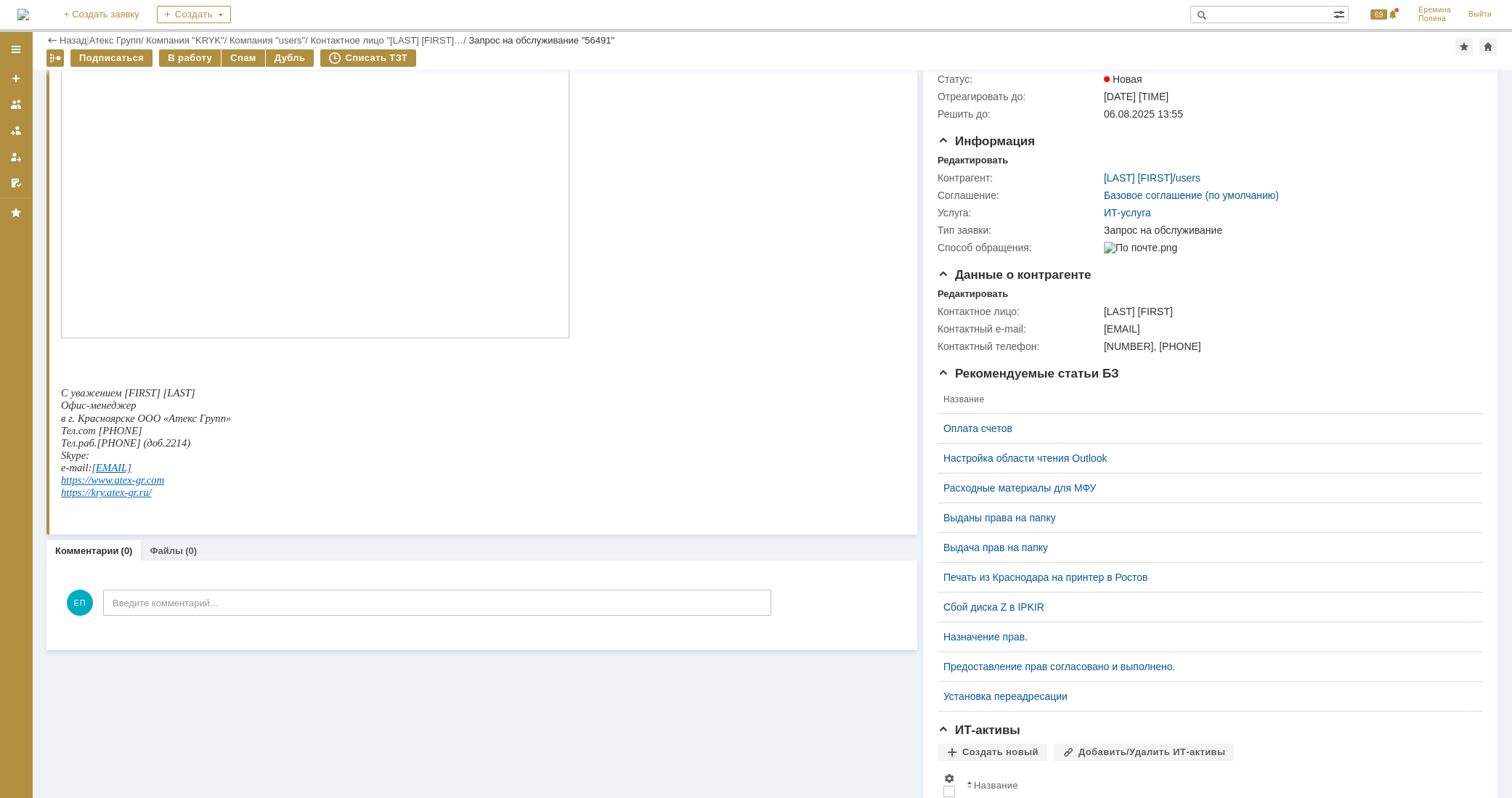 scroll, scrollTop: 0, scrollLeft: 0, axis: both 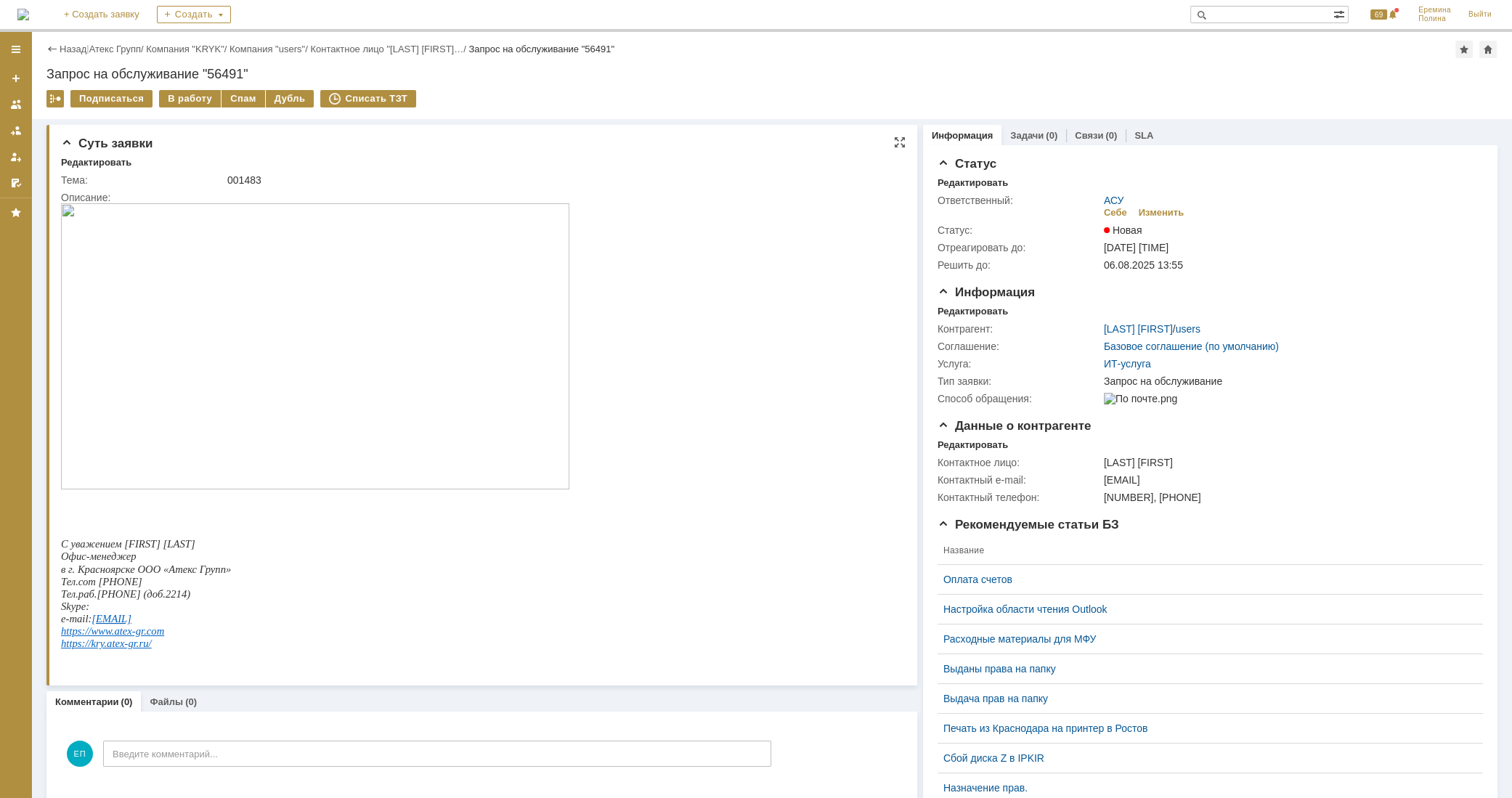 click at bounding box center [315, 346] 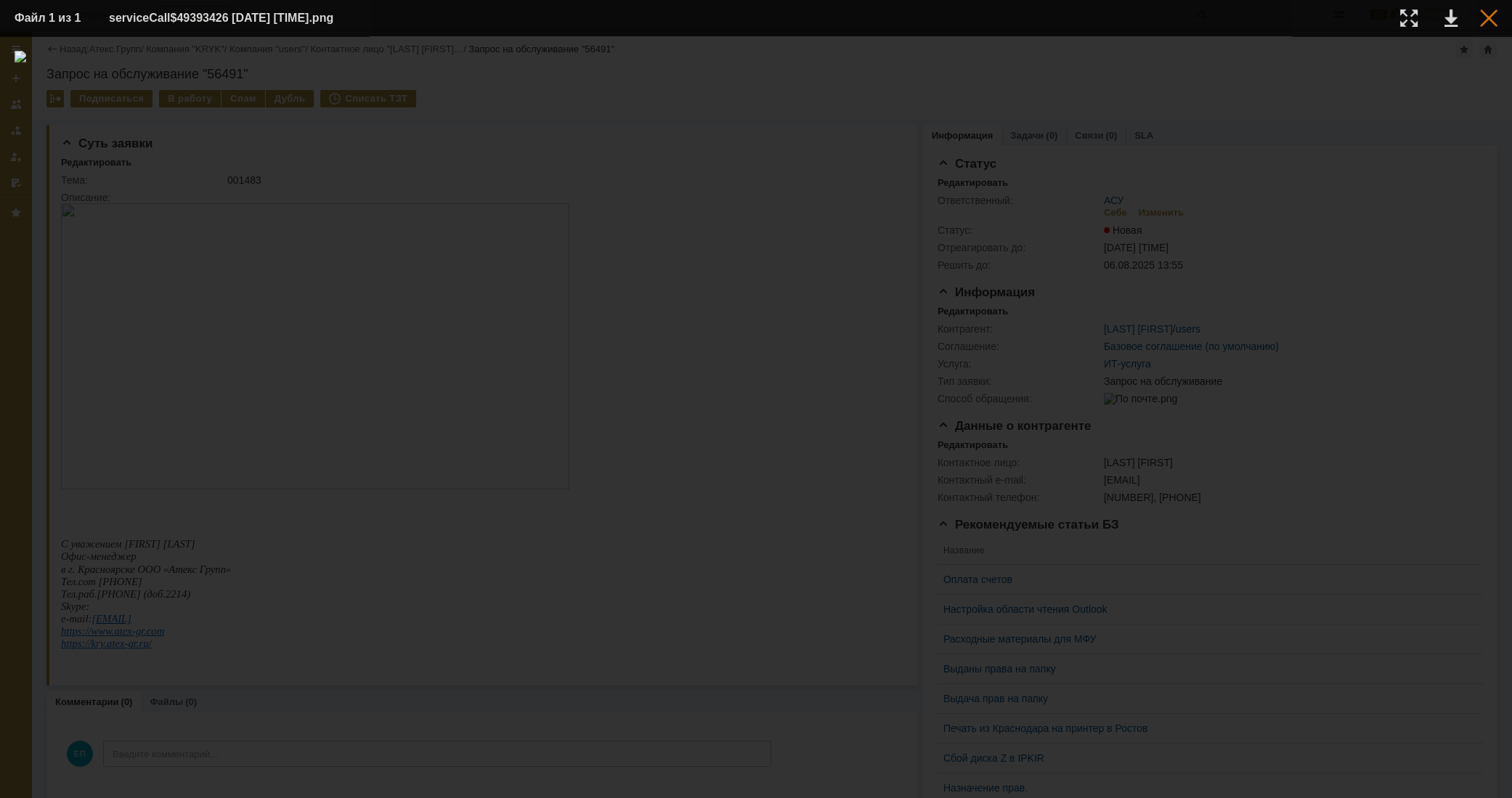 click at bounding box center (1489, 18) 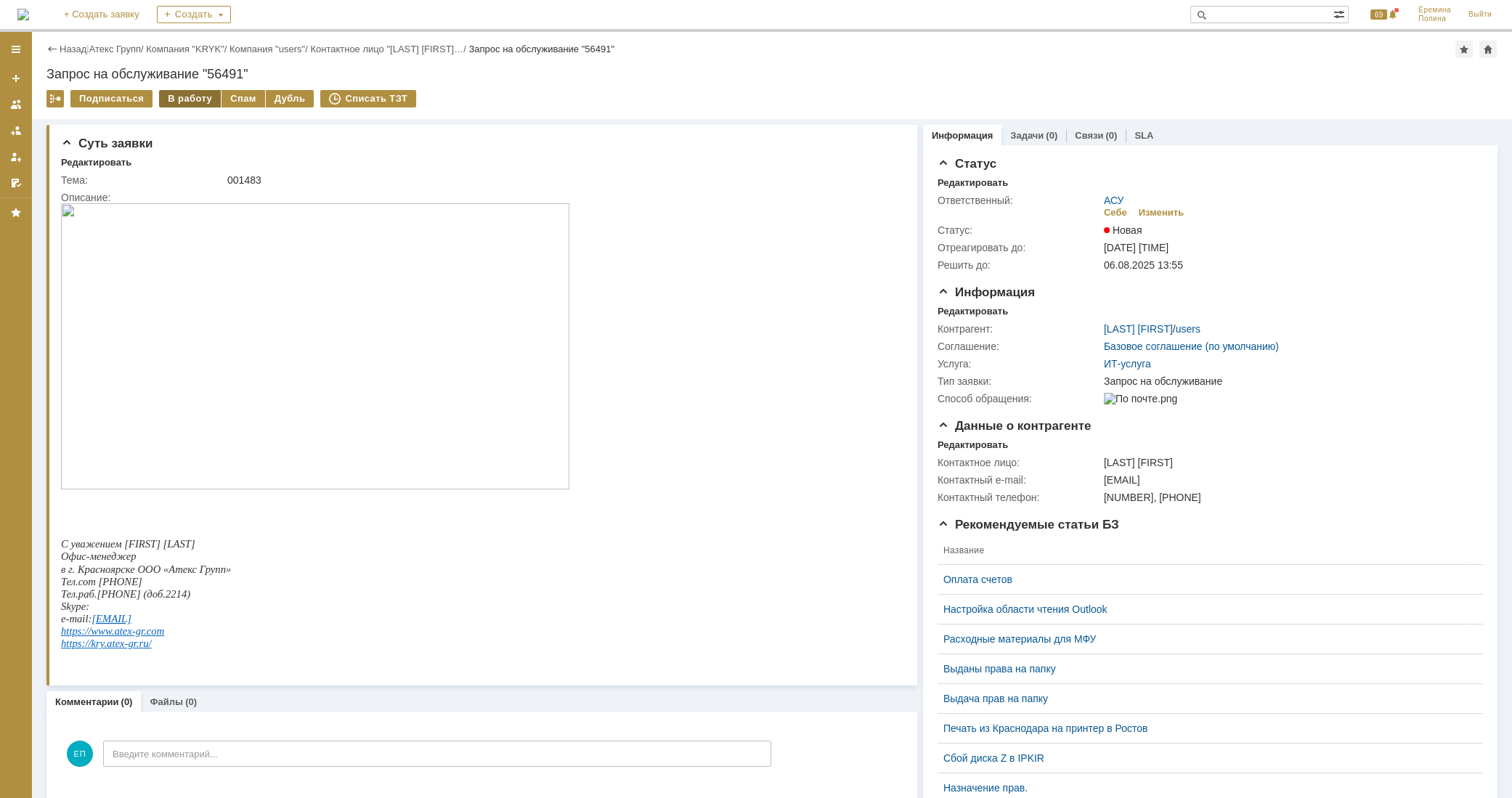 click on "В работу" at bounding box center [190, 99] 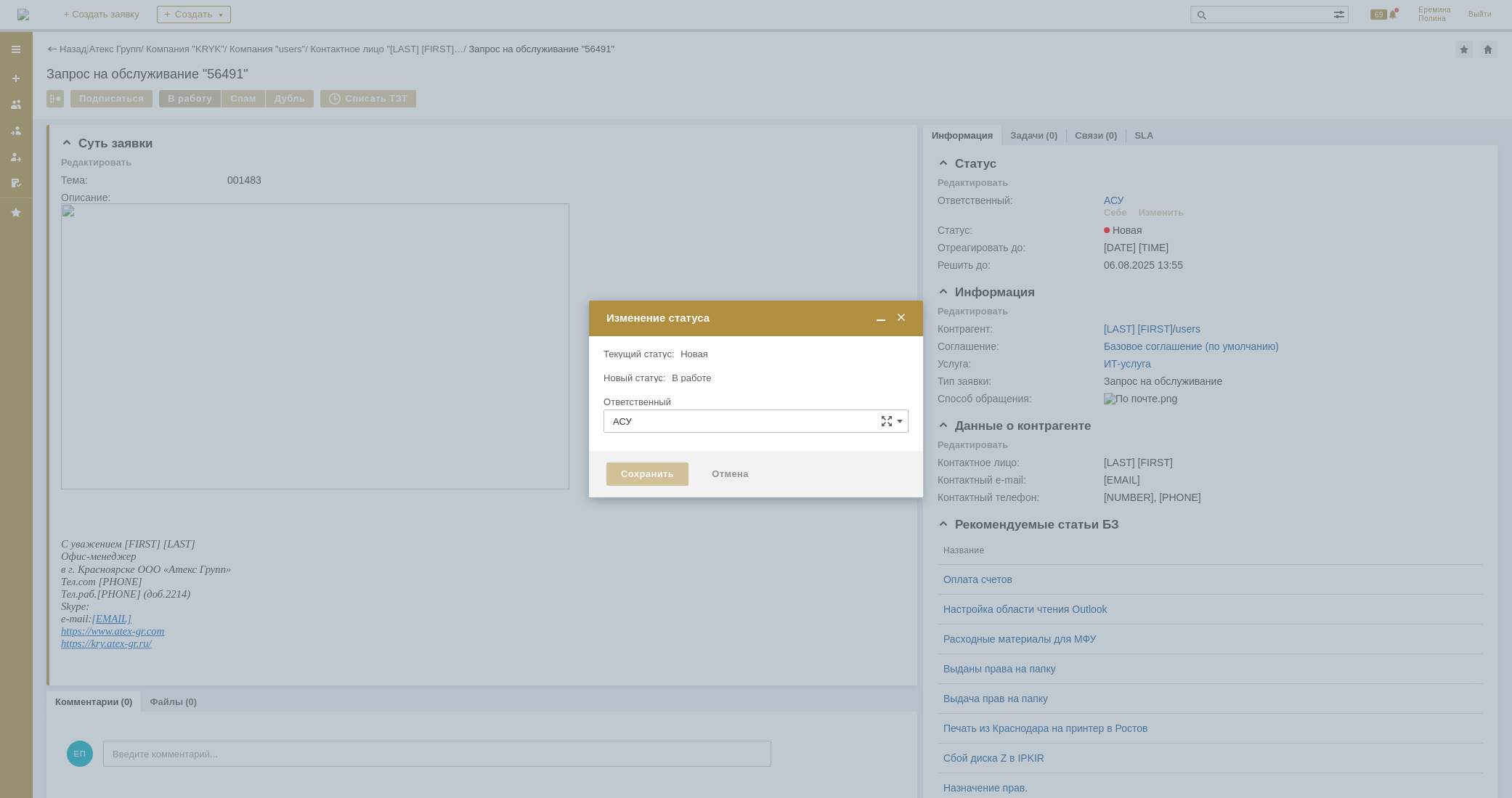 type on "Еремина Полина" 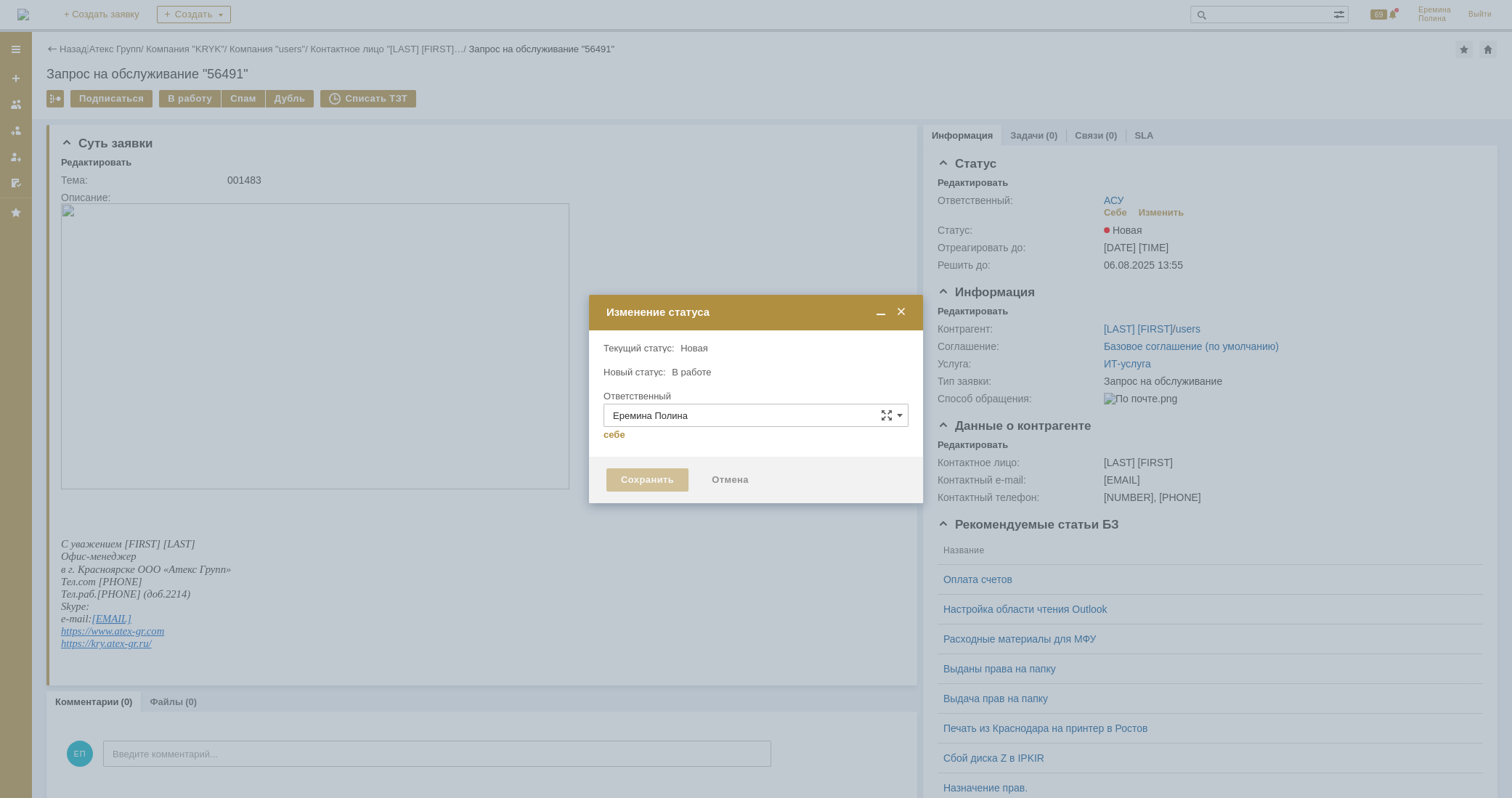 type 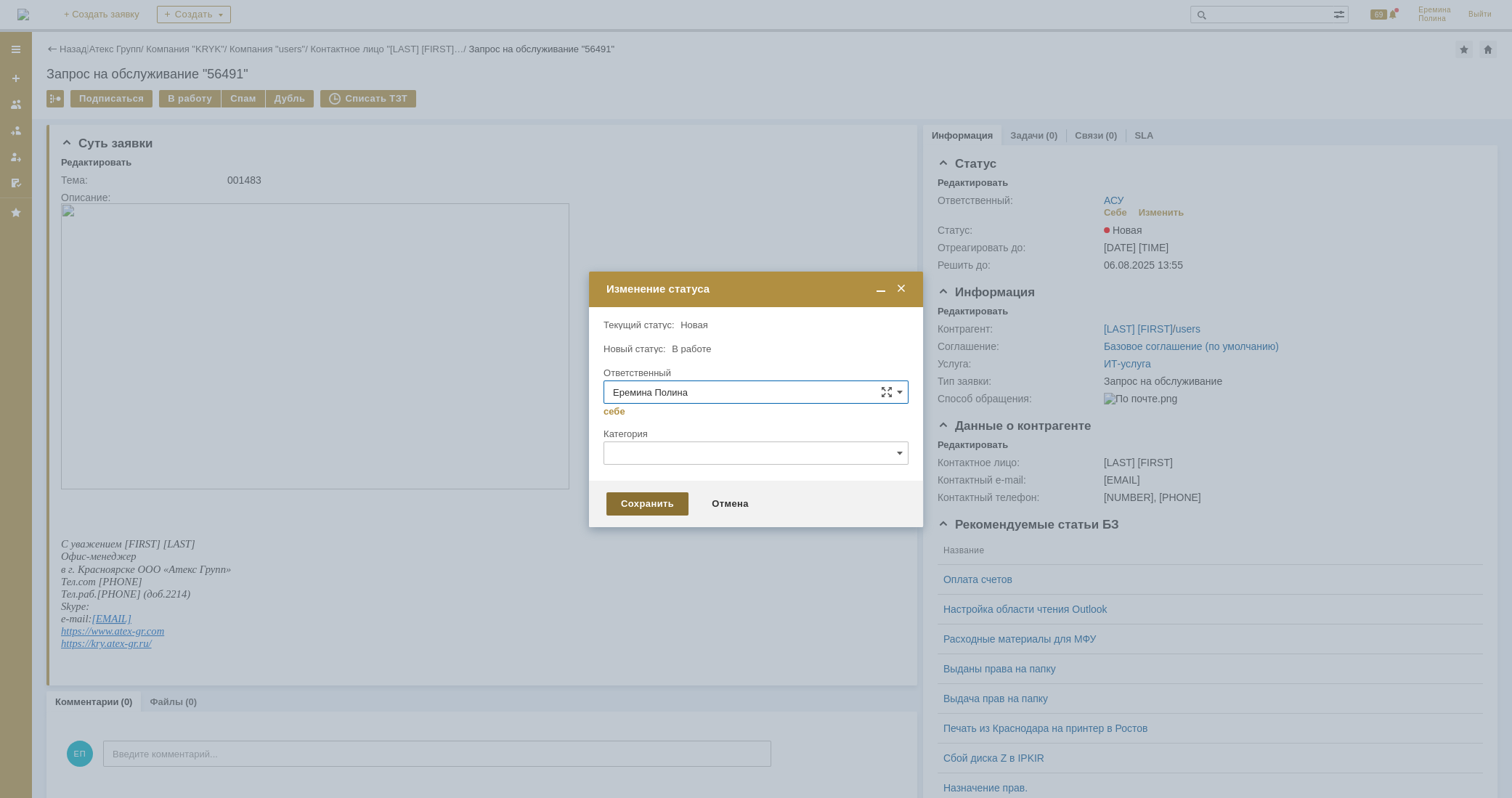 click on "Сохранить" at bounding box center [647, 504] 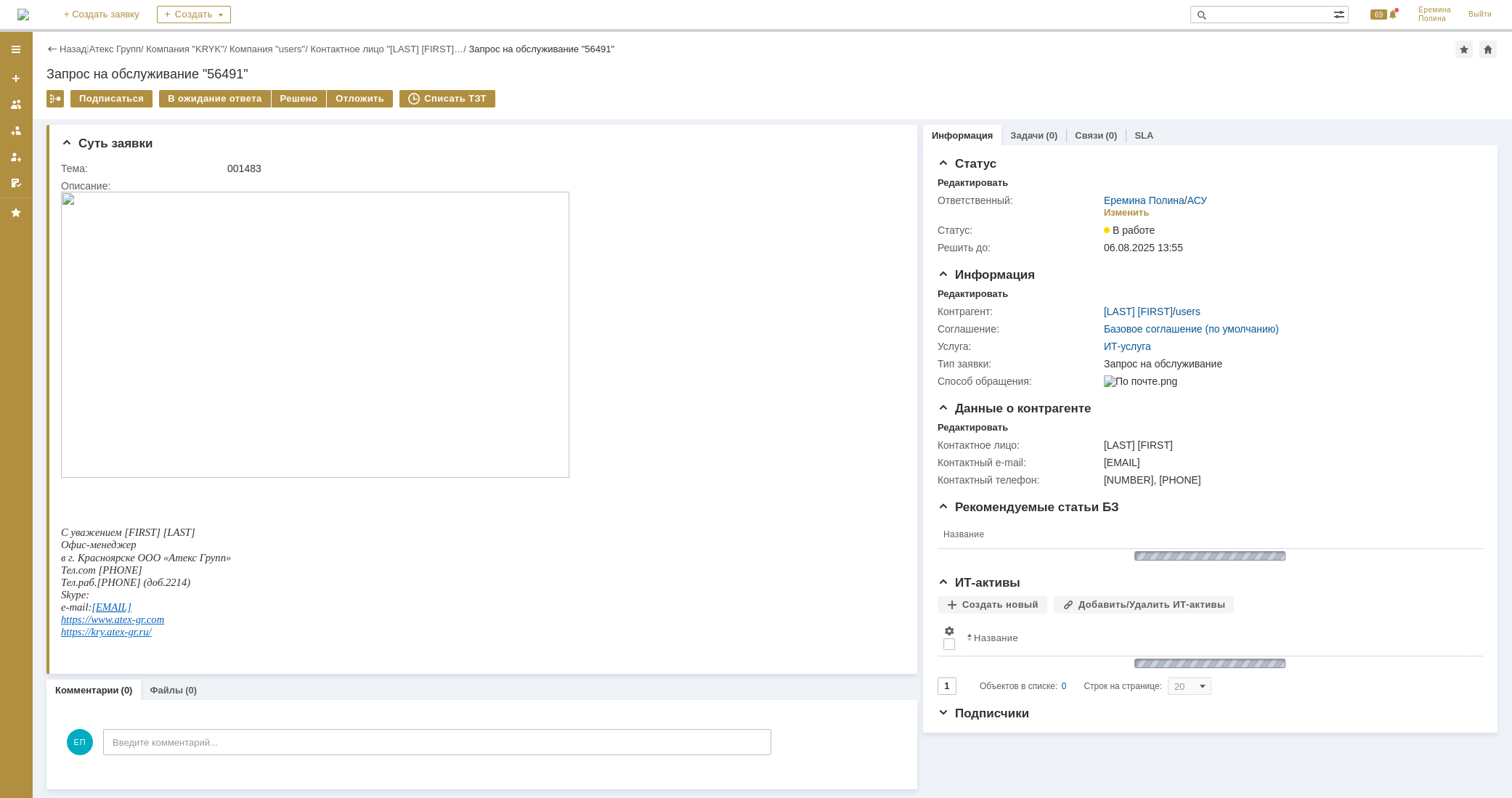 scroll, scrollTop: 0, scrollLeft: 0, axis: both 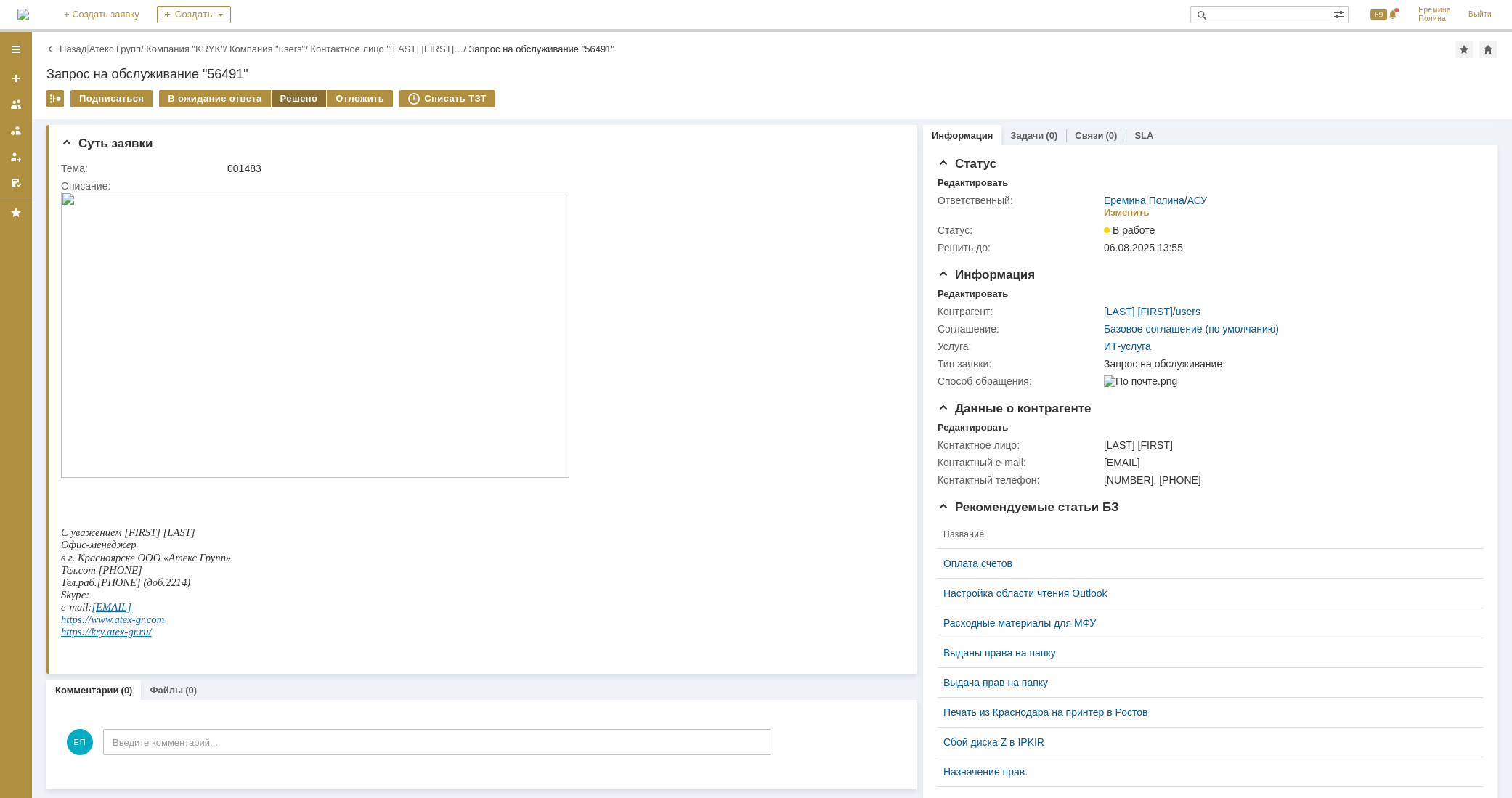 click on "Решено" at bounding box center (299, 99) 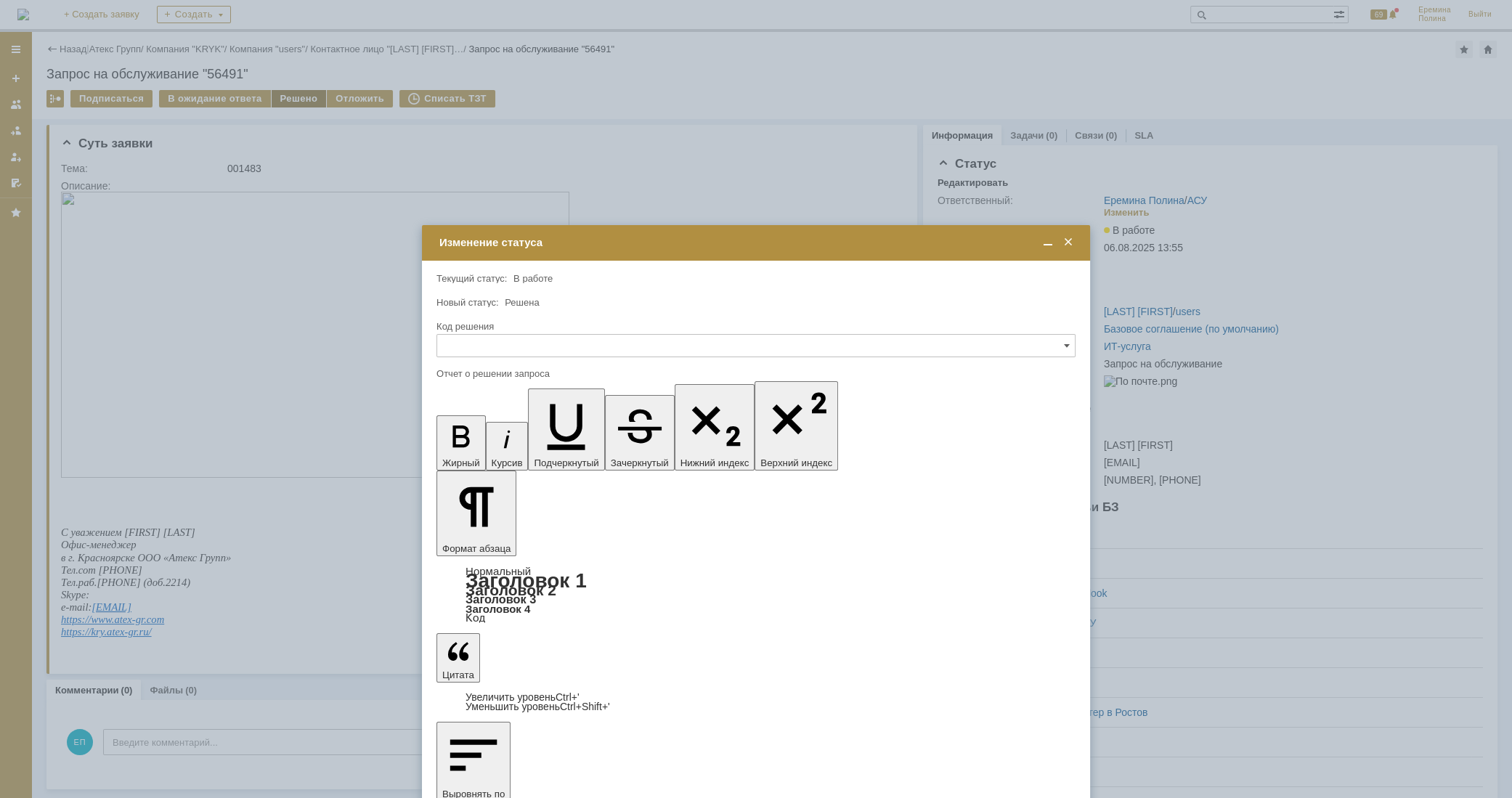 scroll, scrollTop: 0, scrollLeft: 0, axis: both 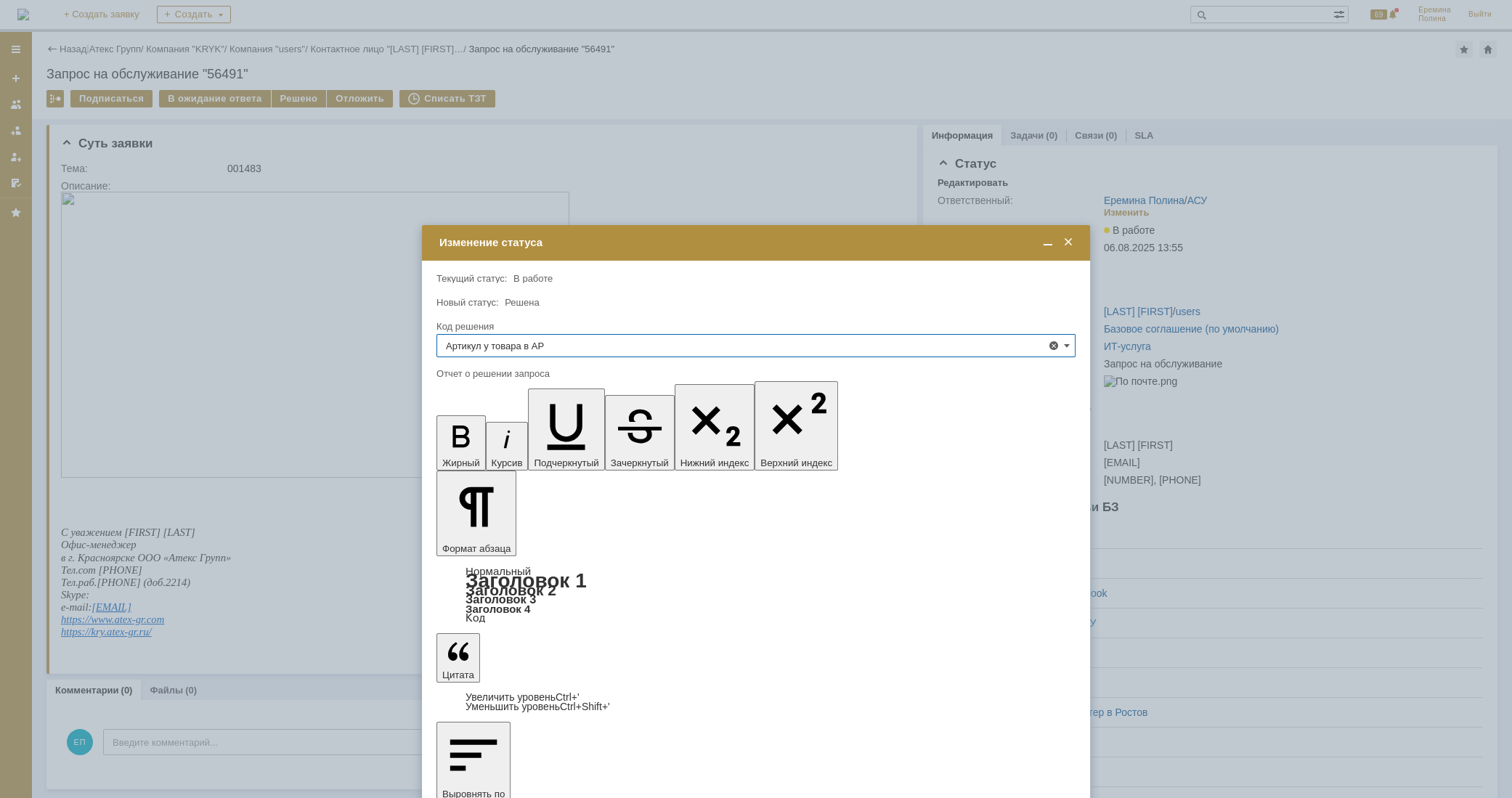 type on "Артикул у товара в А" 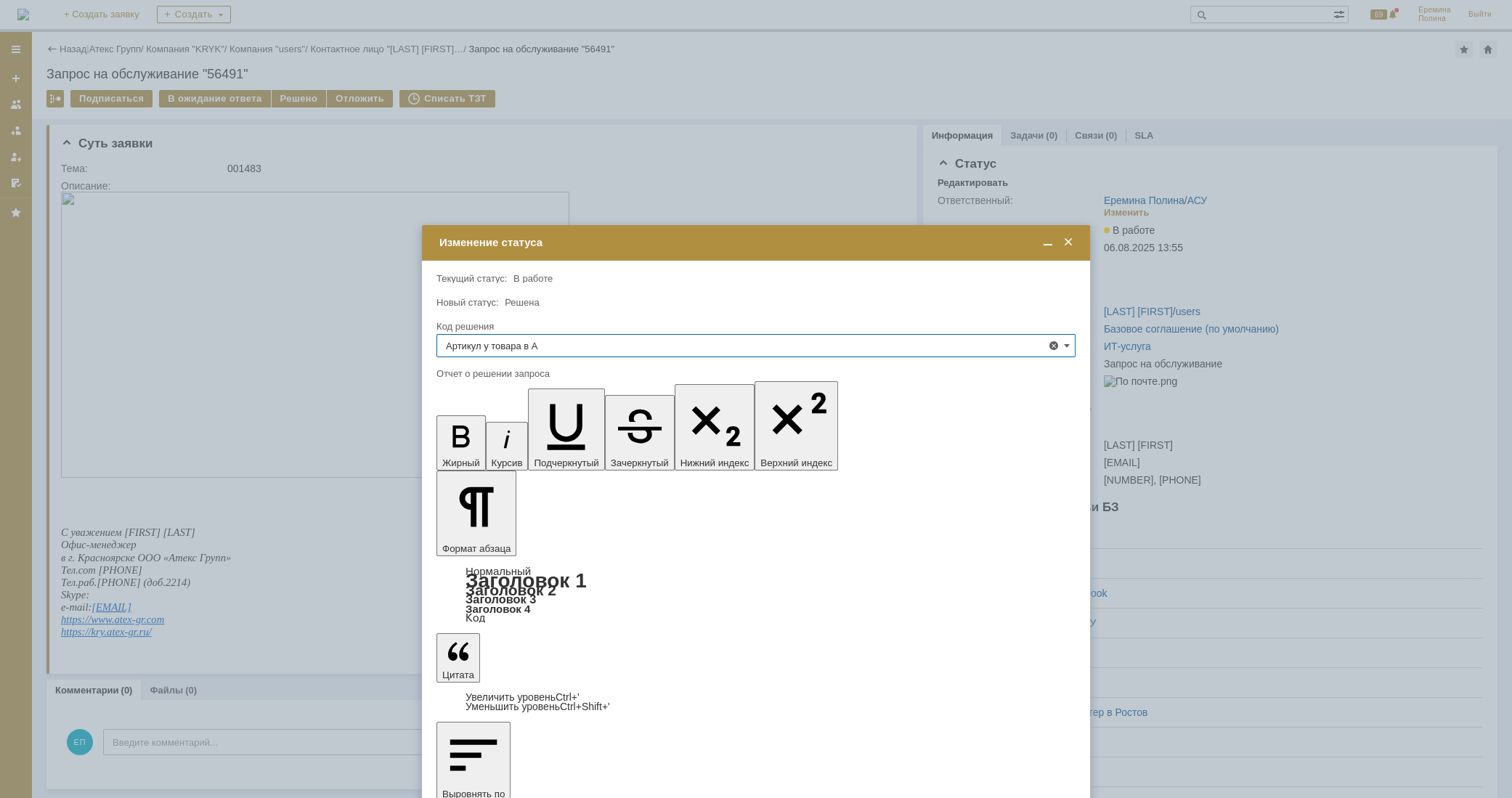 click at bounding box center [1068, 243] 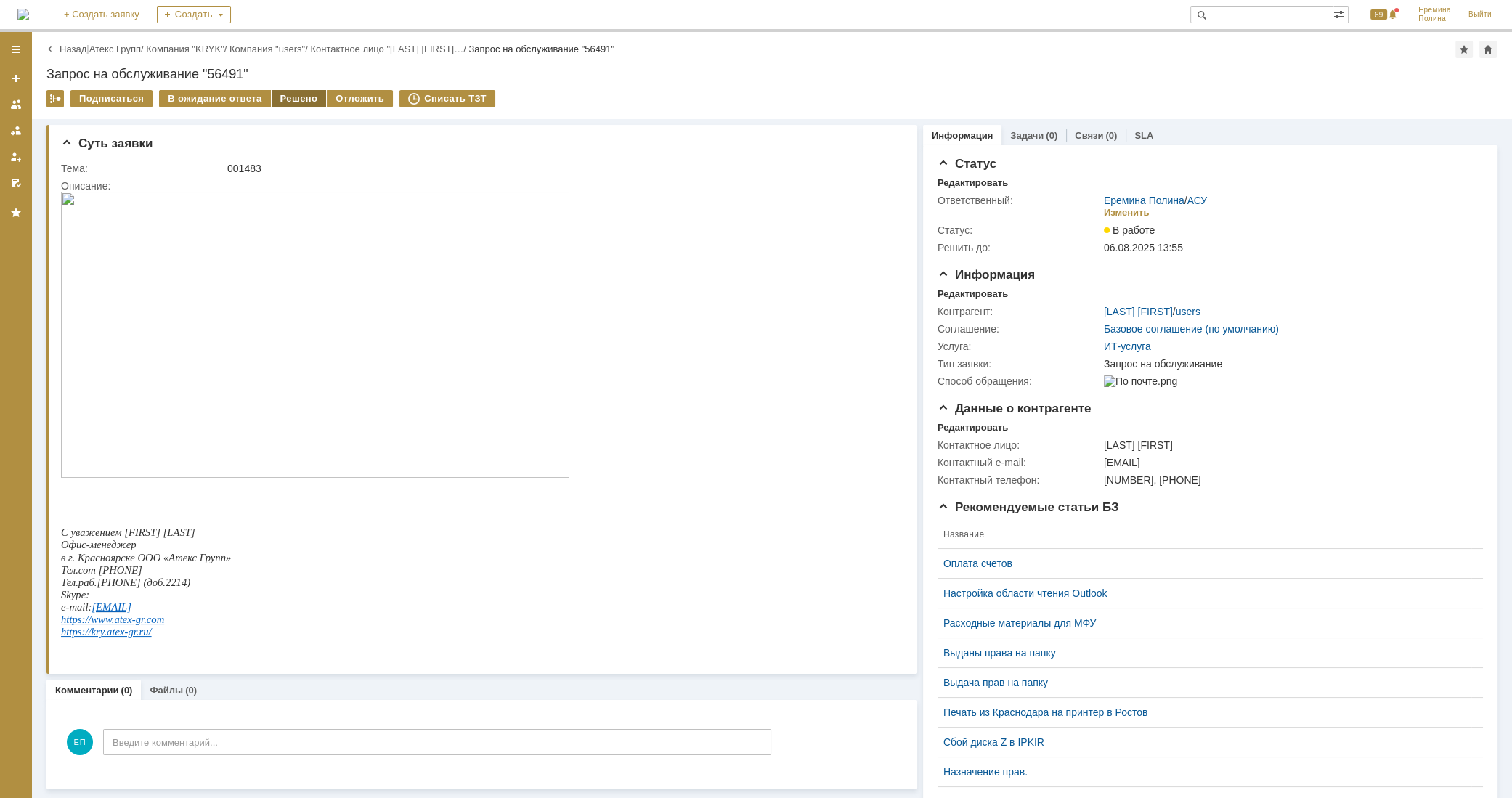 click on "Решено" at bounding box center [299, 99] 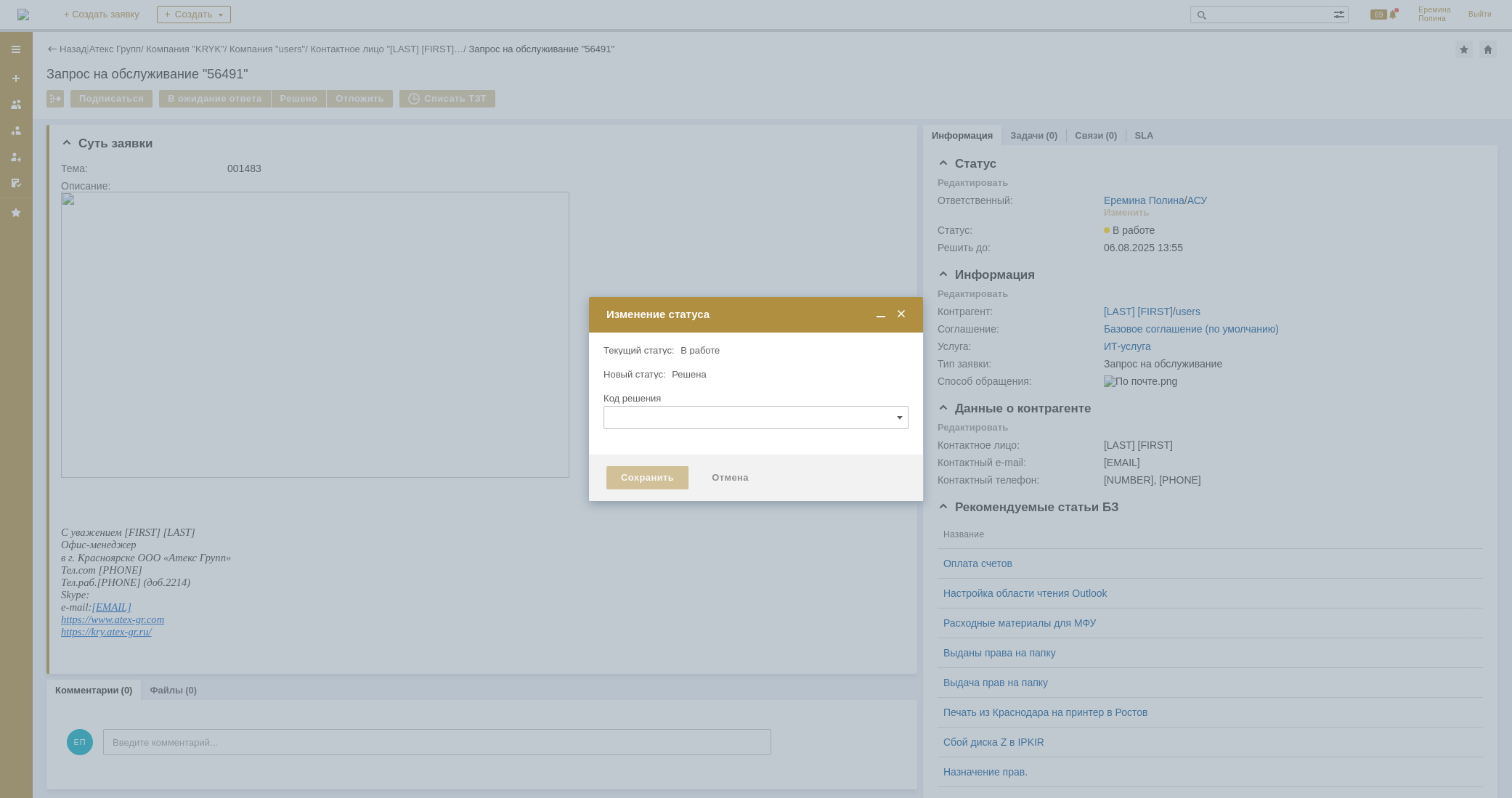 type 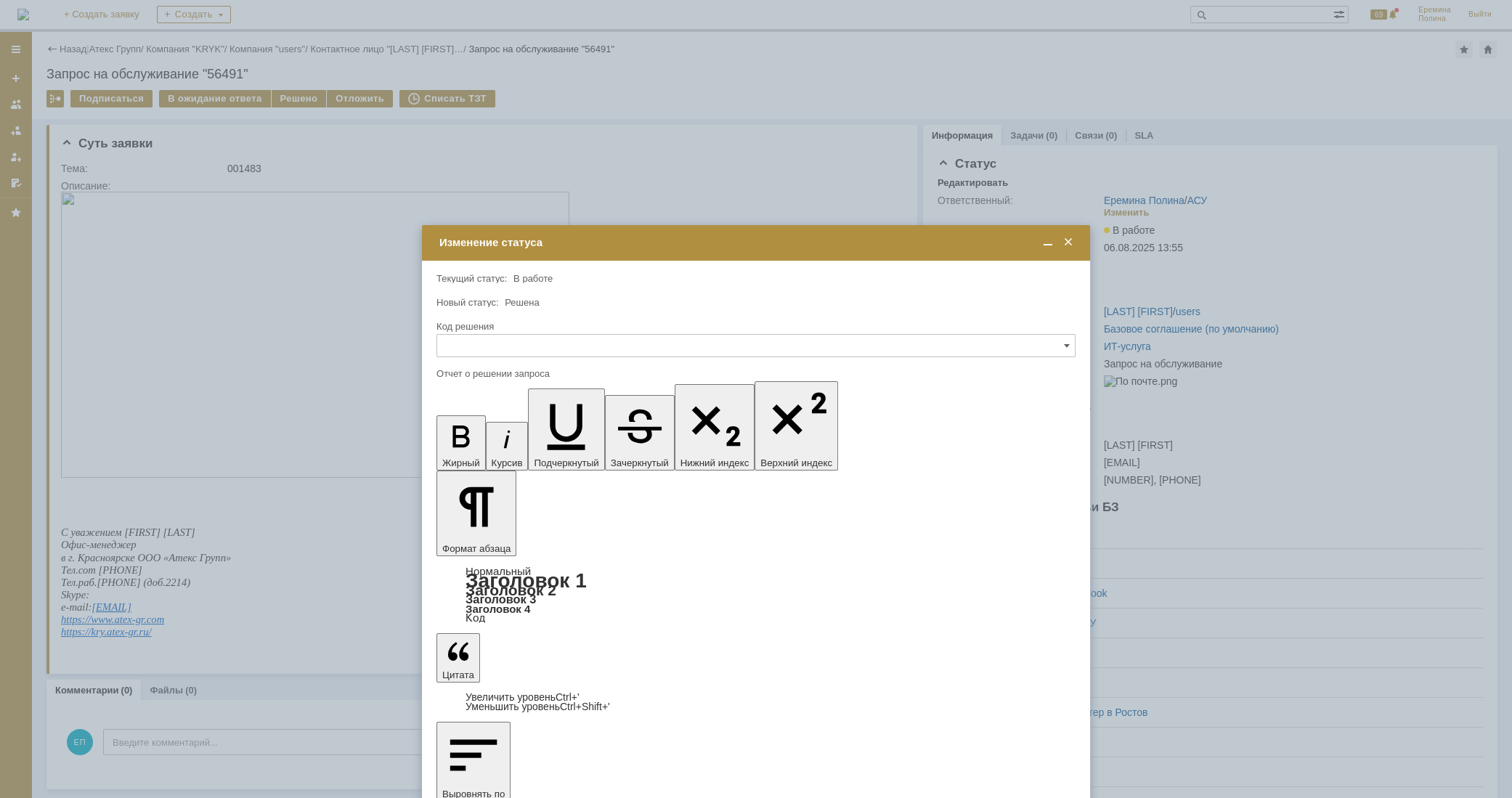 scroll, scrollTop: 0, scrollLeft: 0, axis: both 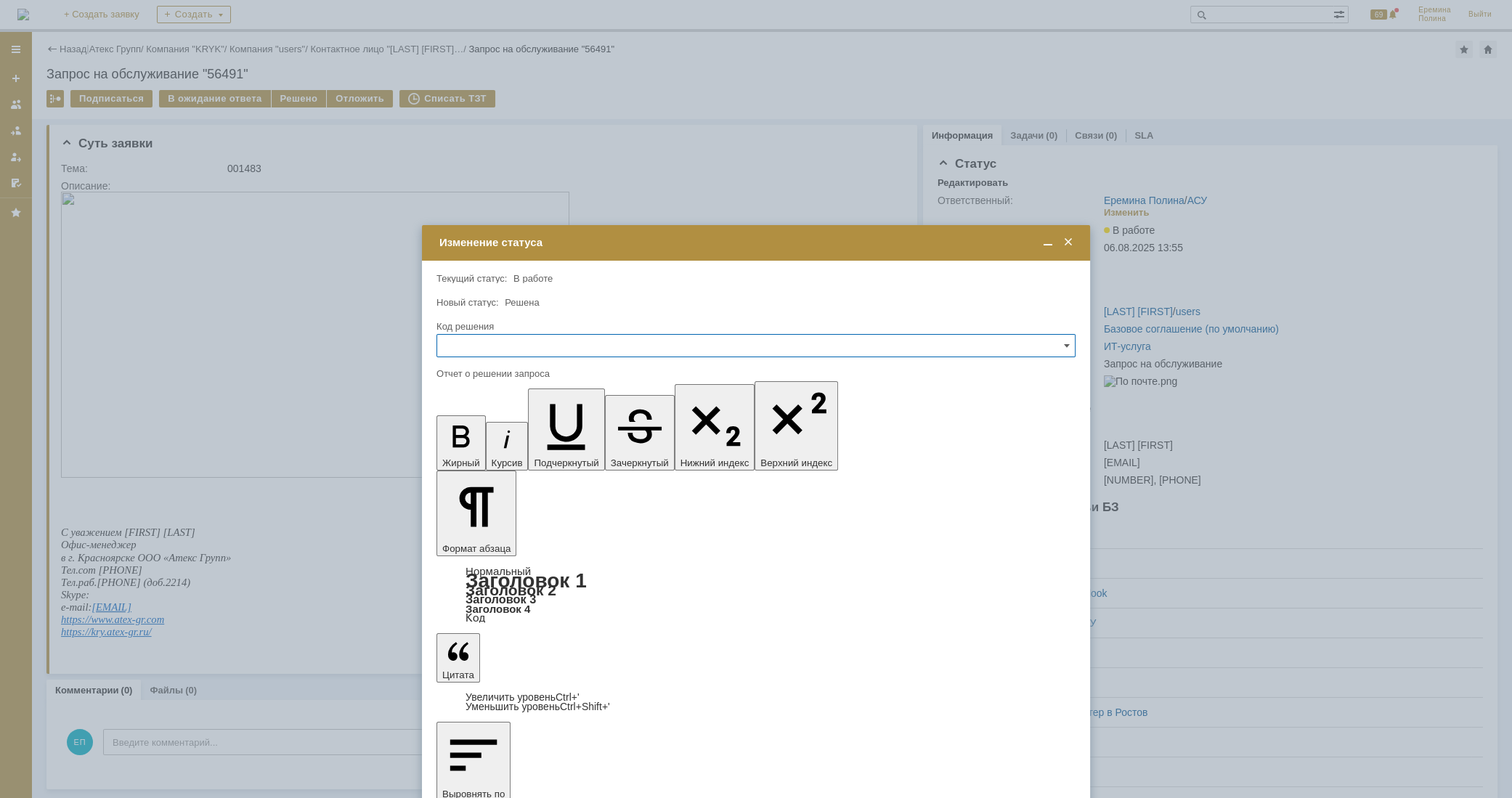 click at bounding box center [555, 4312] 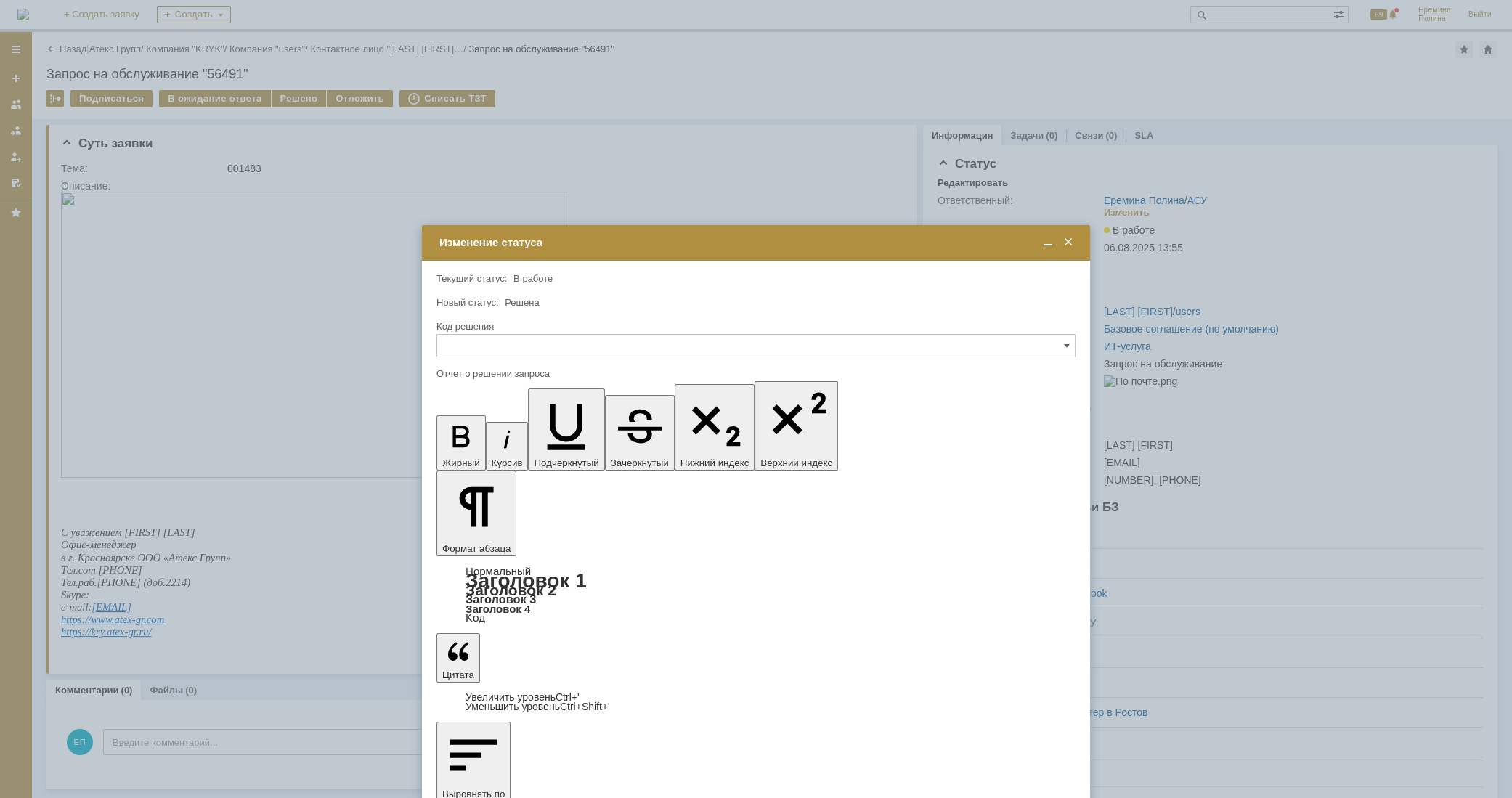 type 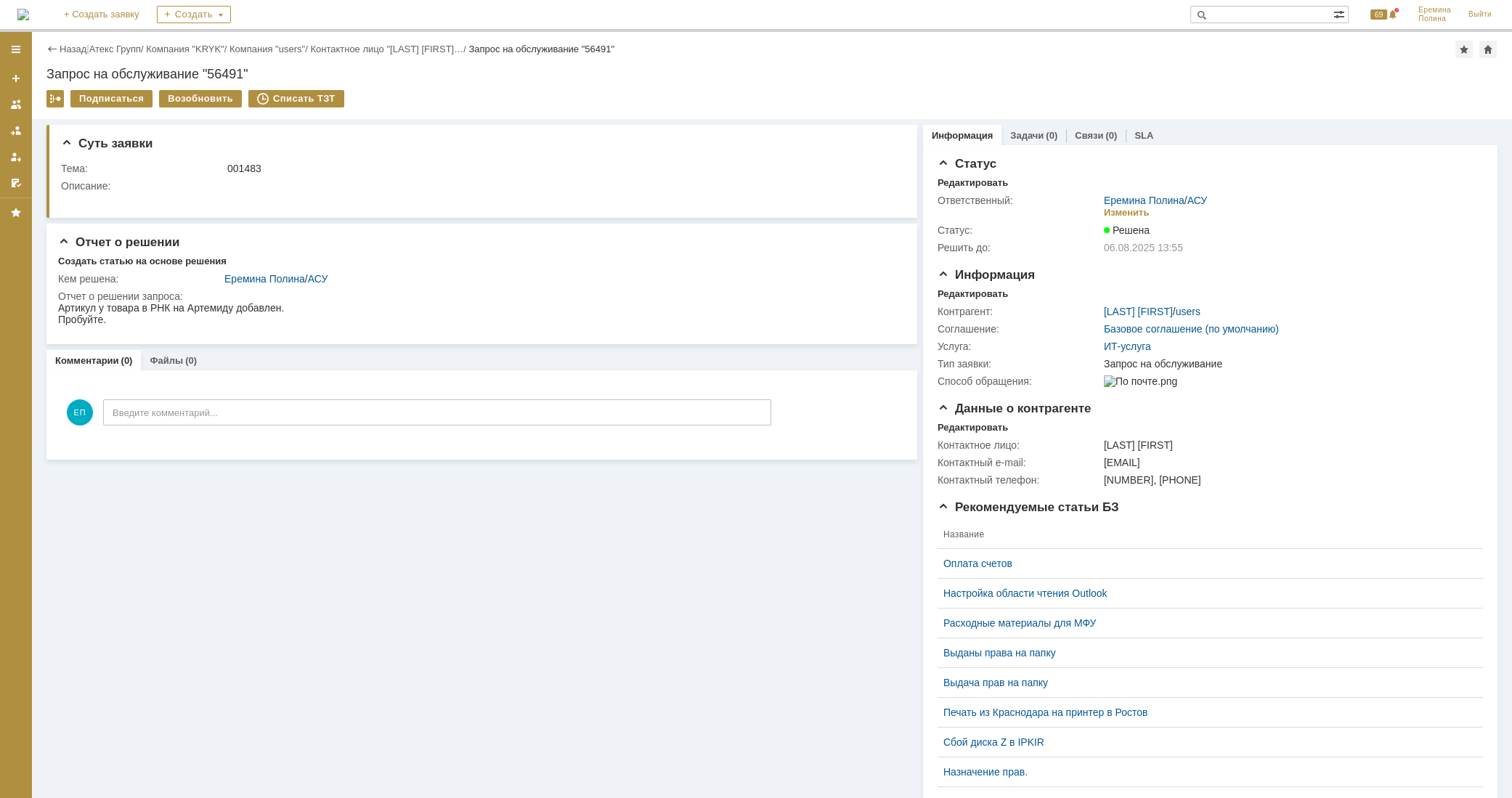 scroll, scrollTop: 0, scrollLeft: 0, axis: both 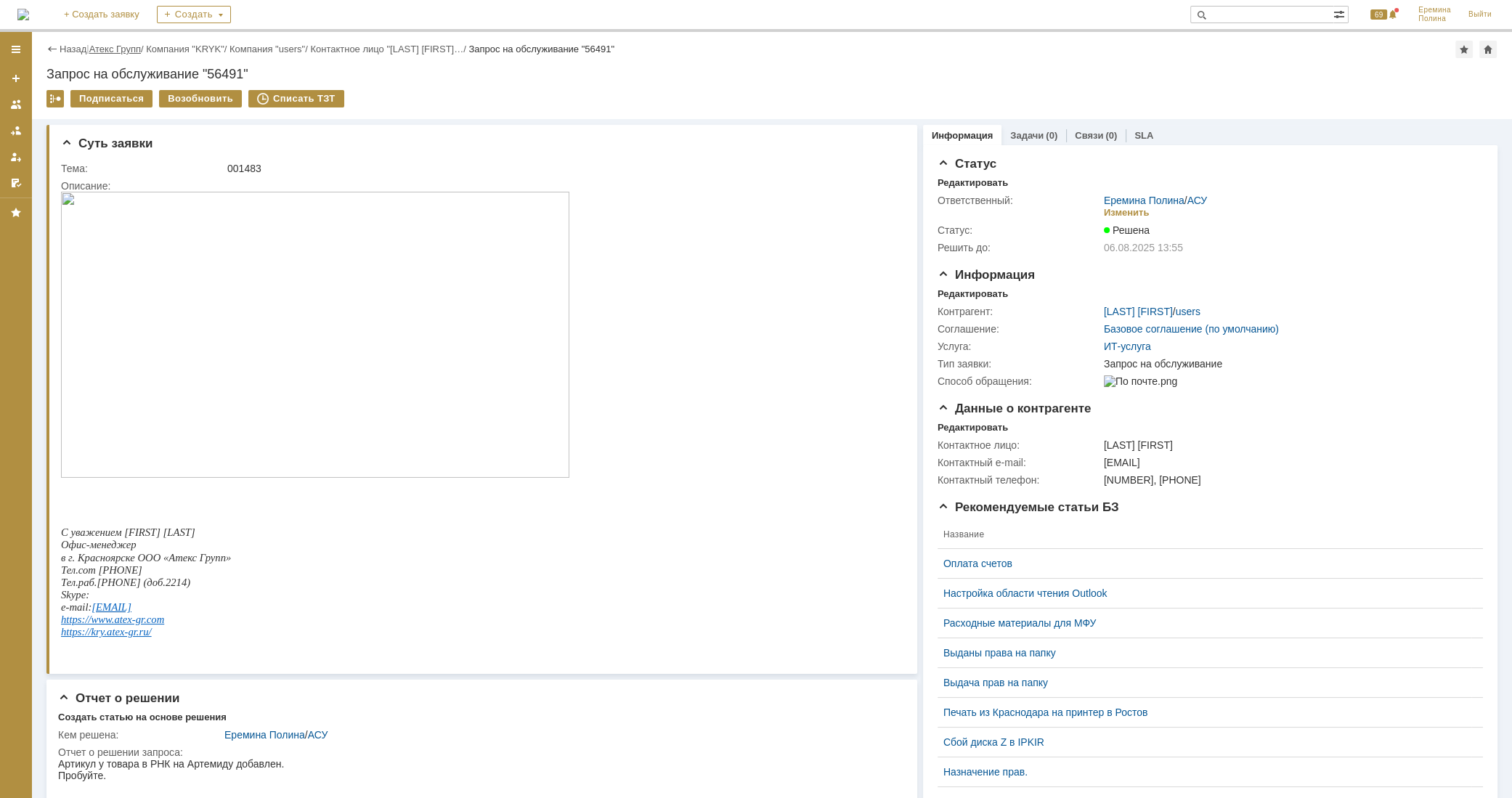 click on "Атекс Групп" at bounding box center (115, 49) 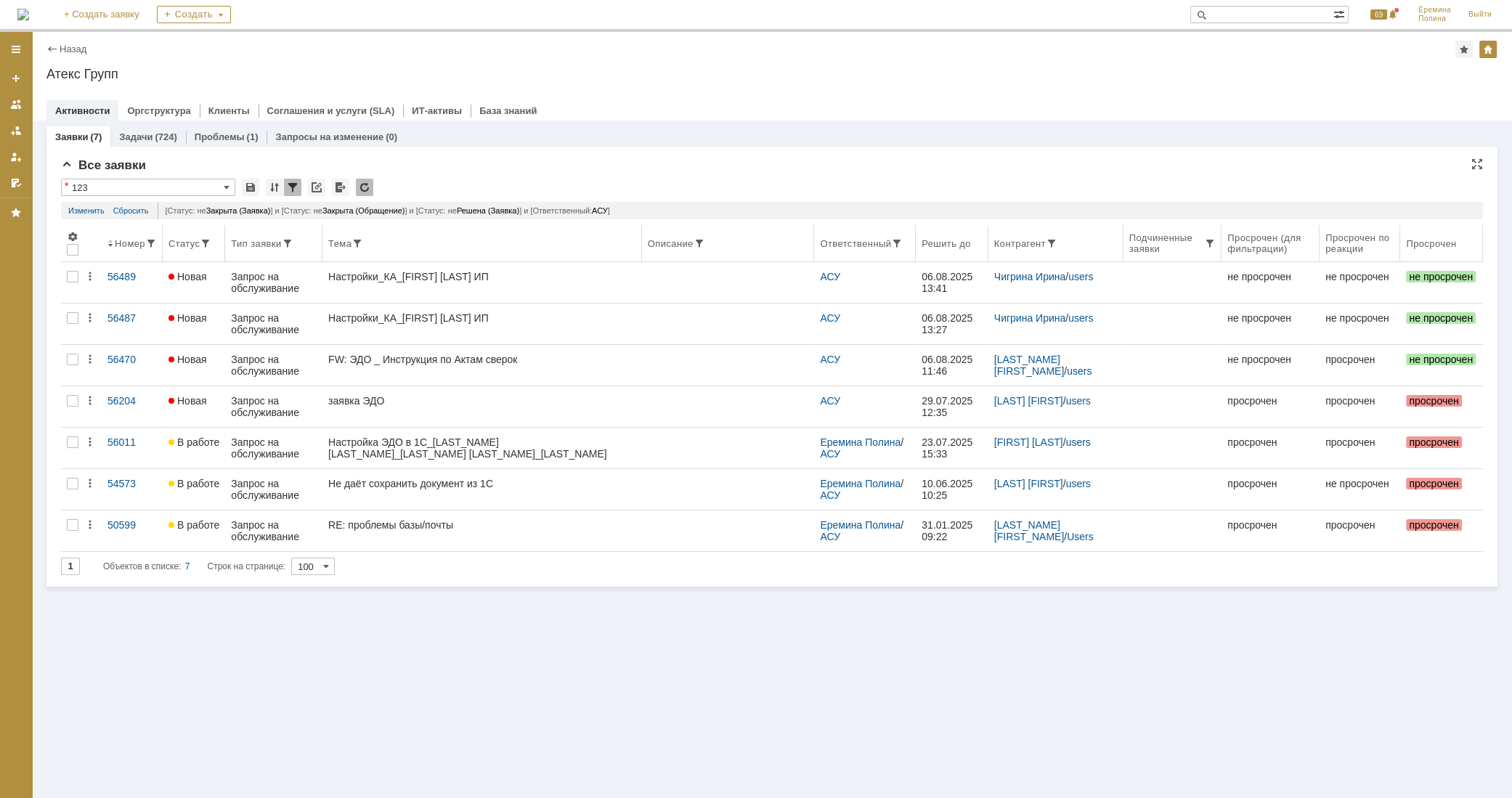 scroll, scrollTop: 0, scrollLeft: 0, axis: both 